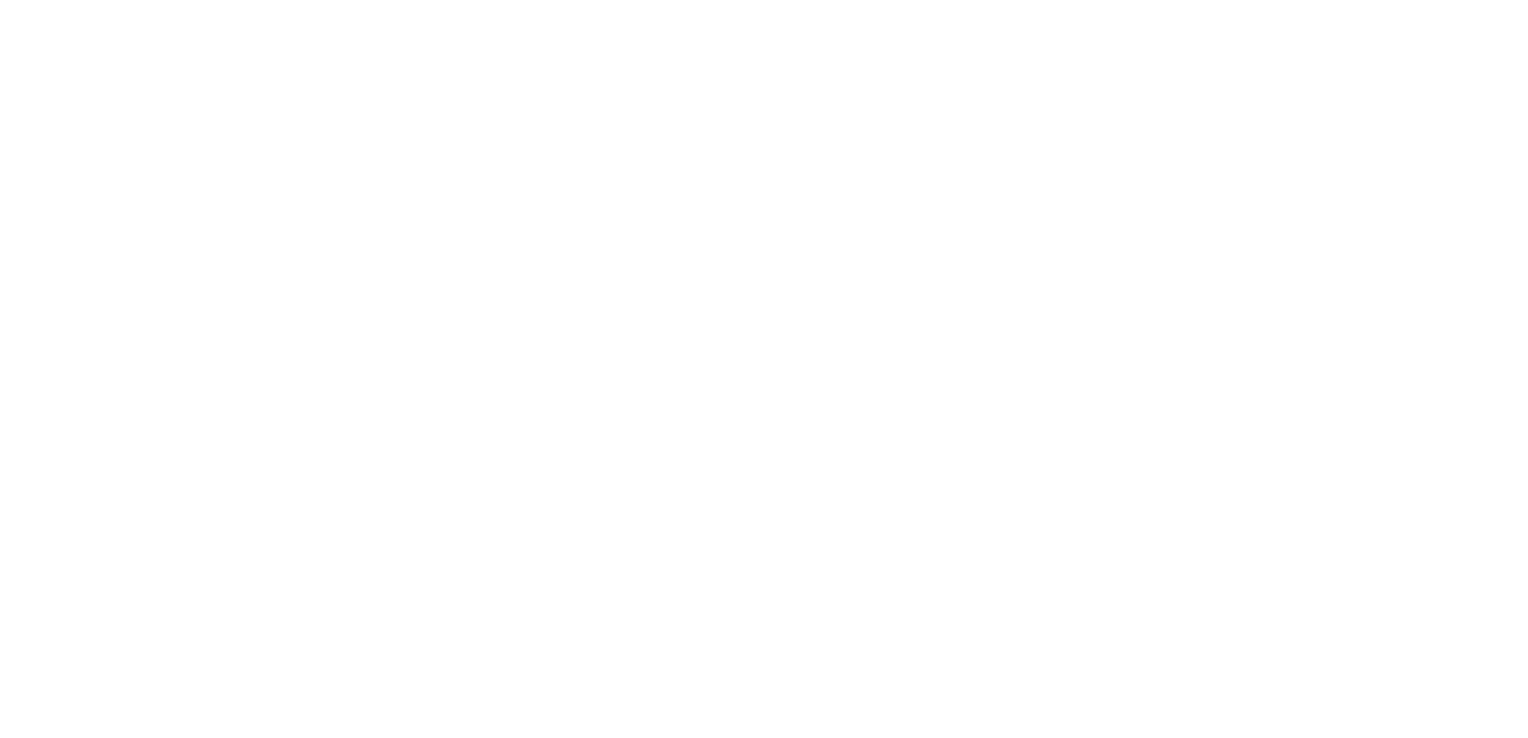 scroll, scrollTop: 0, scrollLeft: 0, axis: both 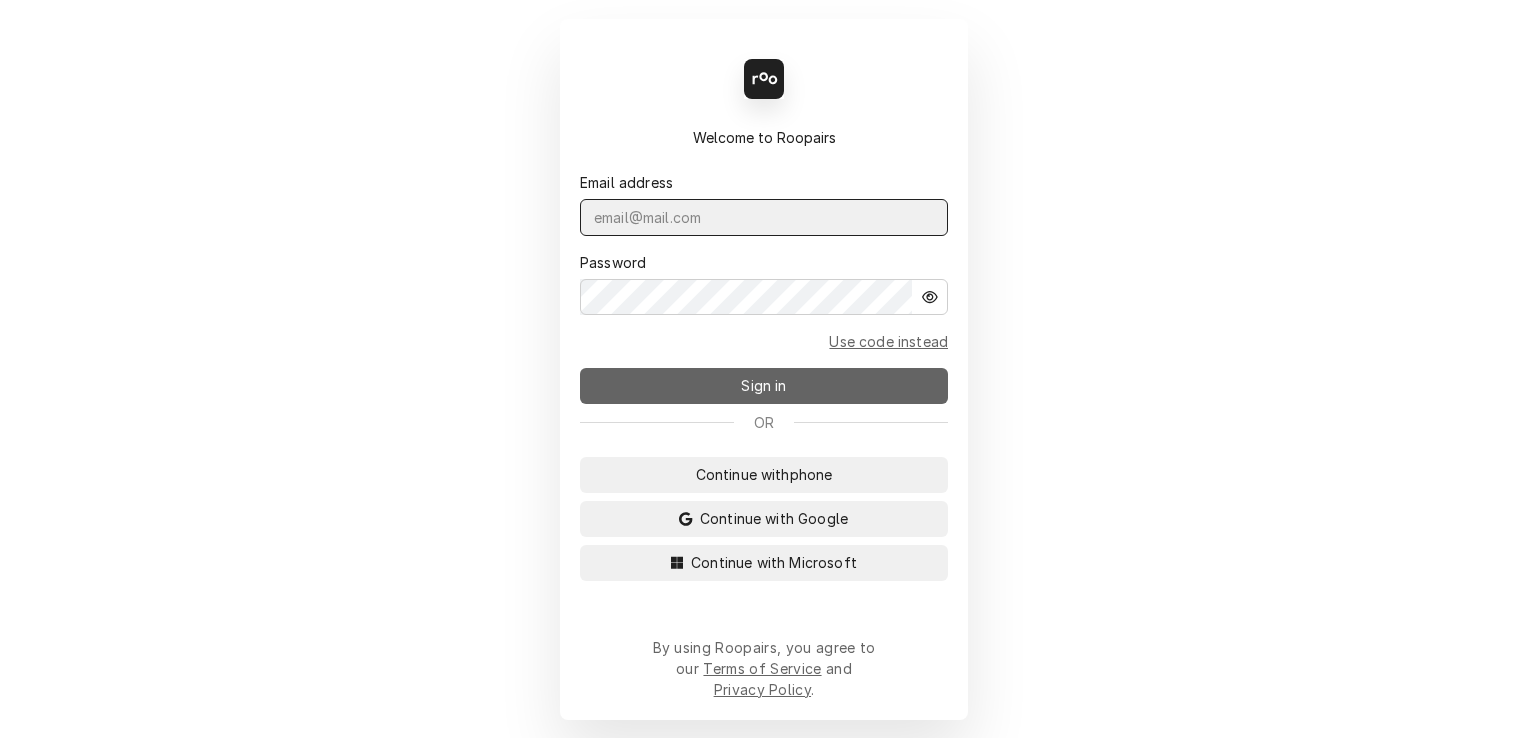 type on "shanskipper@gmail.com" 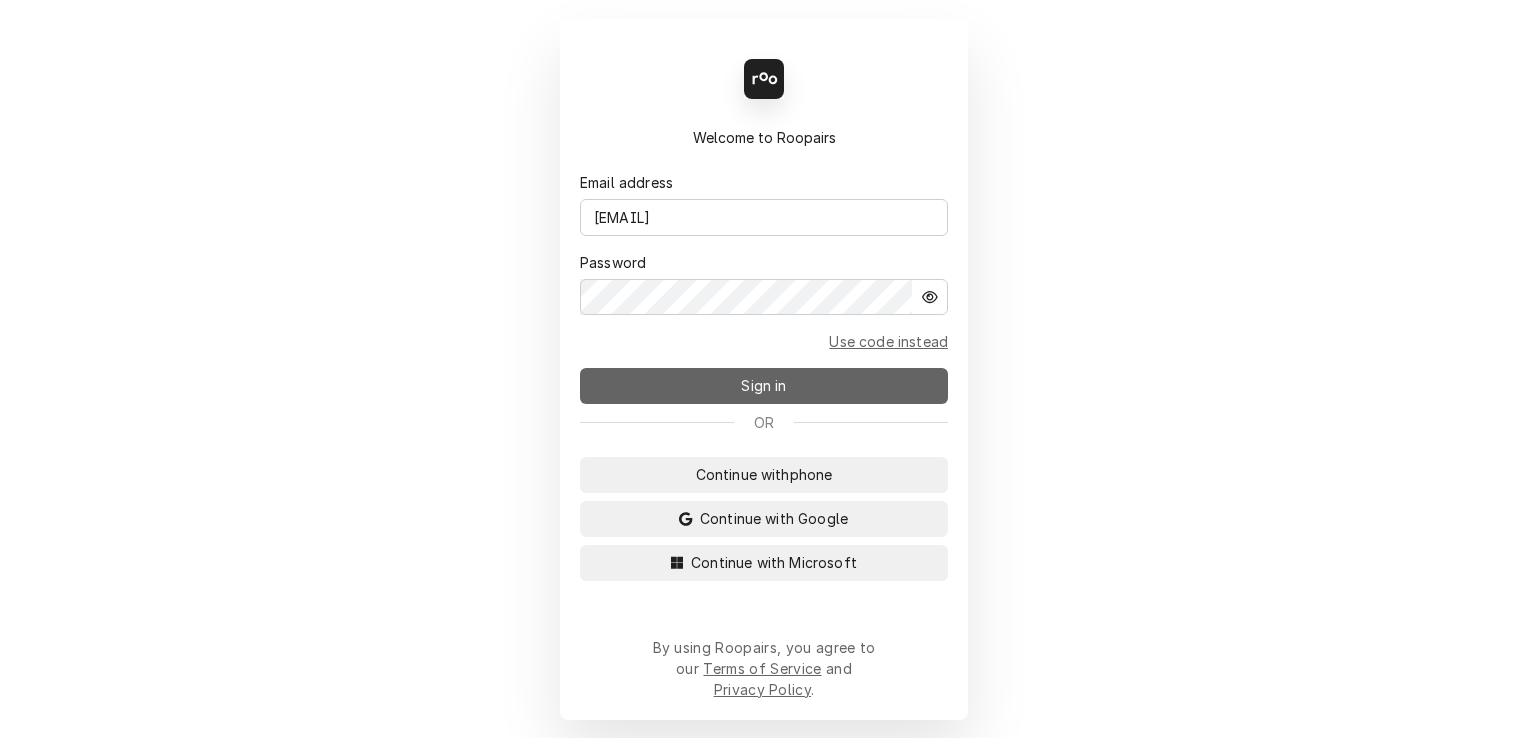 click on "Sign in" at bounding box center [764, 386] 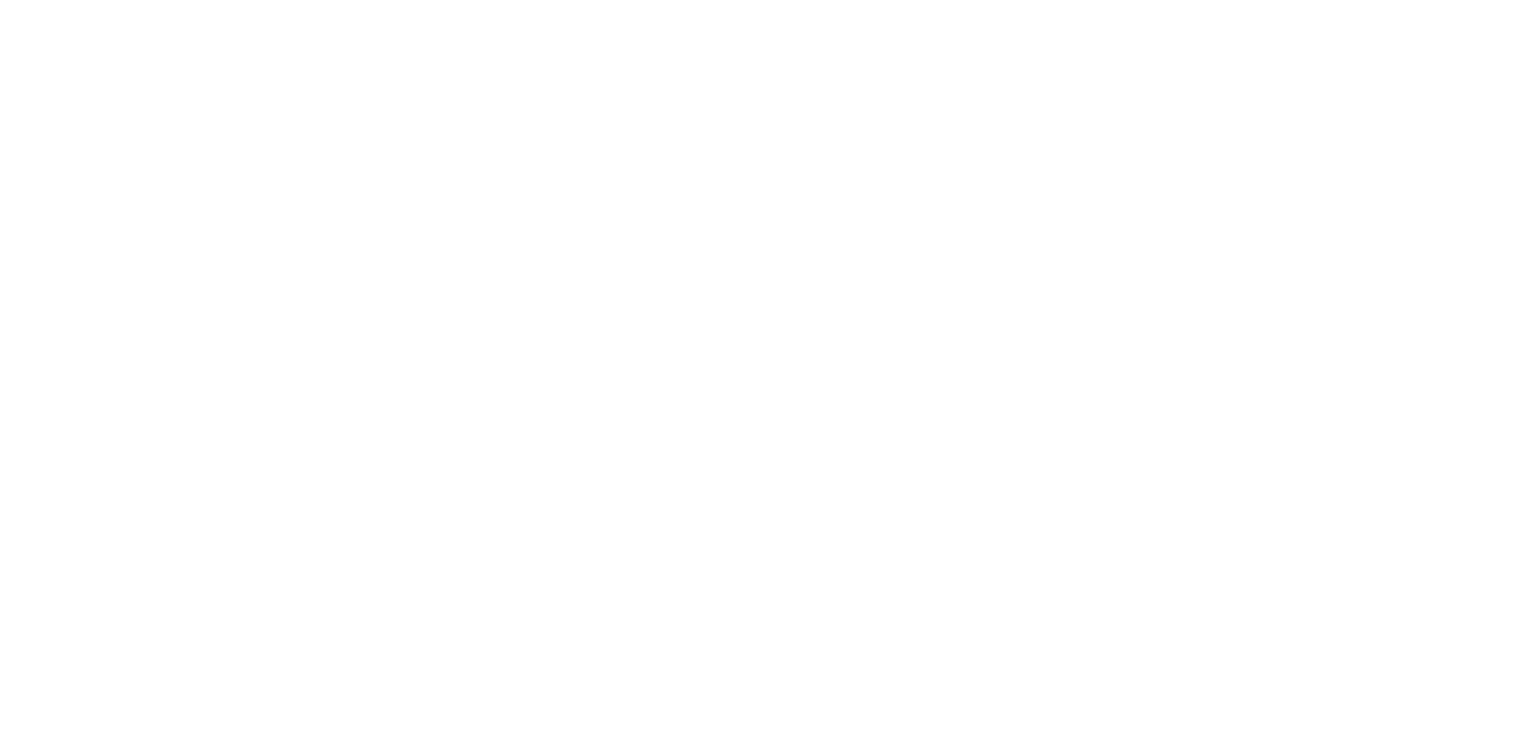scroll, scrollTop: 0, scrollLeft: 0, axis: both 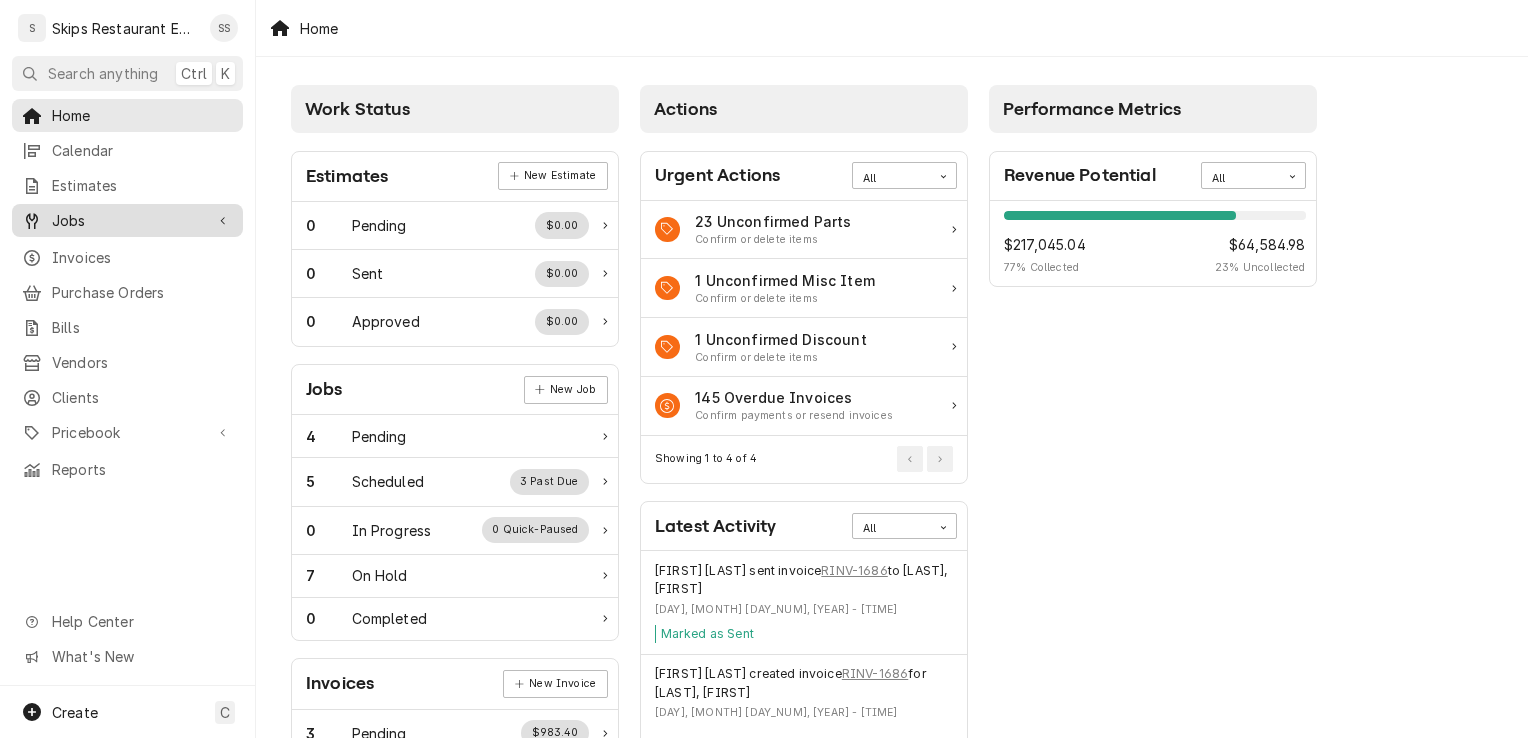 drag, startPoint x: 83, startPoint y: 213, endPoint x: 94, endPoint y: 214, distance: 11.045361 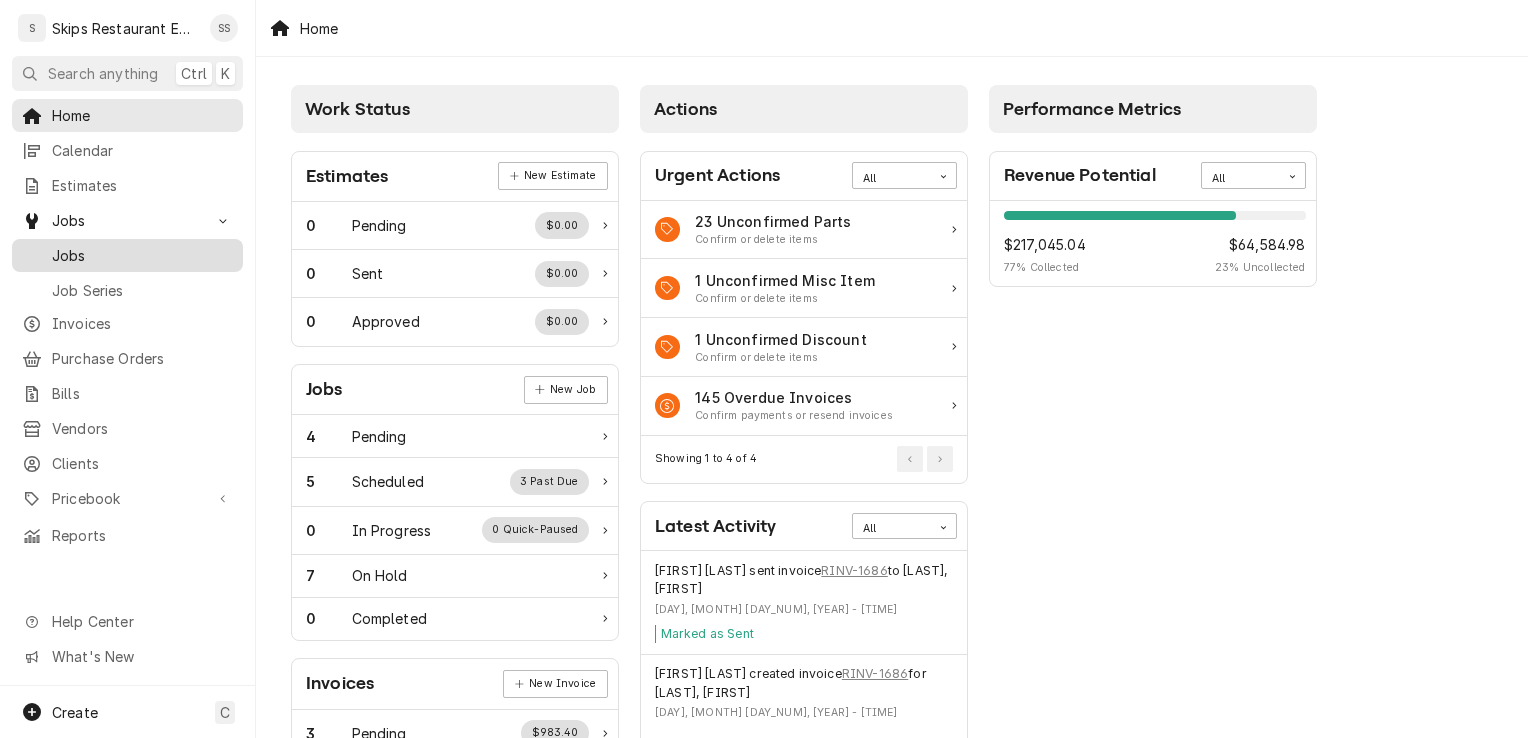 click on "Jobs" at bounding box center (142, 255) 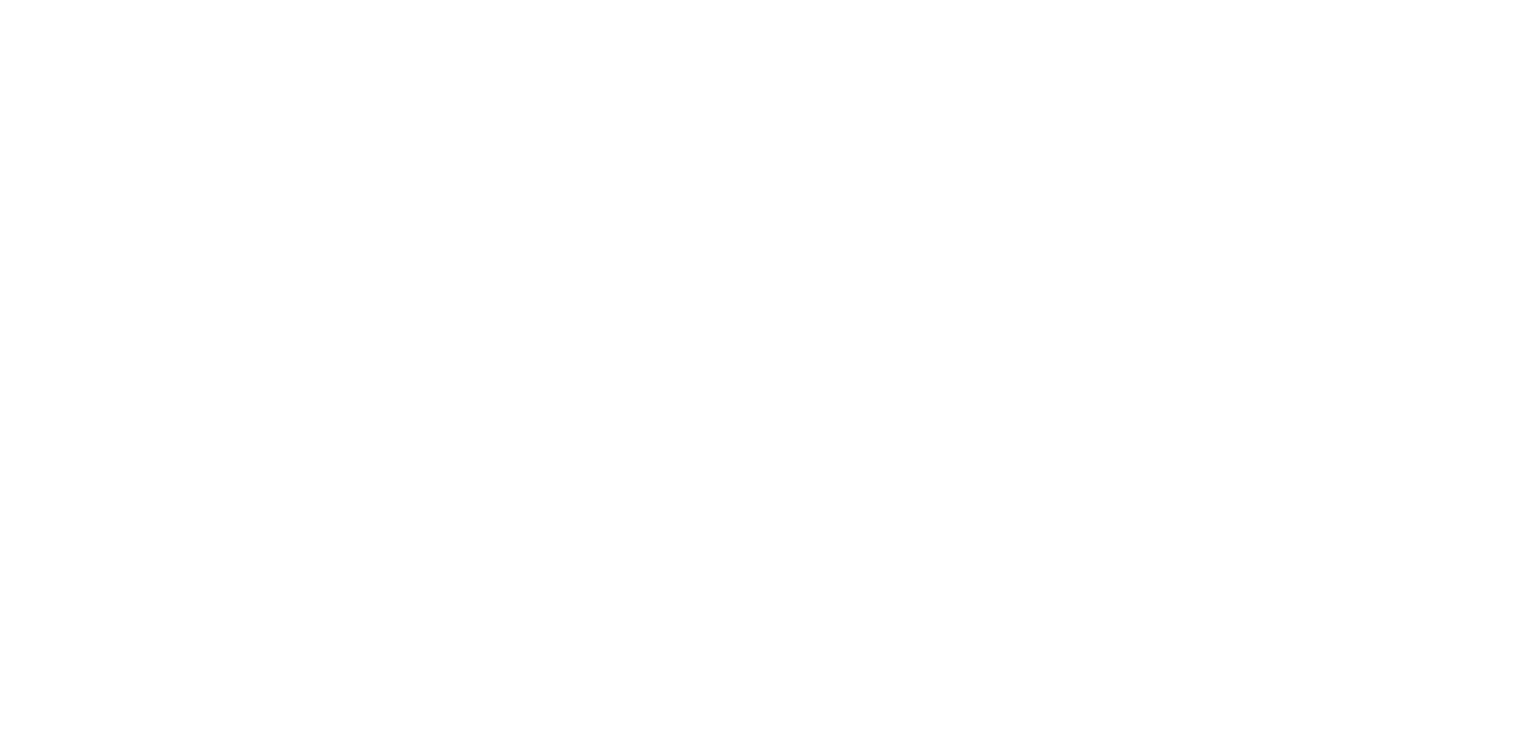 scroll, scrollTop: 0, scrollLeft: 0, axis: both 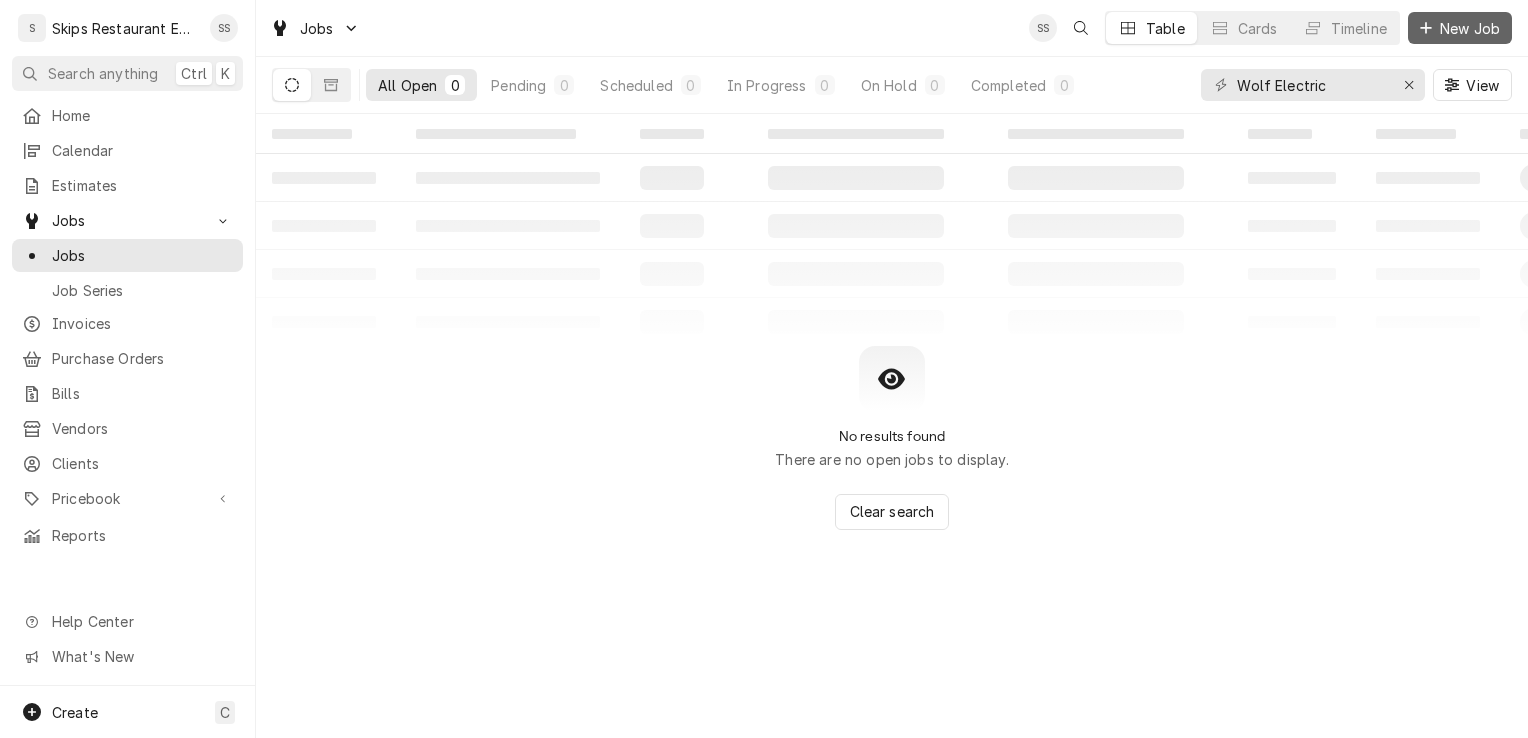 click on "New Job" at bounding box center (1470, 28) 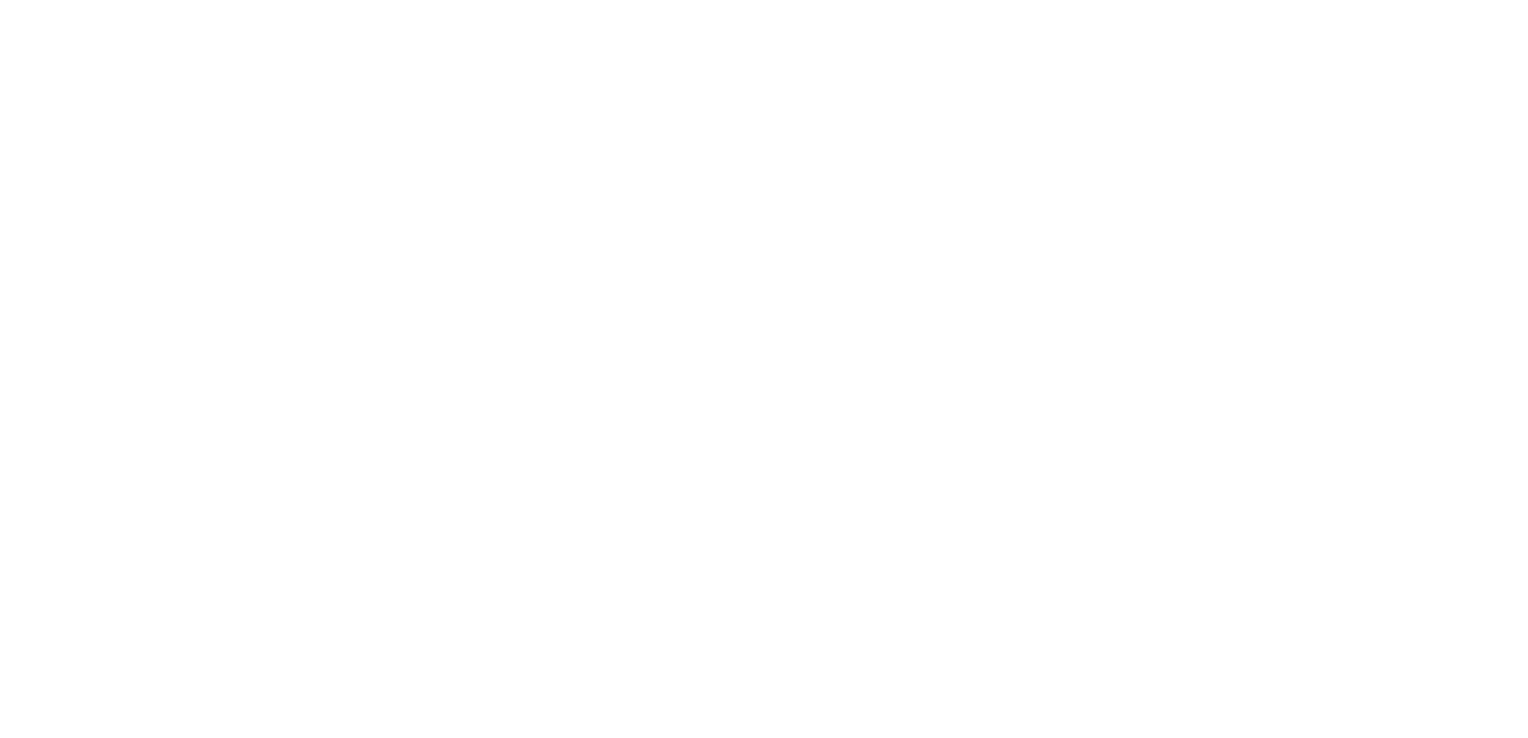 scroll, scrollTop: 0, scrollLeft: 0, axis: both 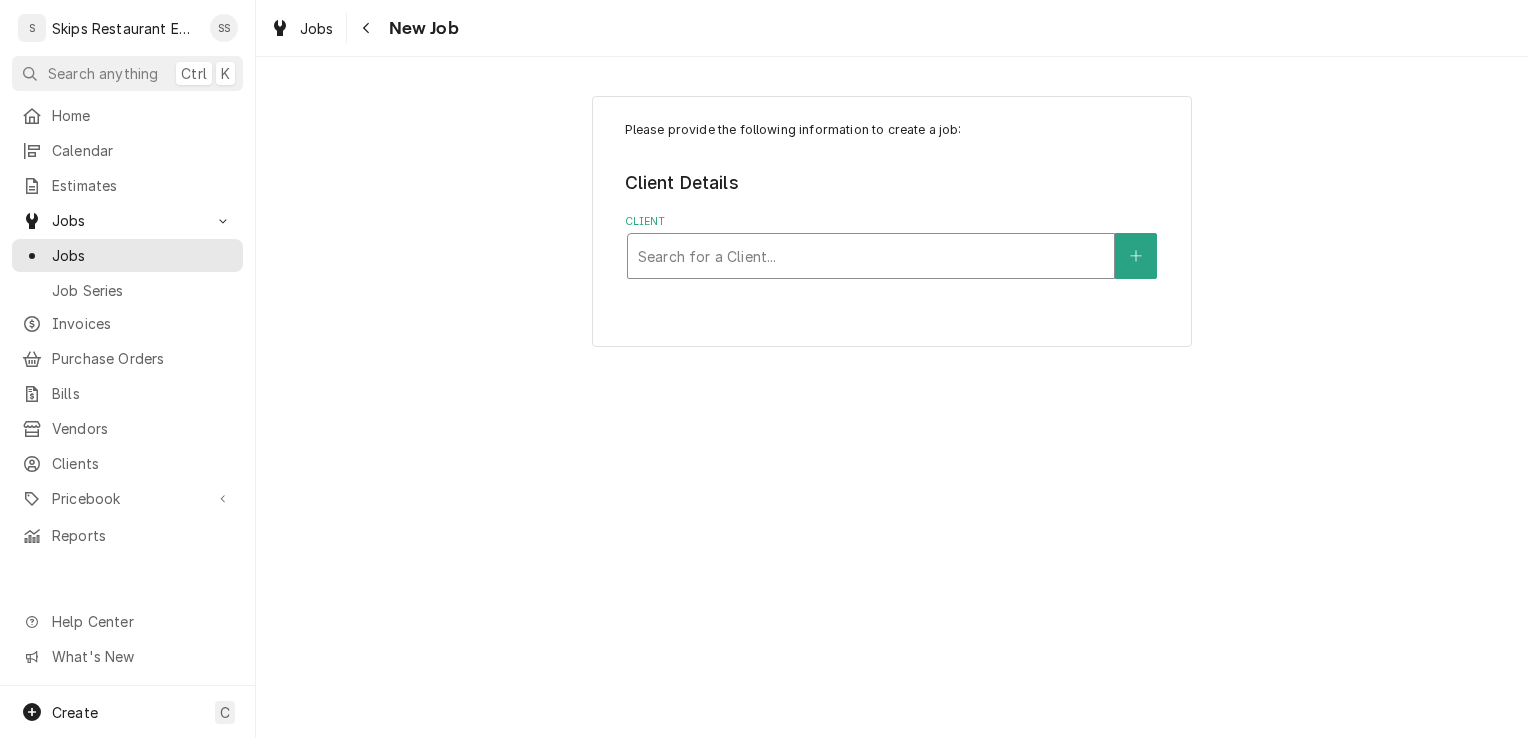 click at bounding box center (871, 256) 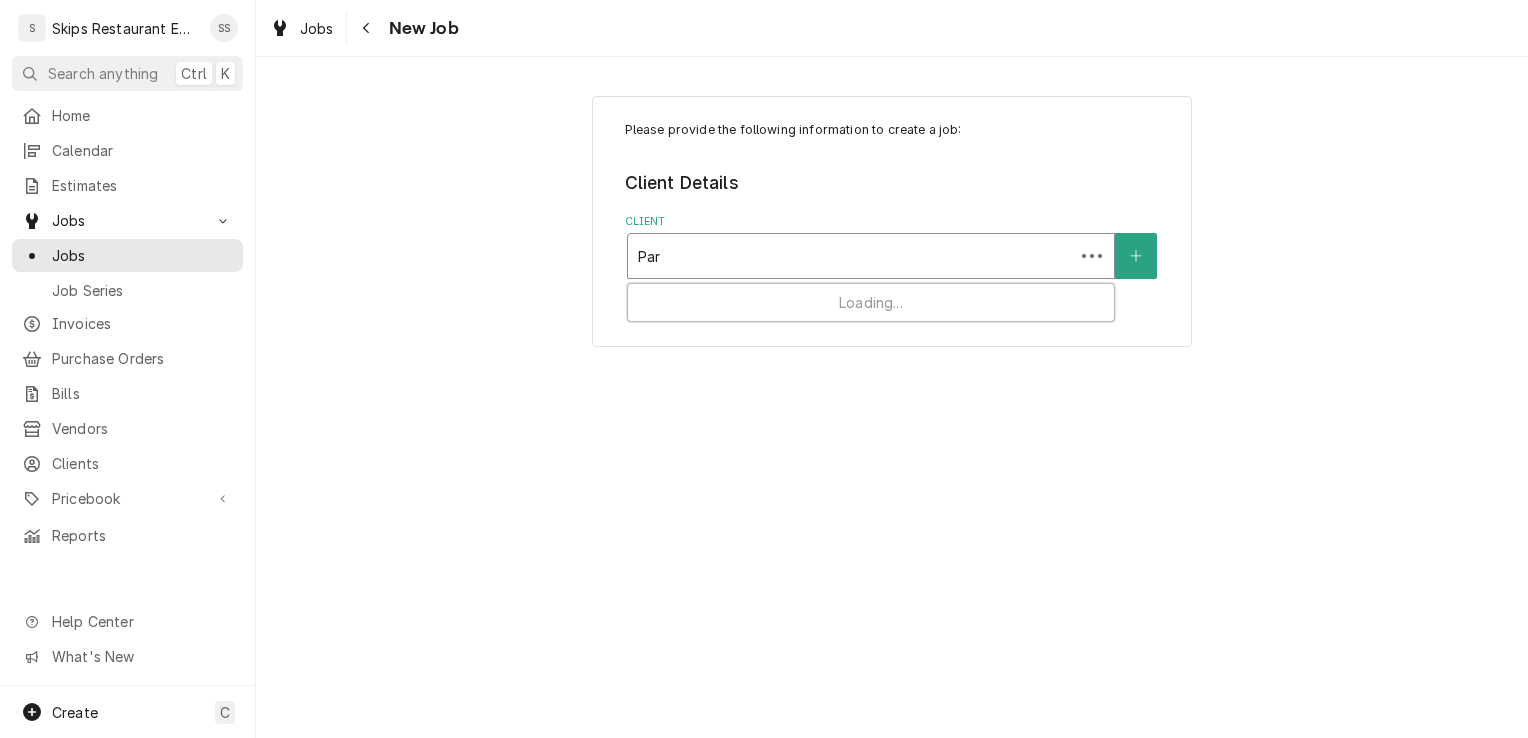type on "Para" 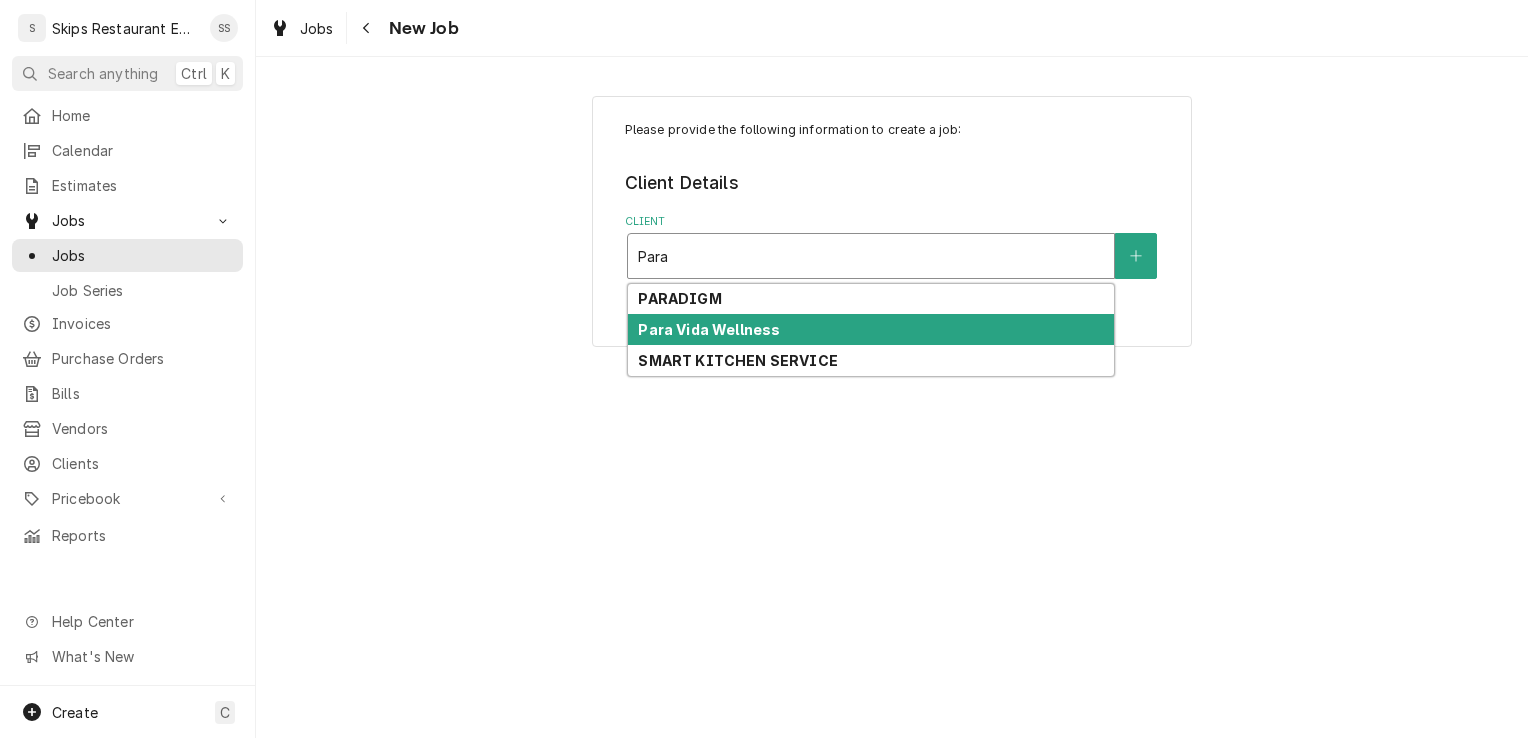 click on "Para Vida Wellness" at bounding box center [709, 329] 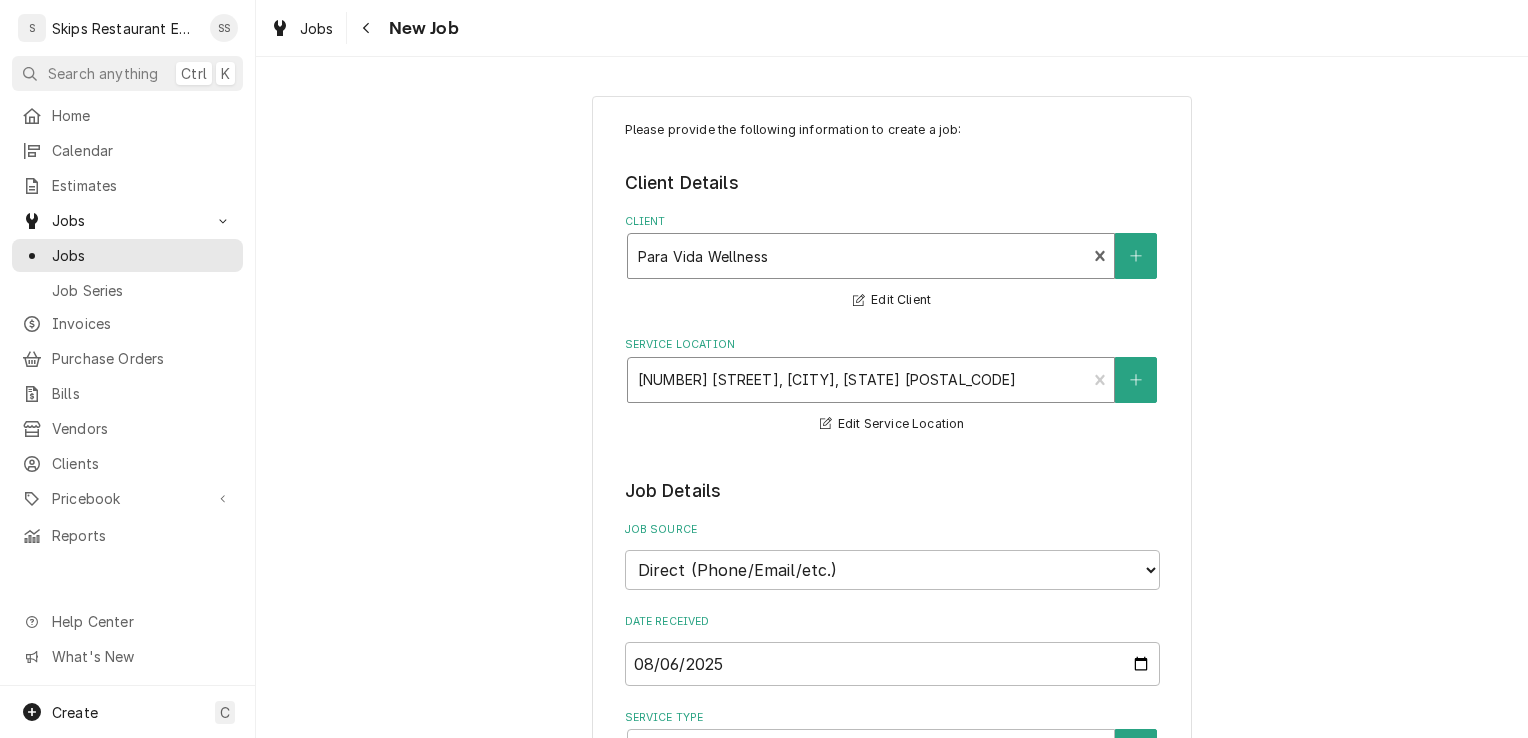 click at bounding box center [857, 380] 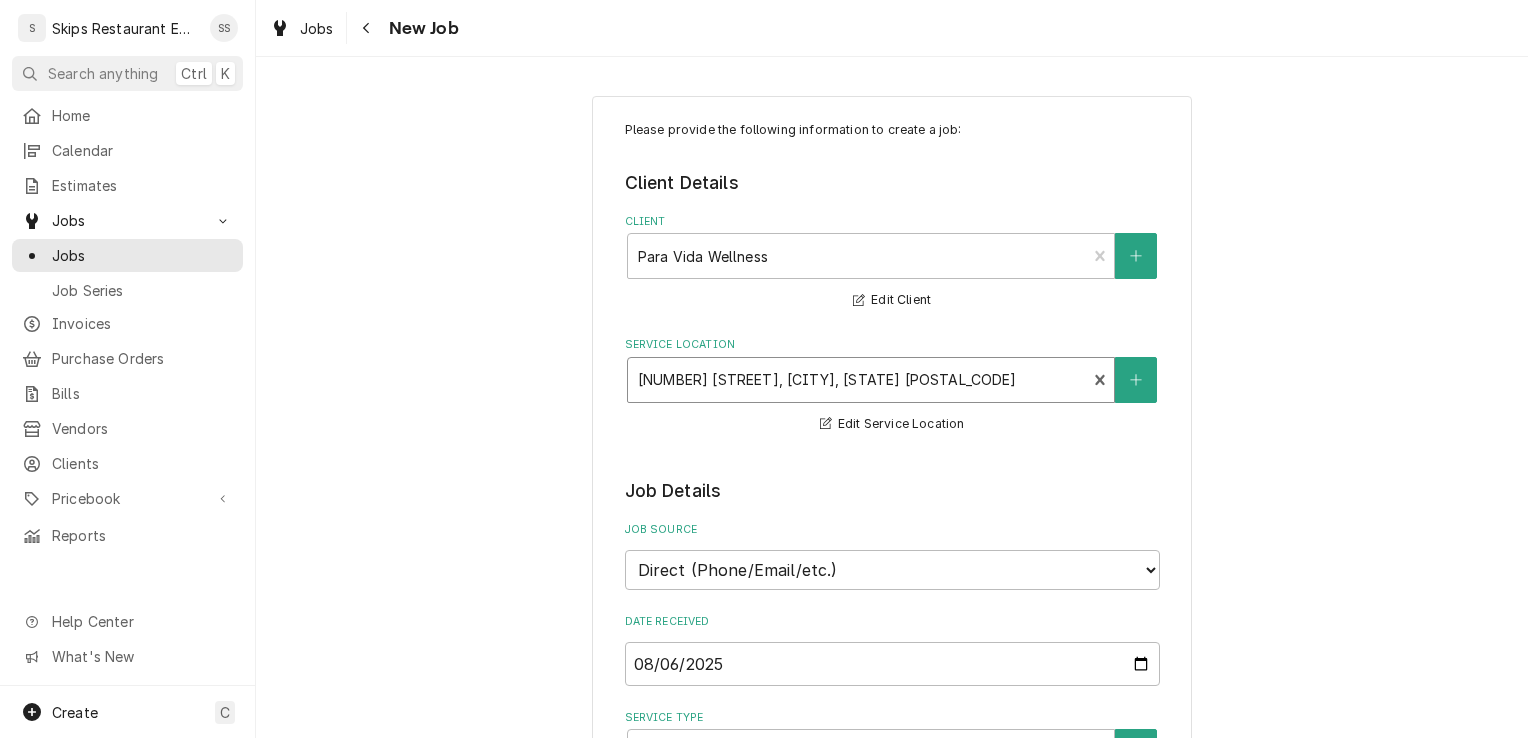 click at bounding box center [857, 380] 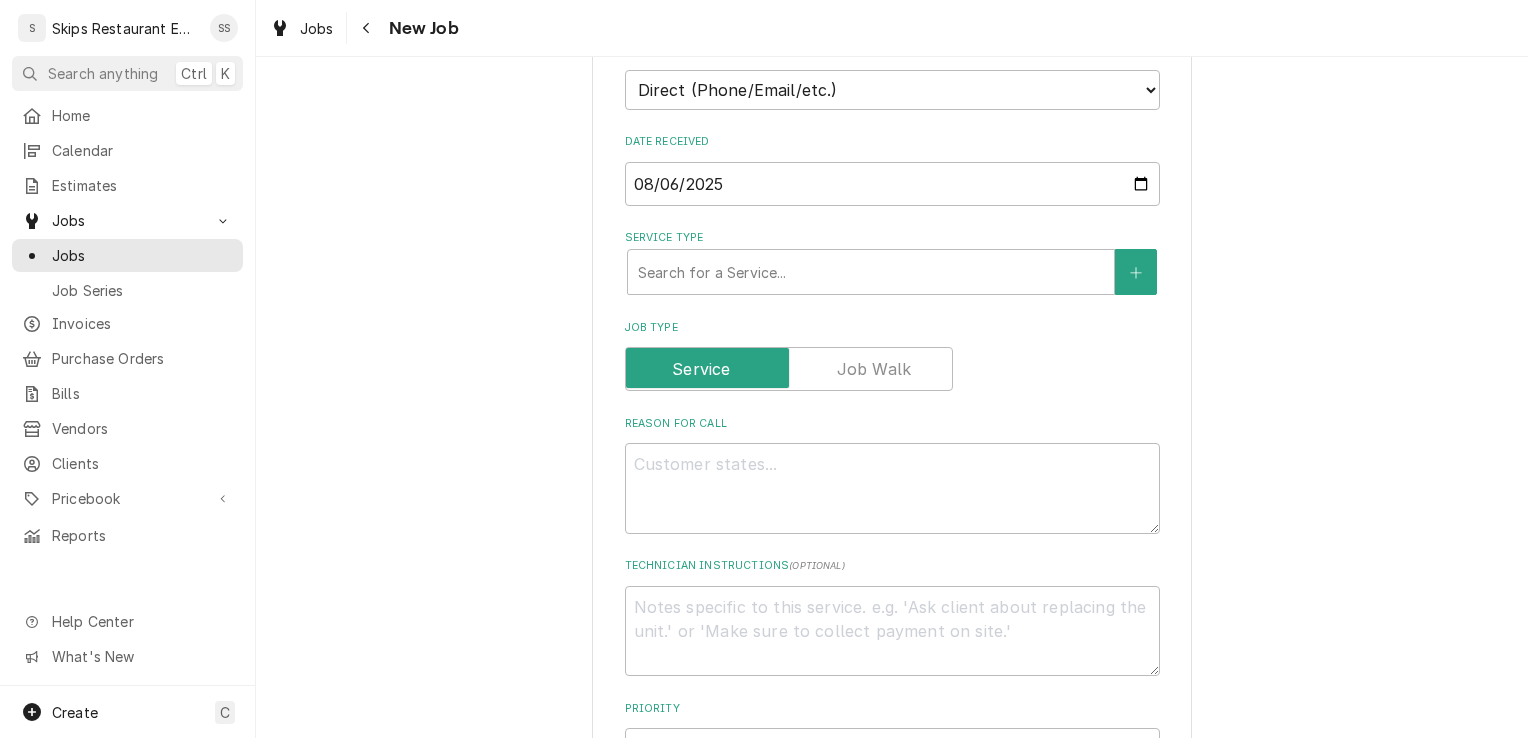 scroll, scrollTop: 484, scrollLeft: 0, axis: vertical 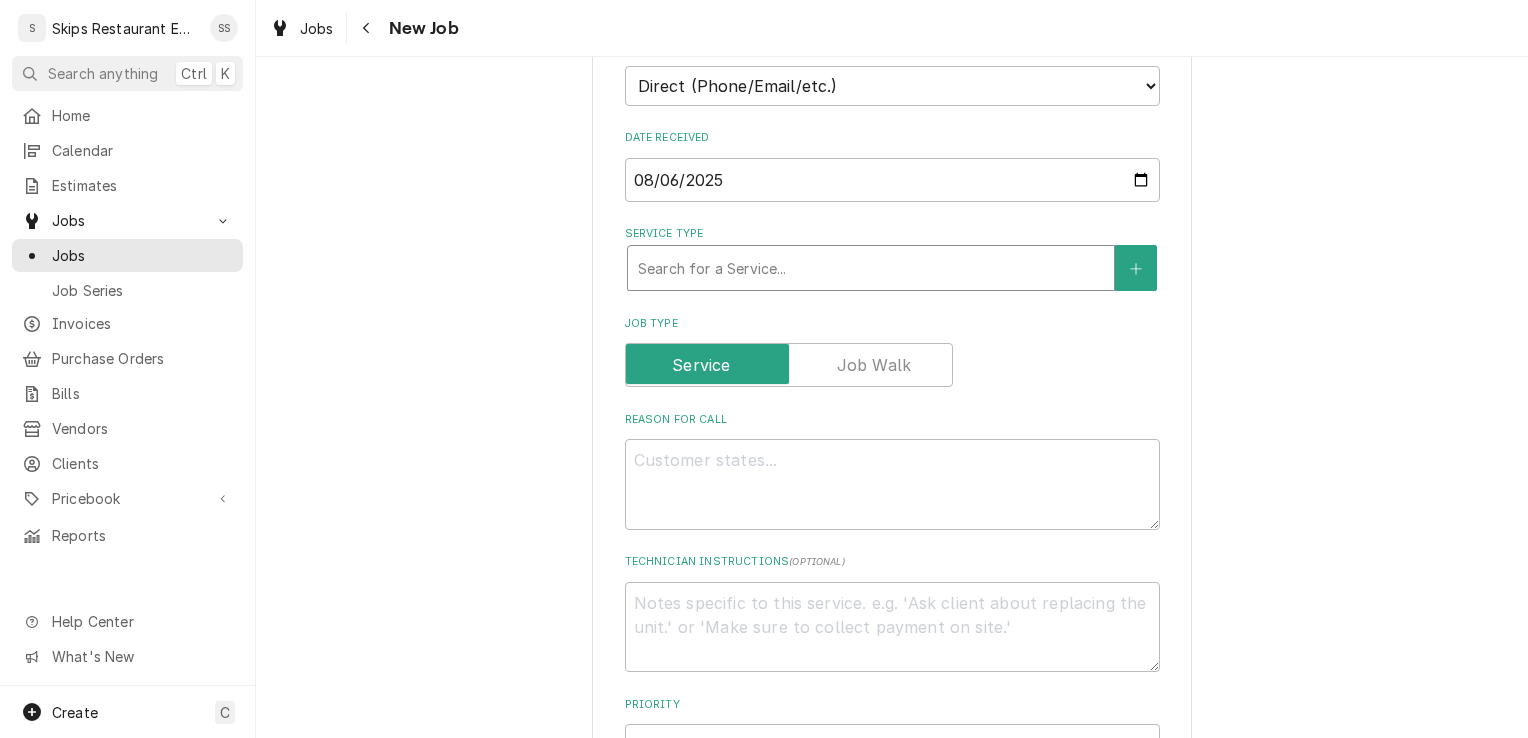 click at bounding box center (871, 268) 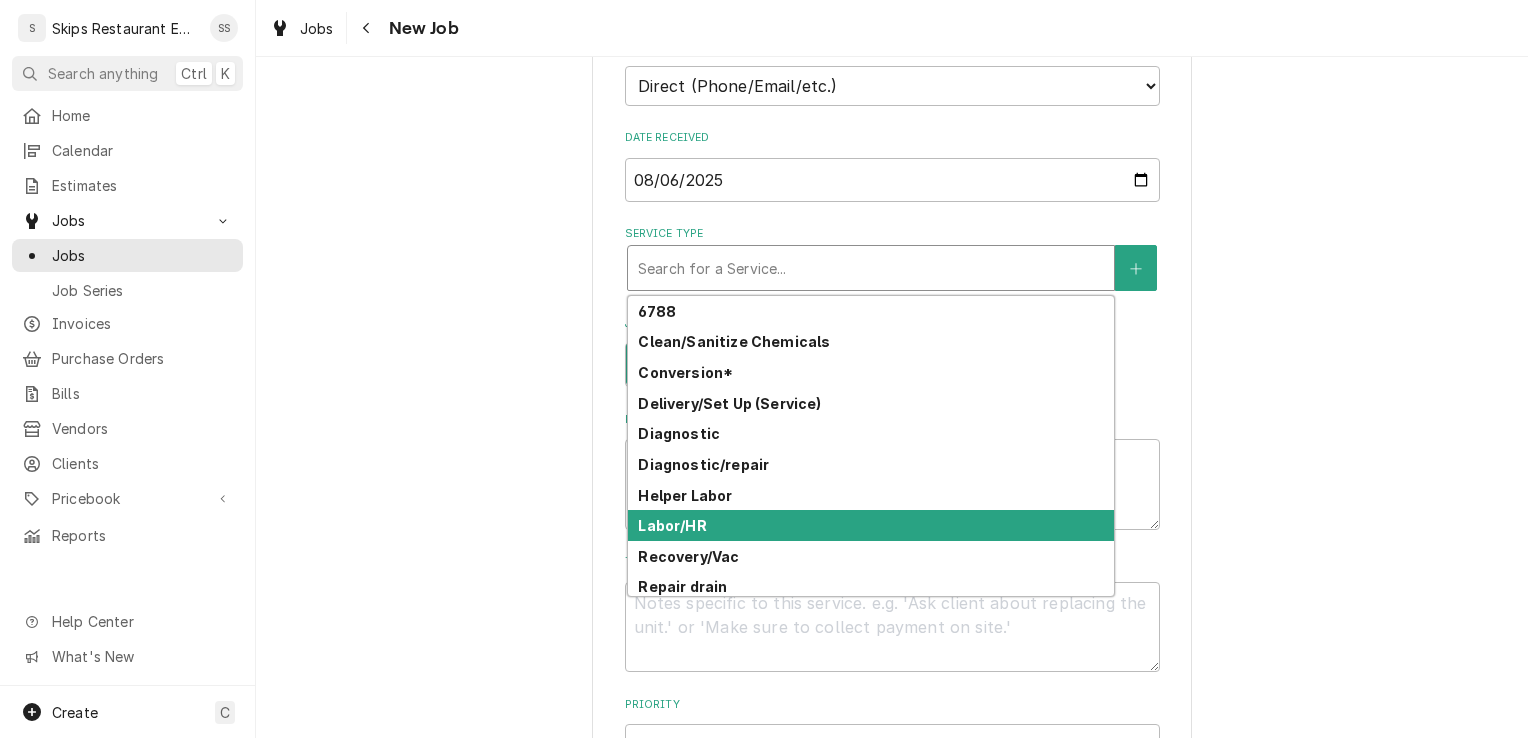 click on "Labor/HR" at bounding box center [672, 525] 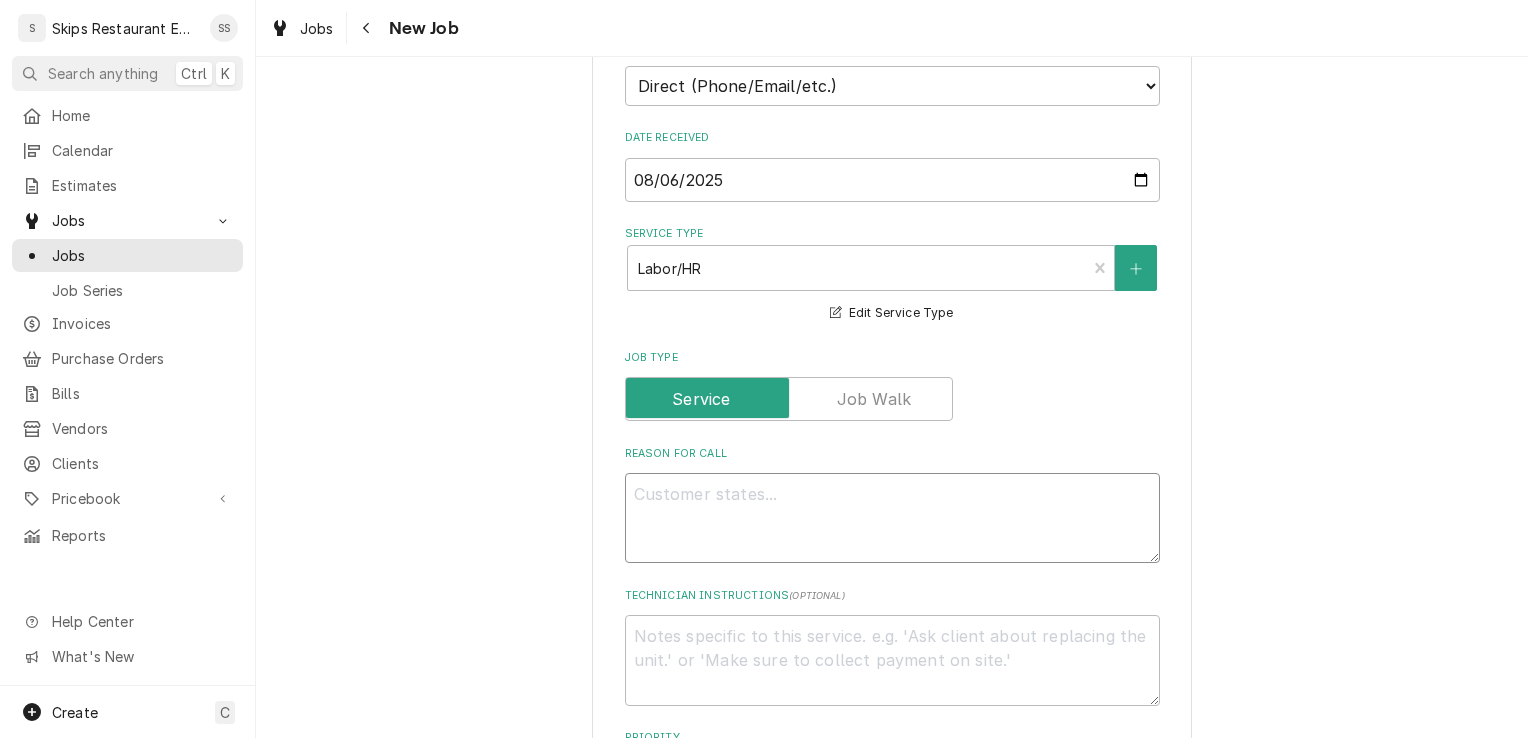 drag, startPoint x: 703, startPoint y: 498, endPoint x: 692, endPoint y: 494, distance: 11.7046995 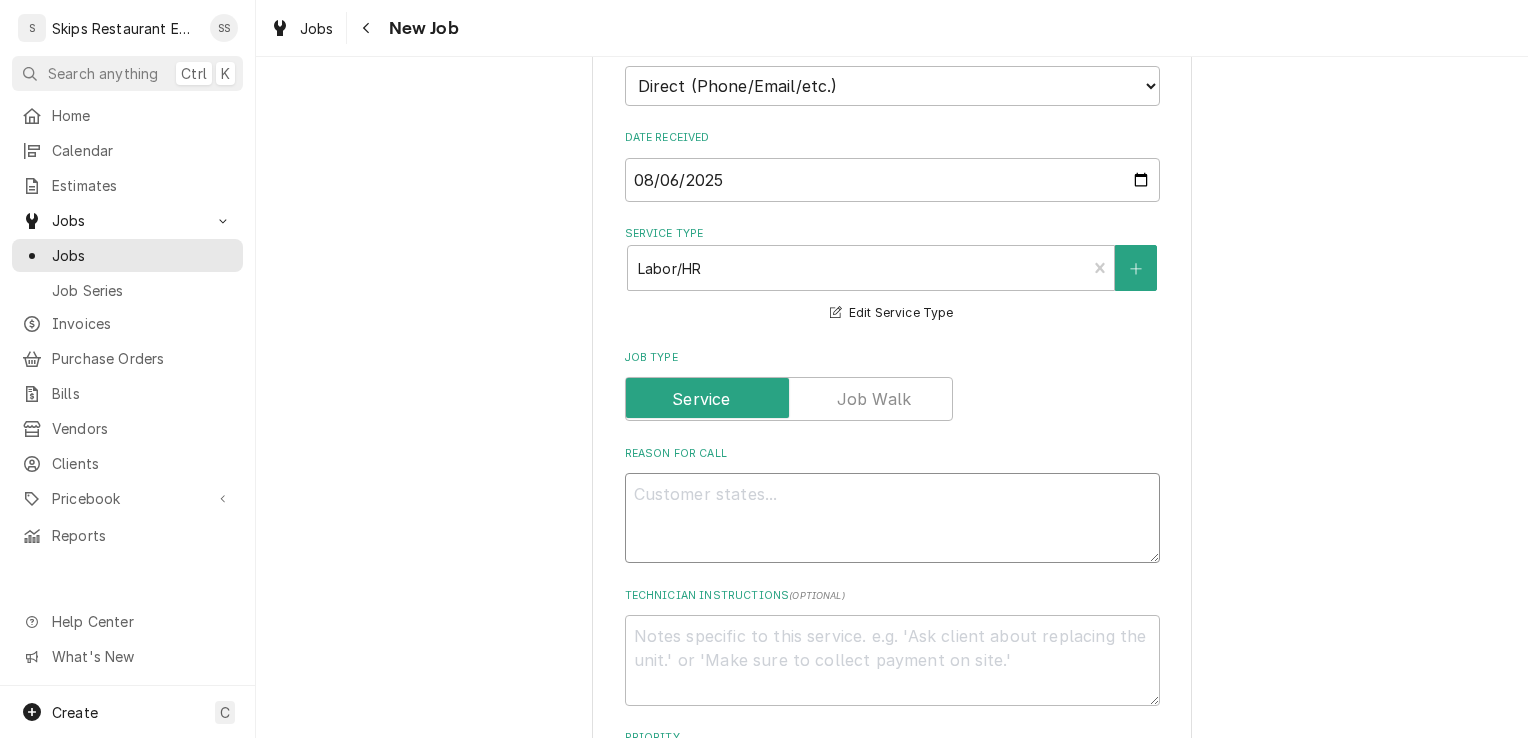 click on "Reason For Call" at bounding box center (892, 518) 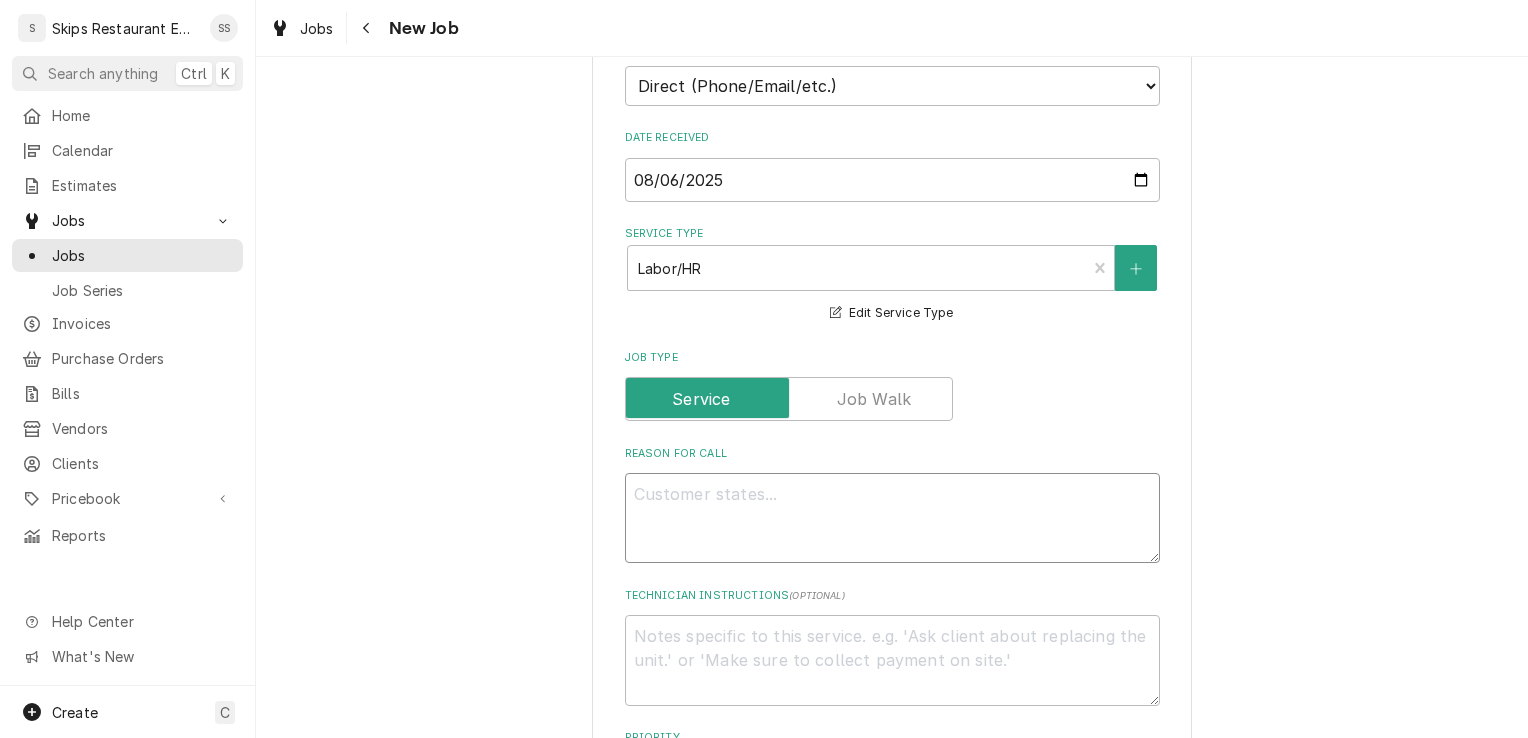 type on "x" 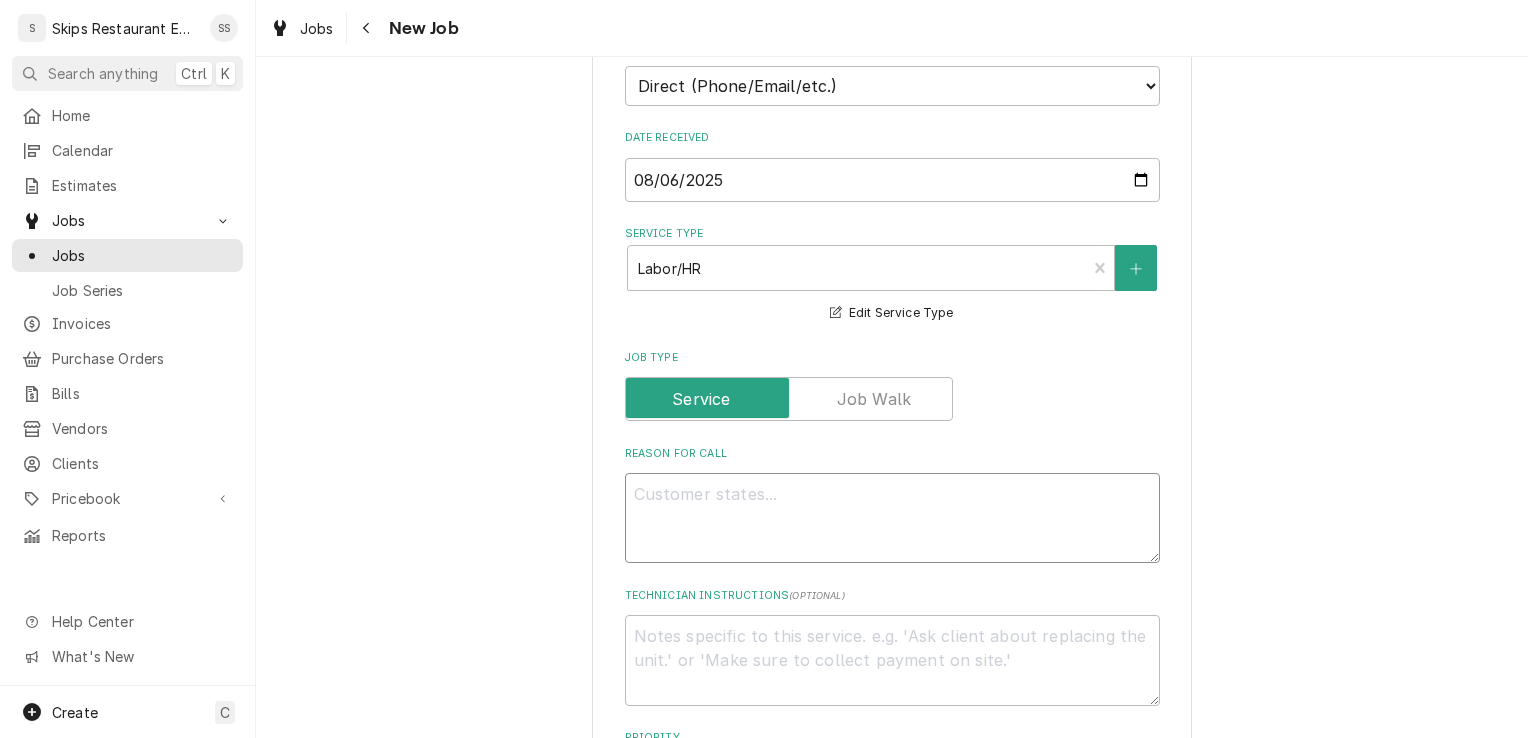 type on "S" 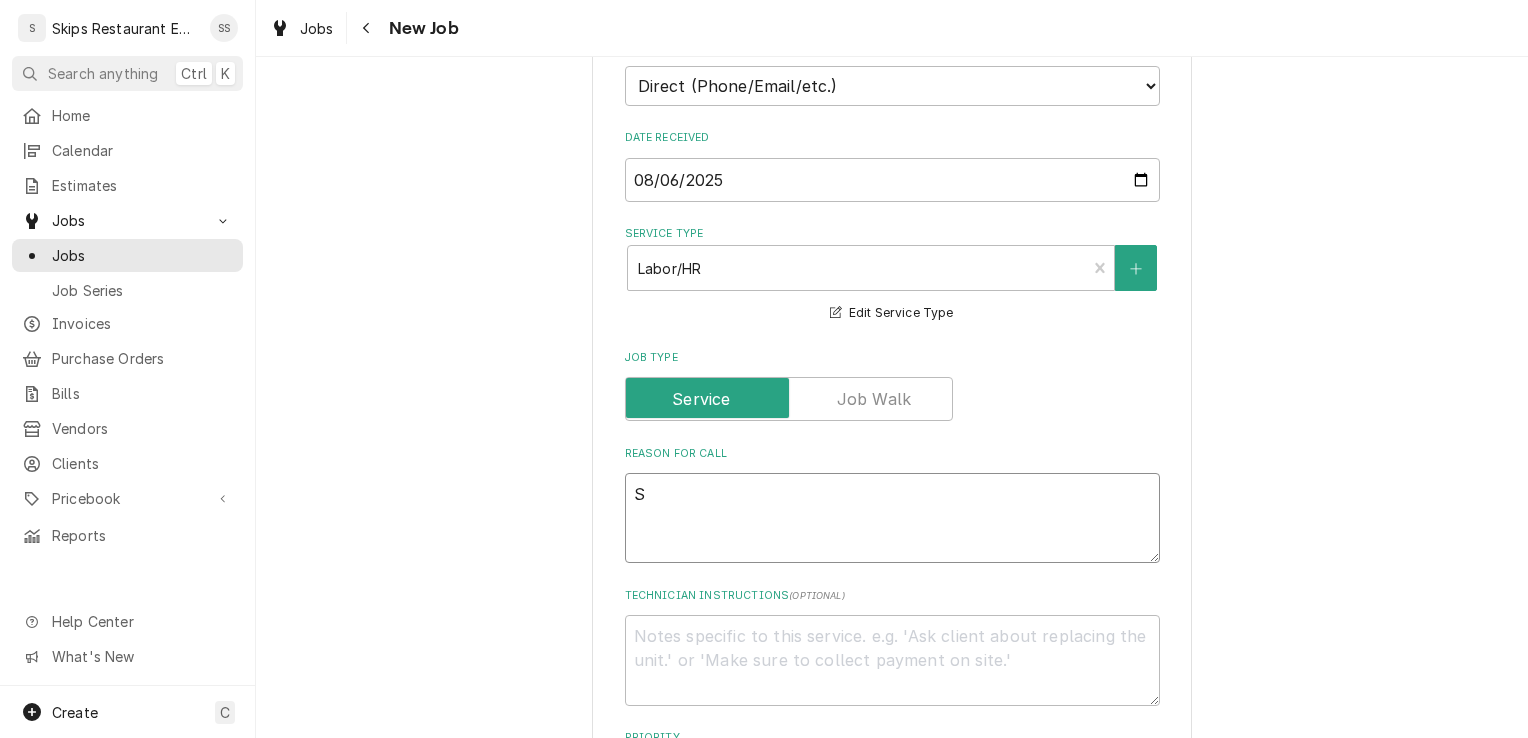 type on "x" 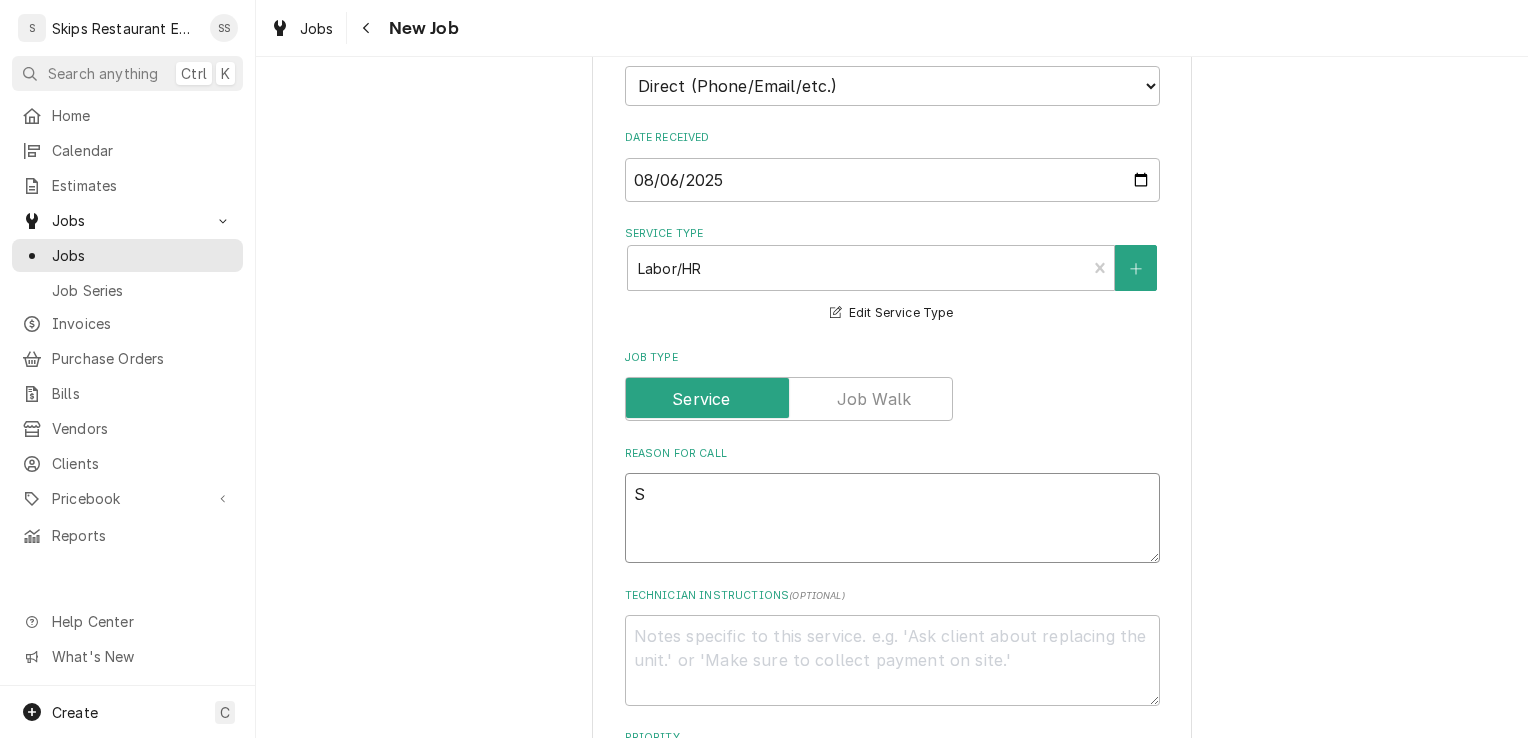 type on "Sh" 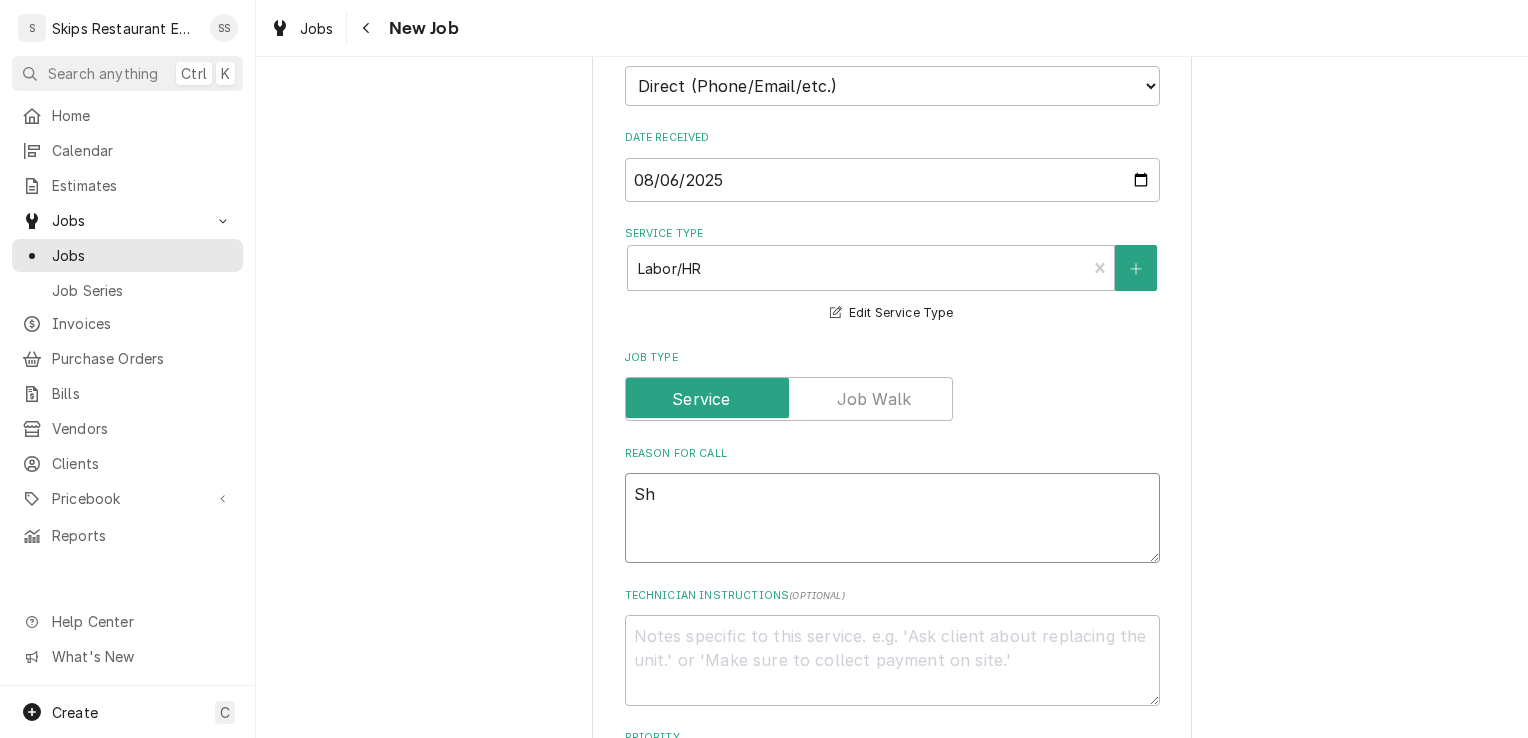 type on "x" 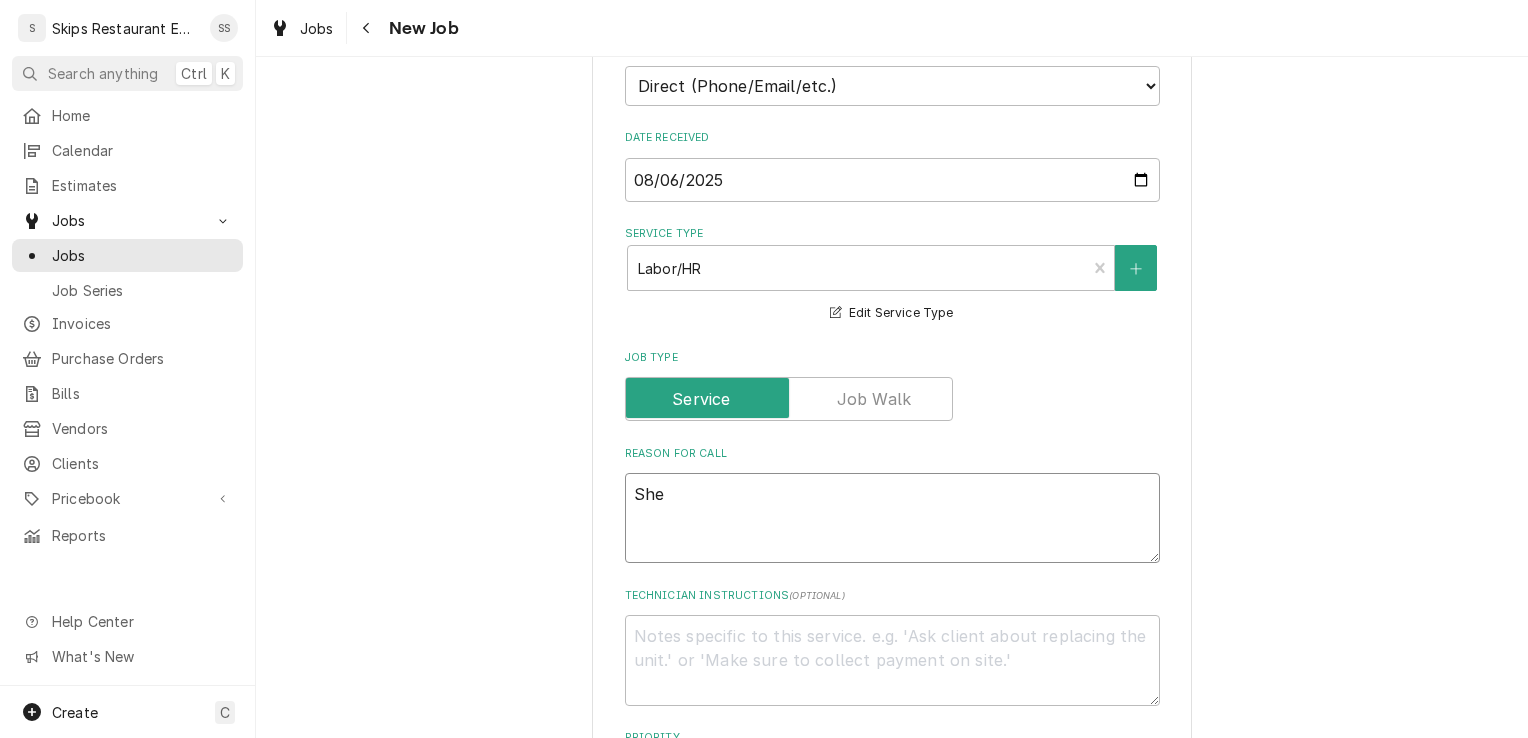 type on "x" 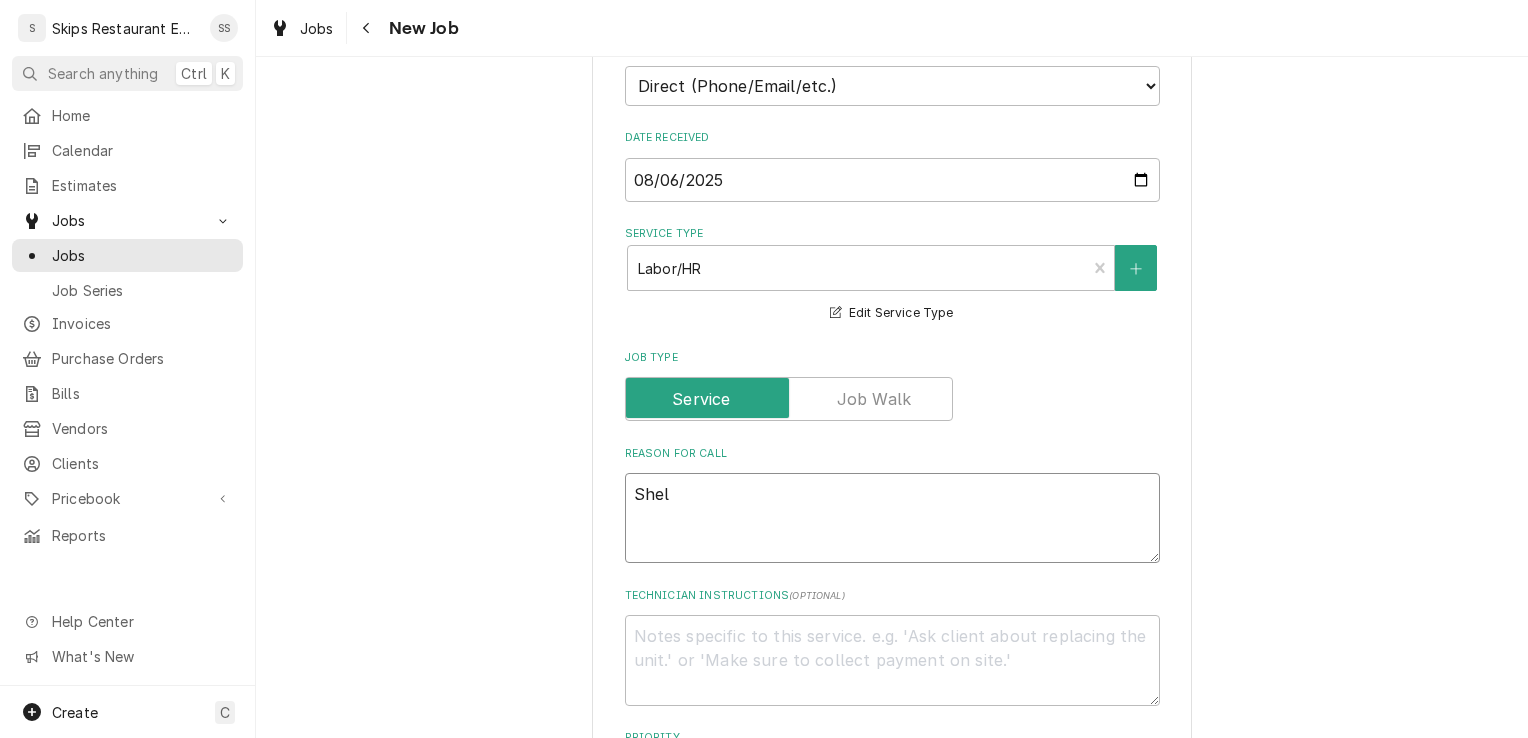 type on "x" 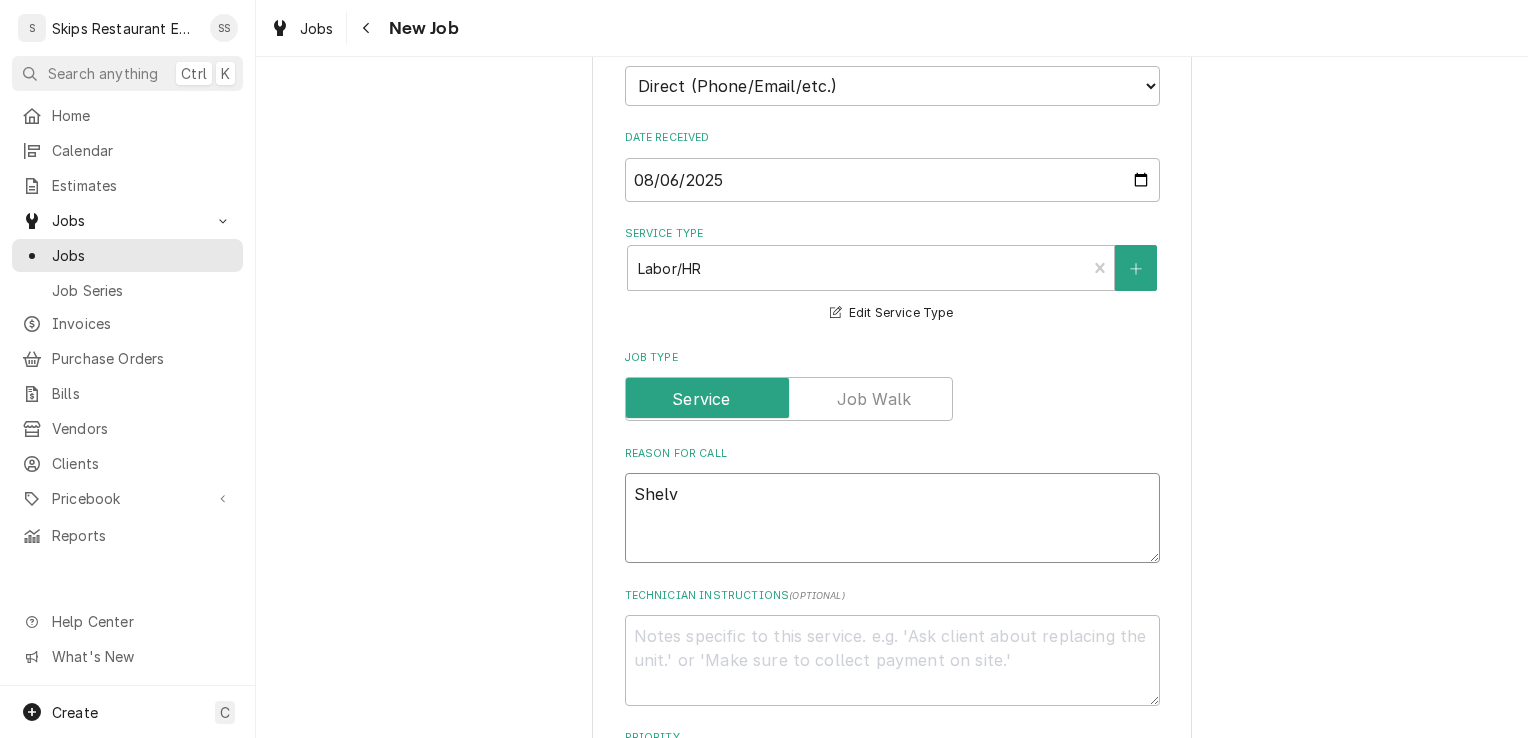 type on "x" 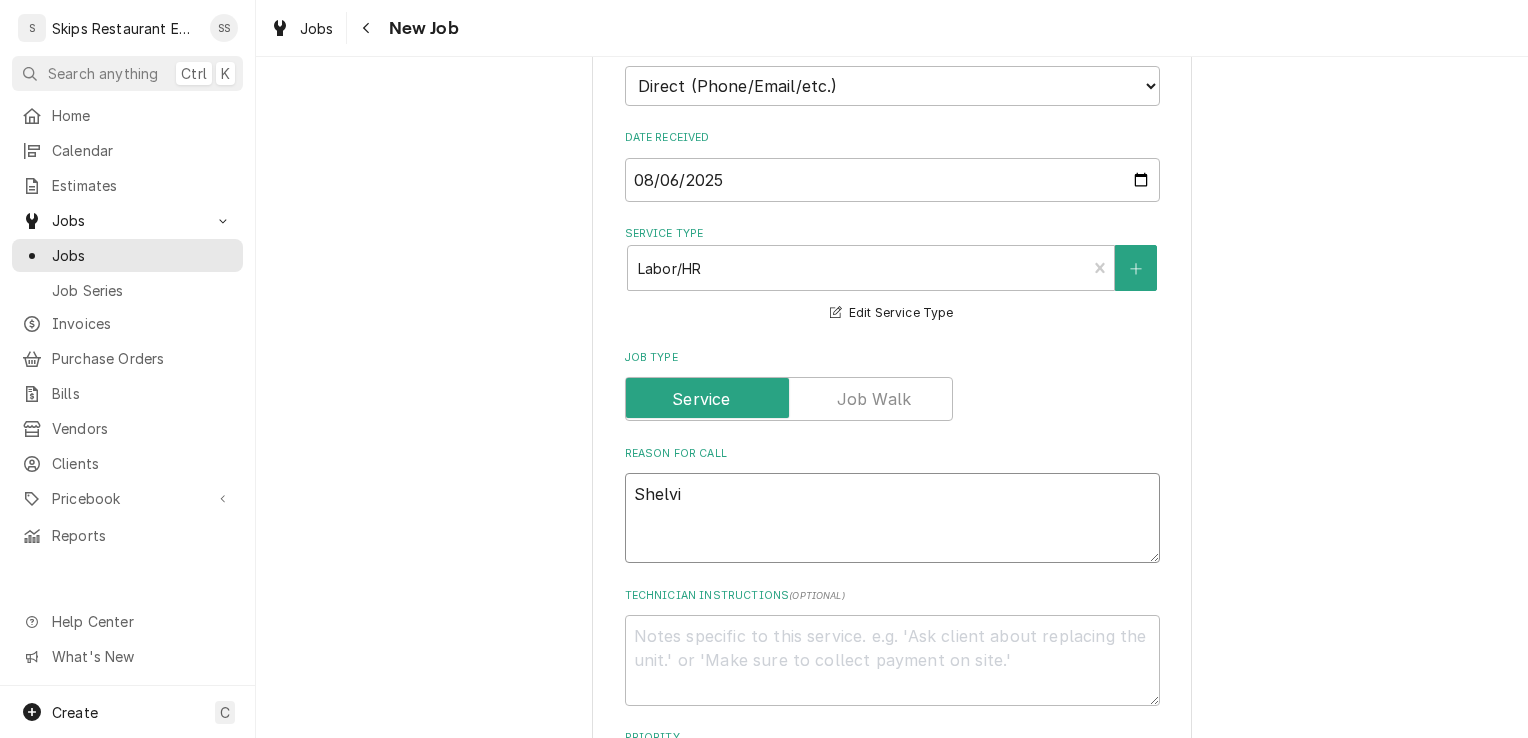 type on "x" 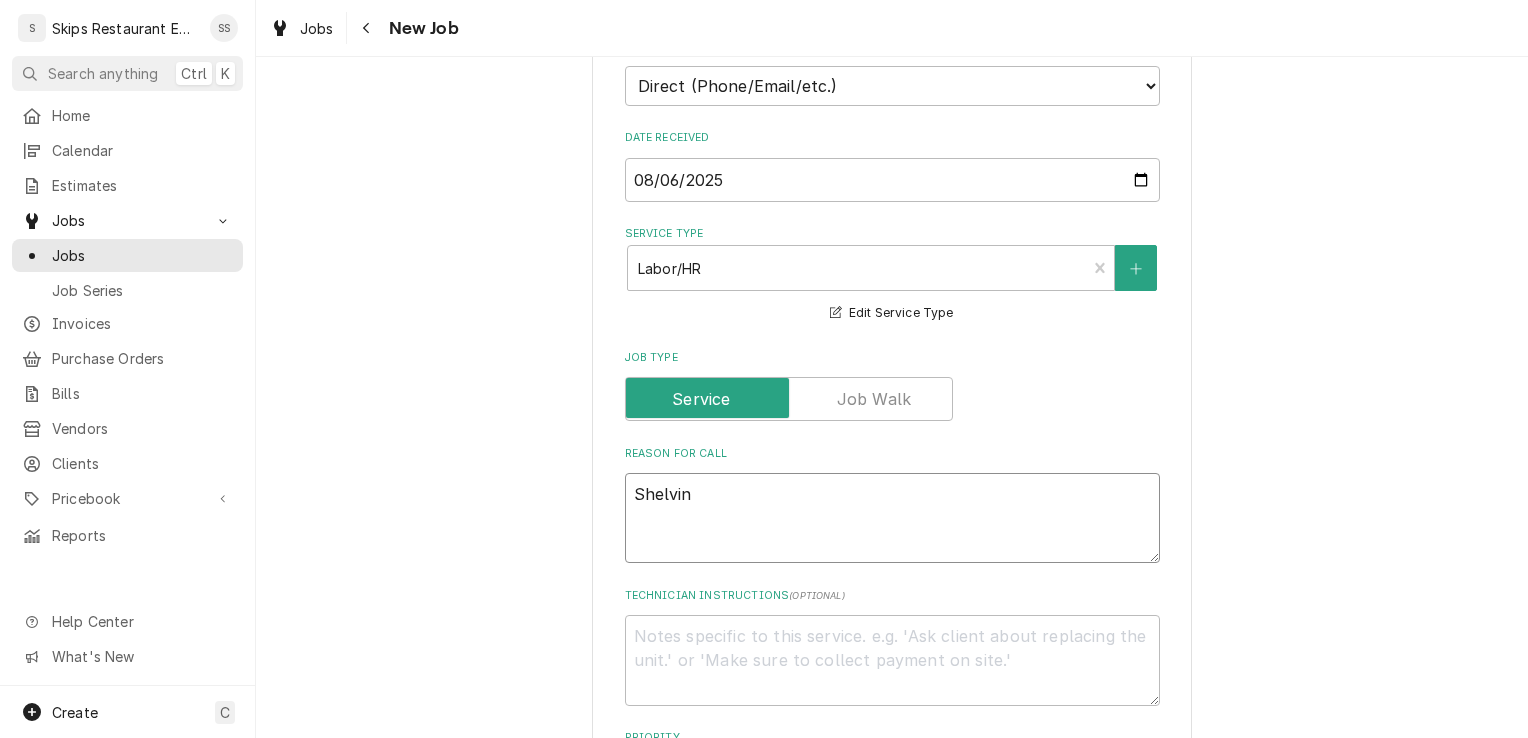 type on "x" 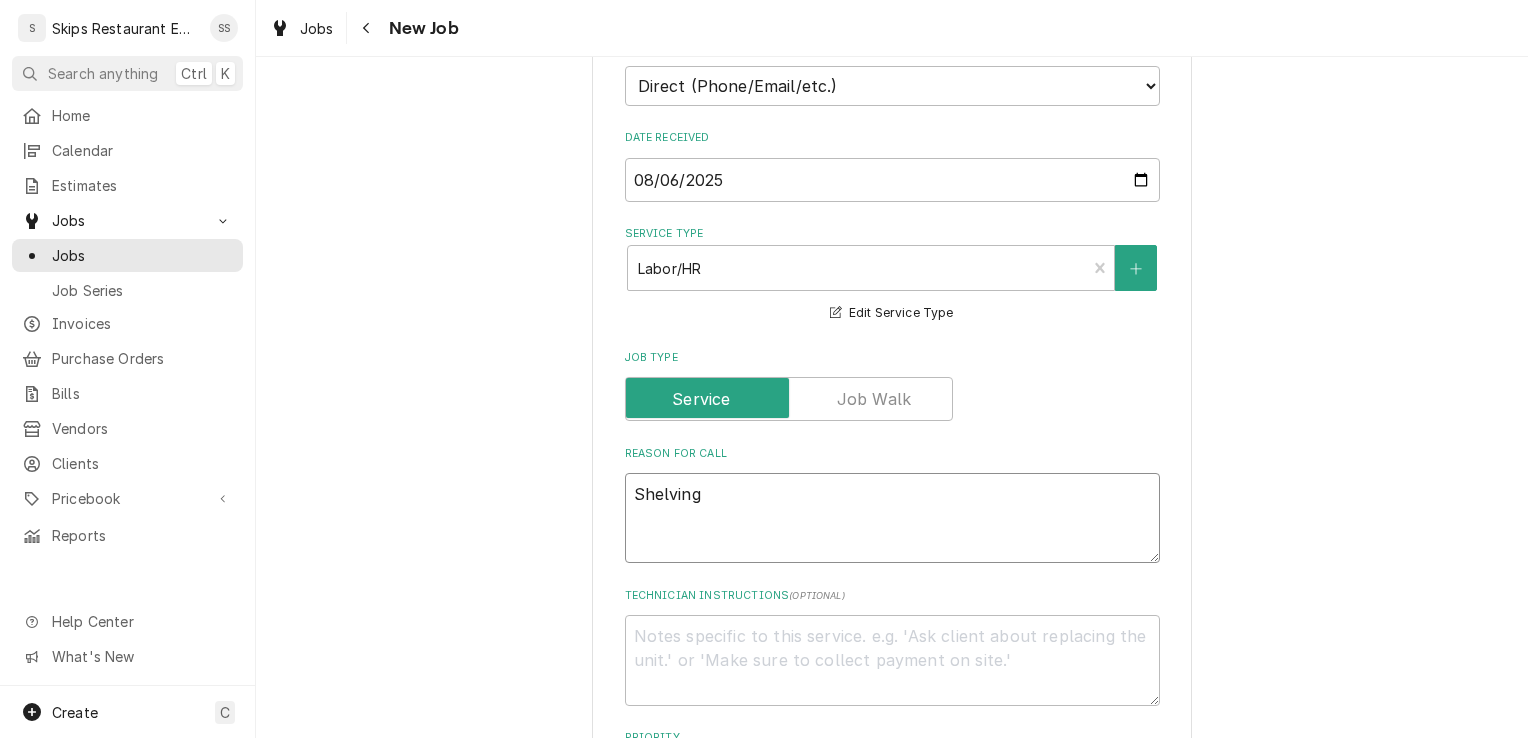 type on "x" 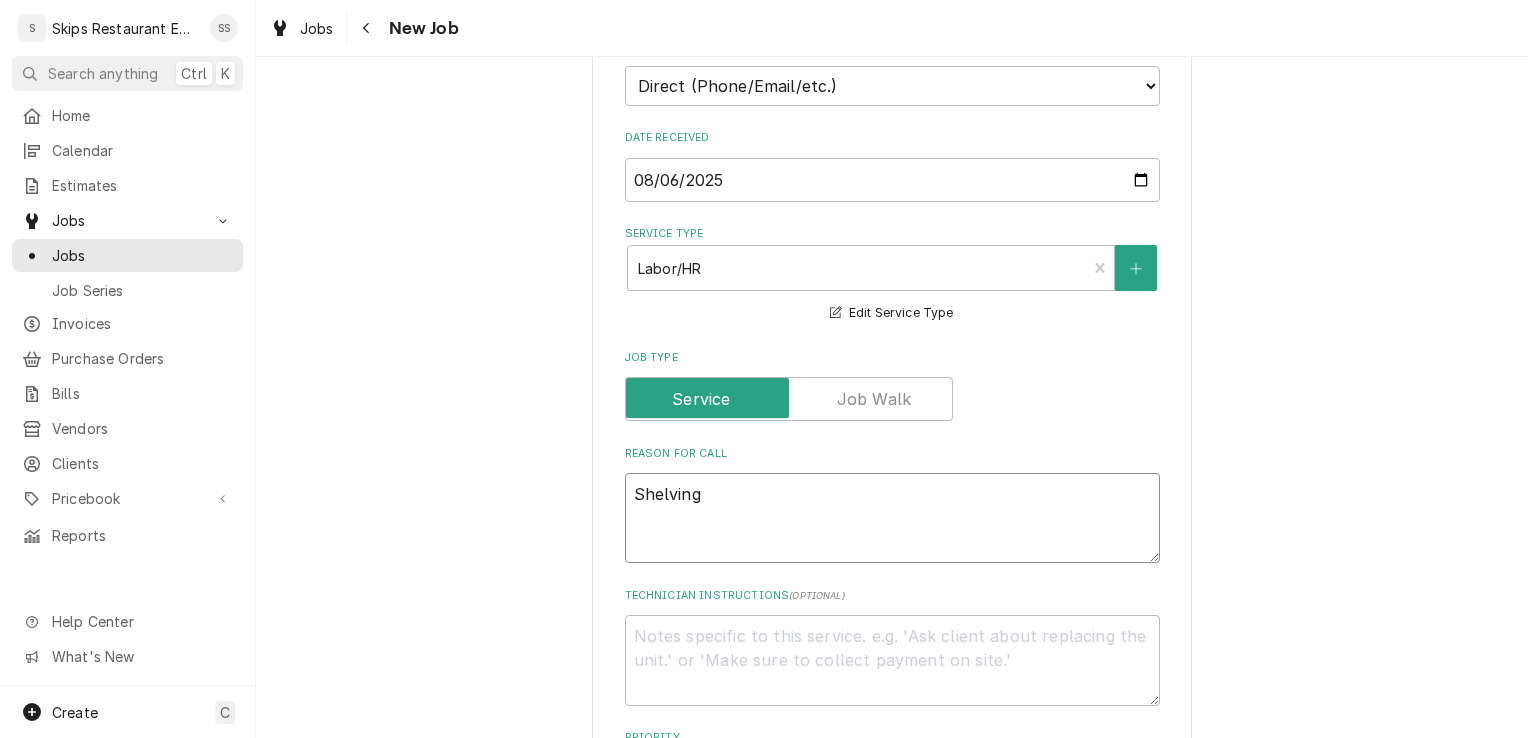 type on "x" 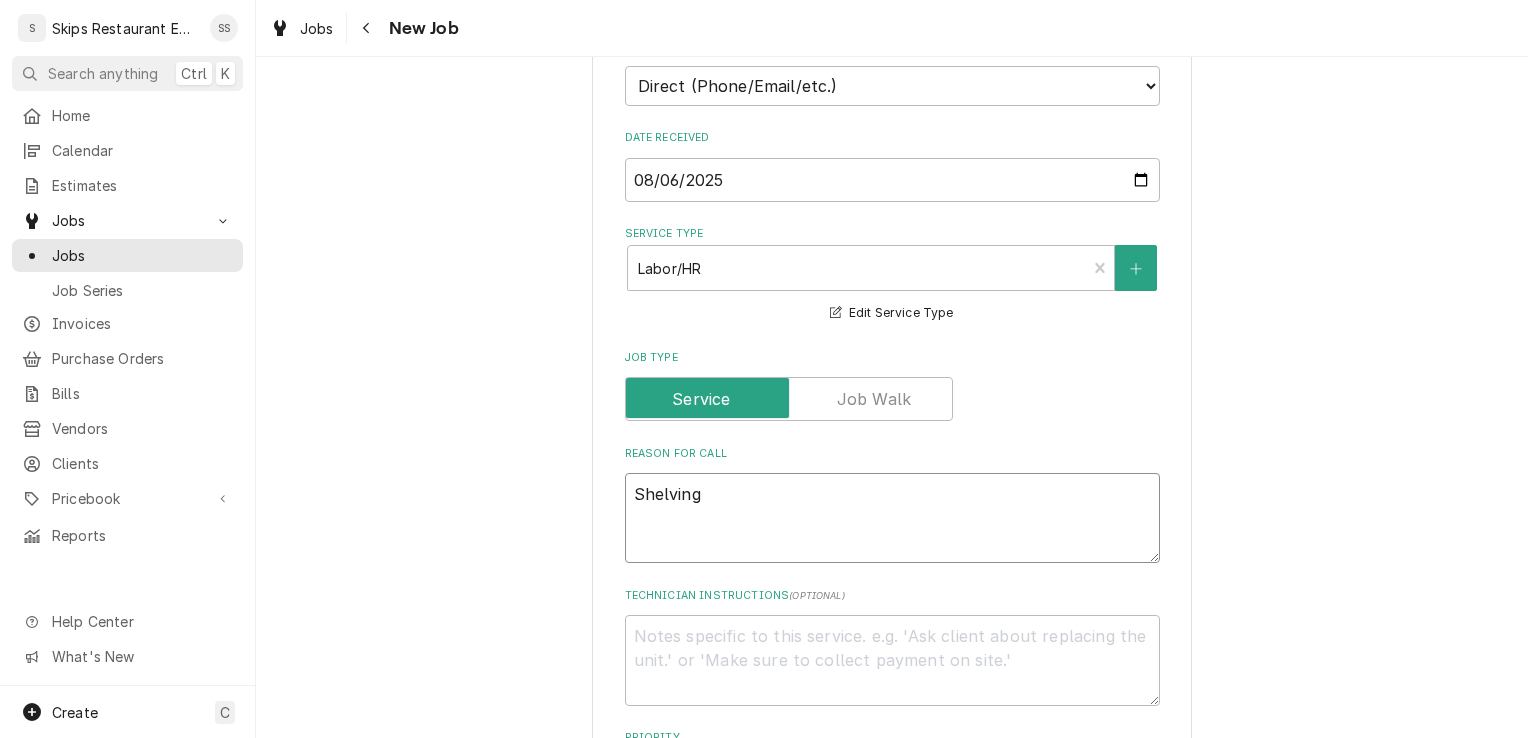 type on "Shelving i" 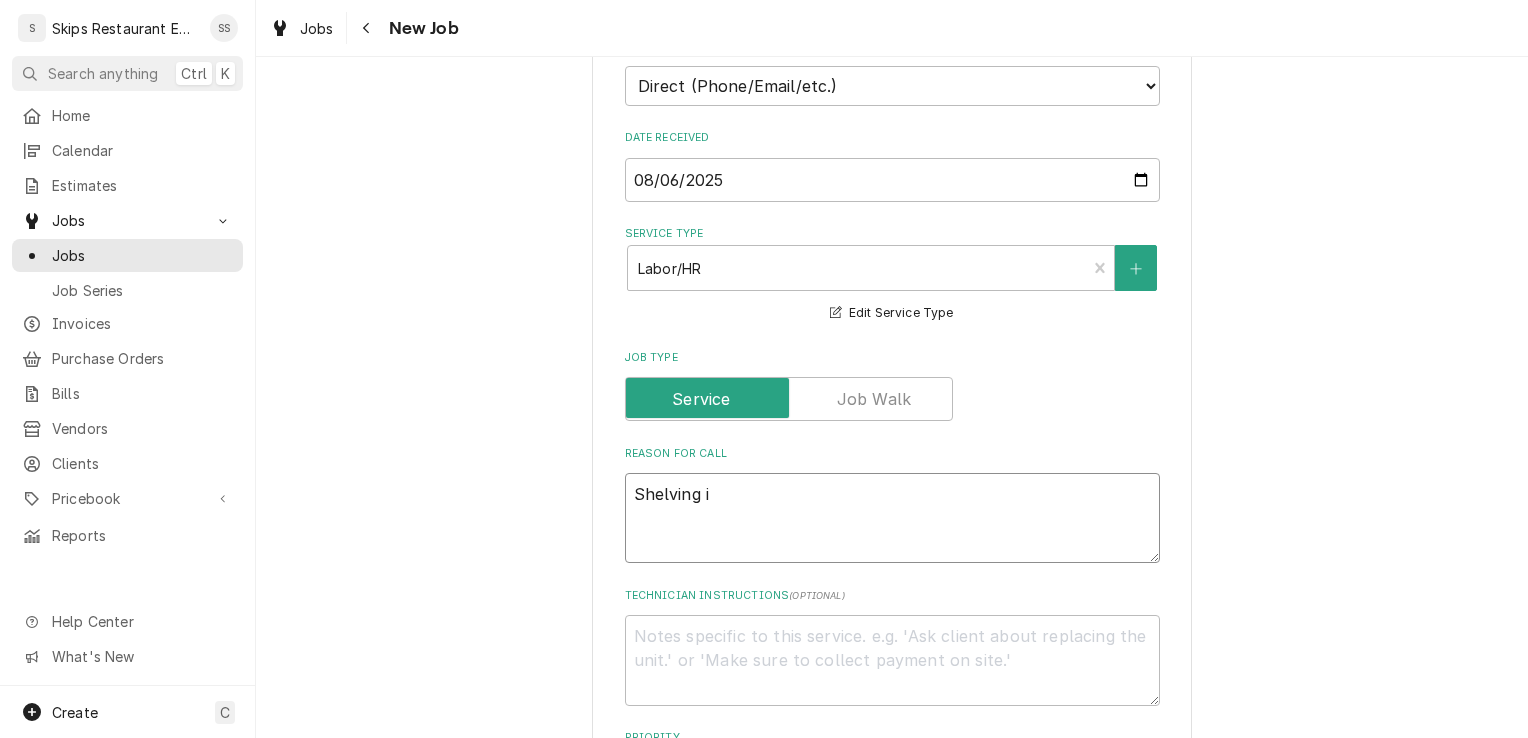type on "x" 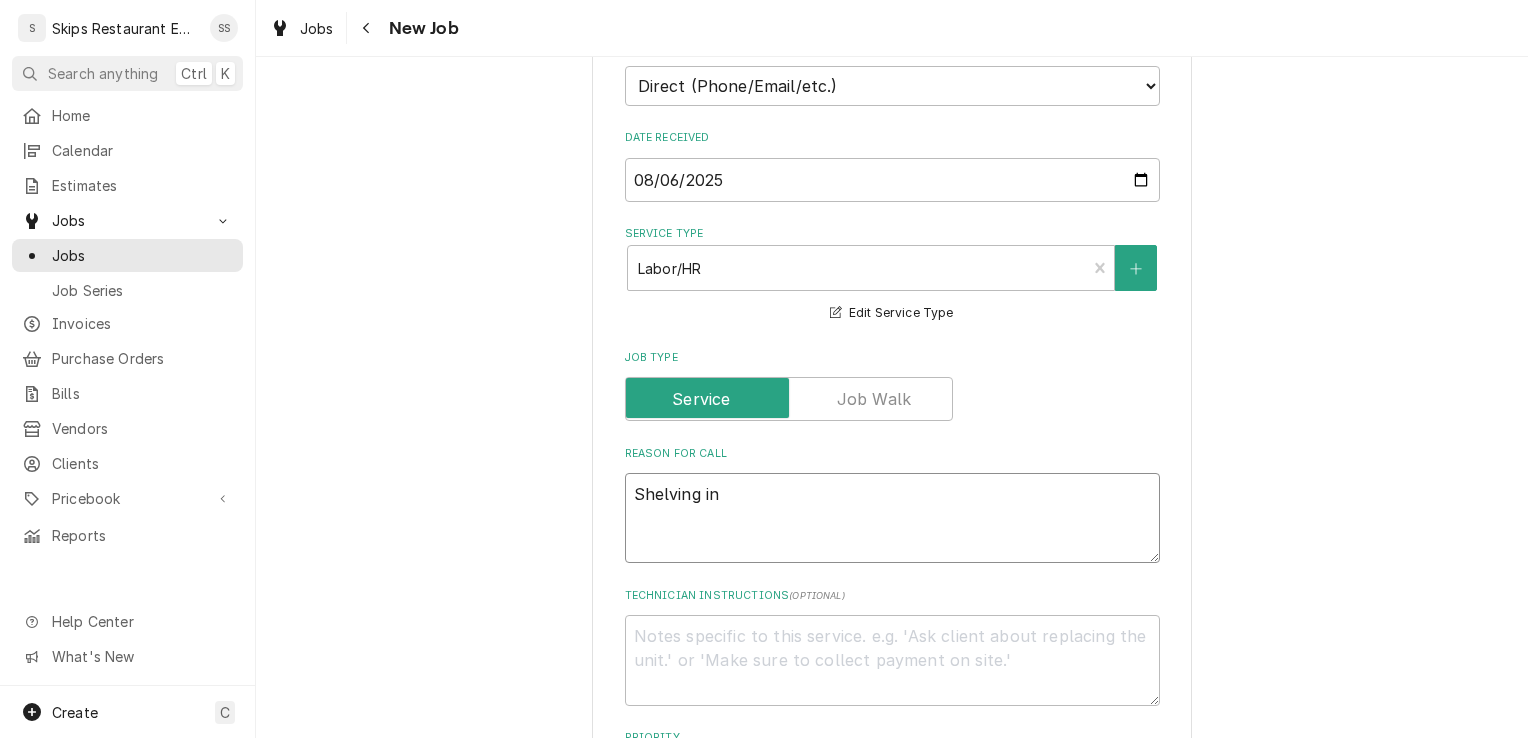 type on "x" 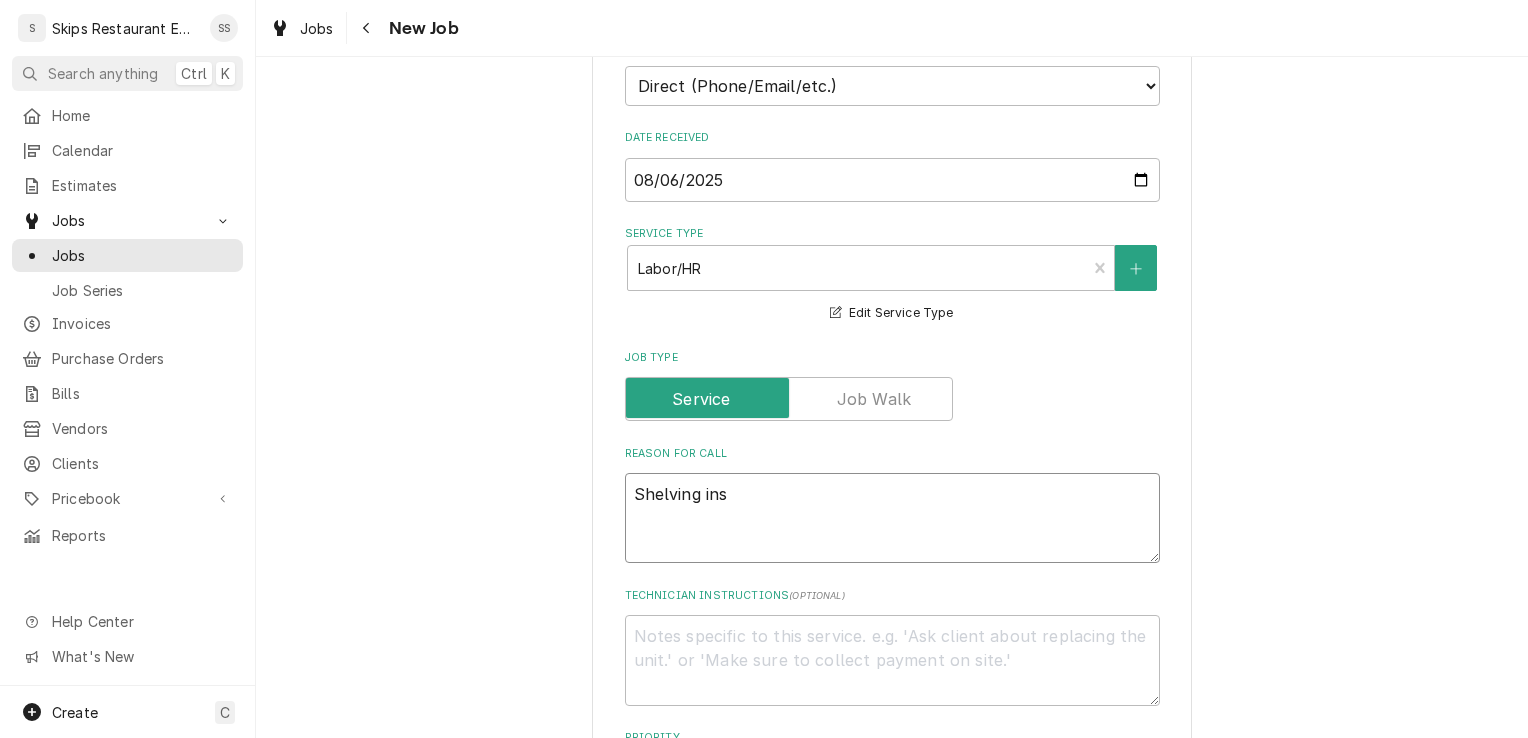 type on "x" 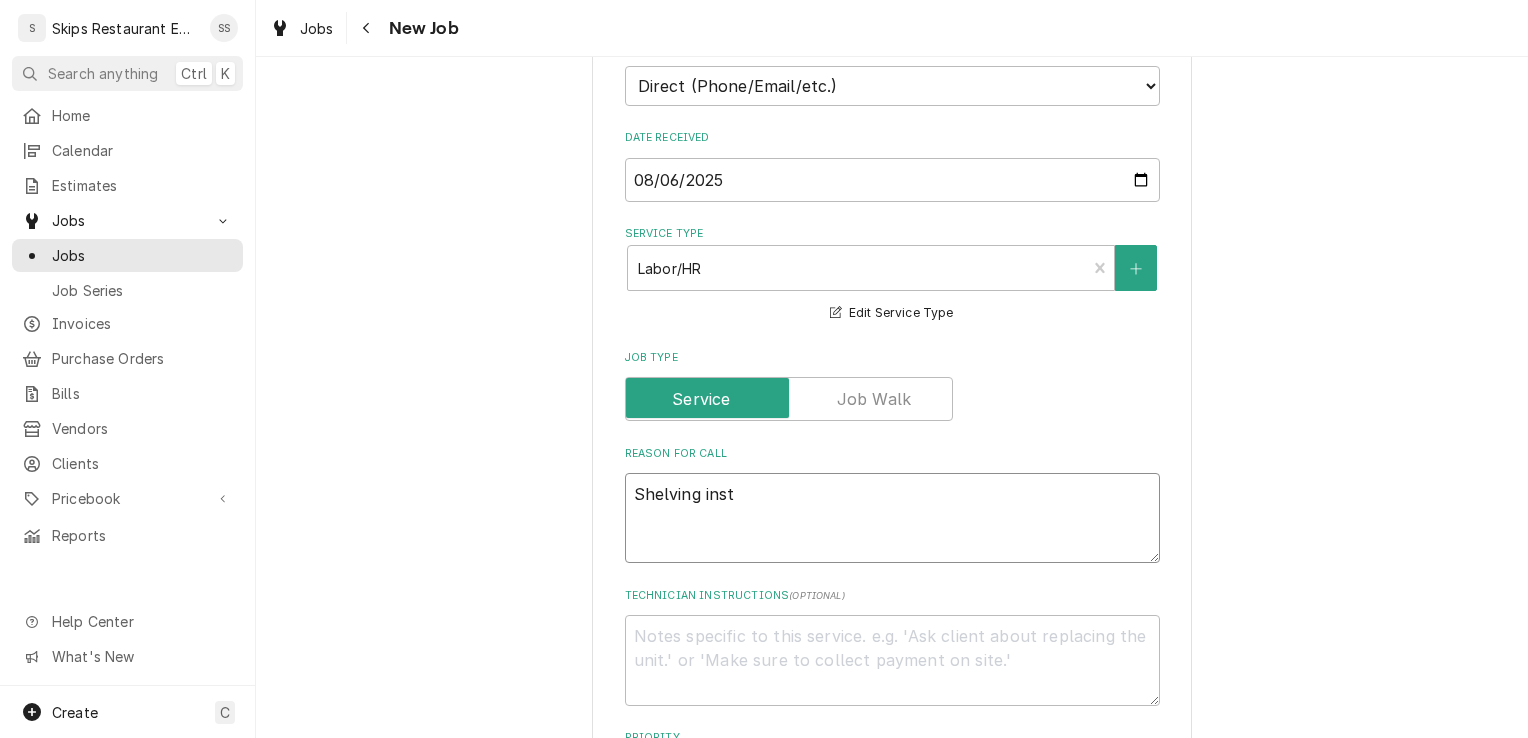 type on "x" 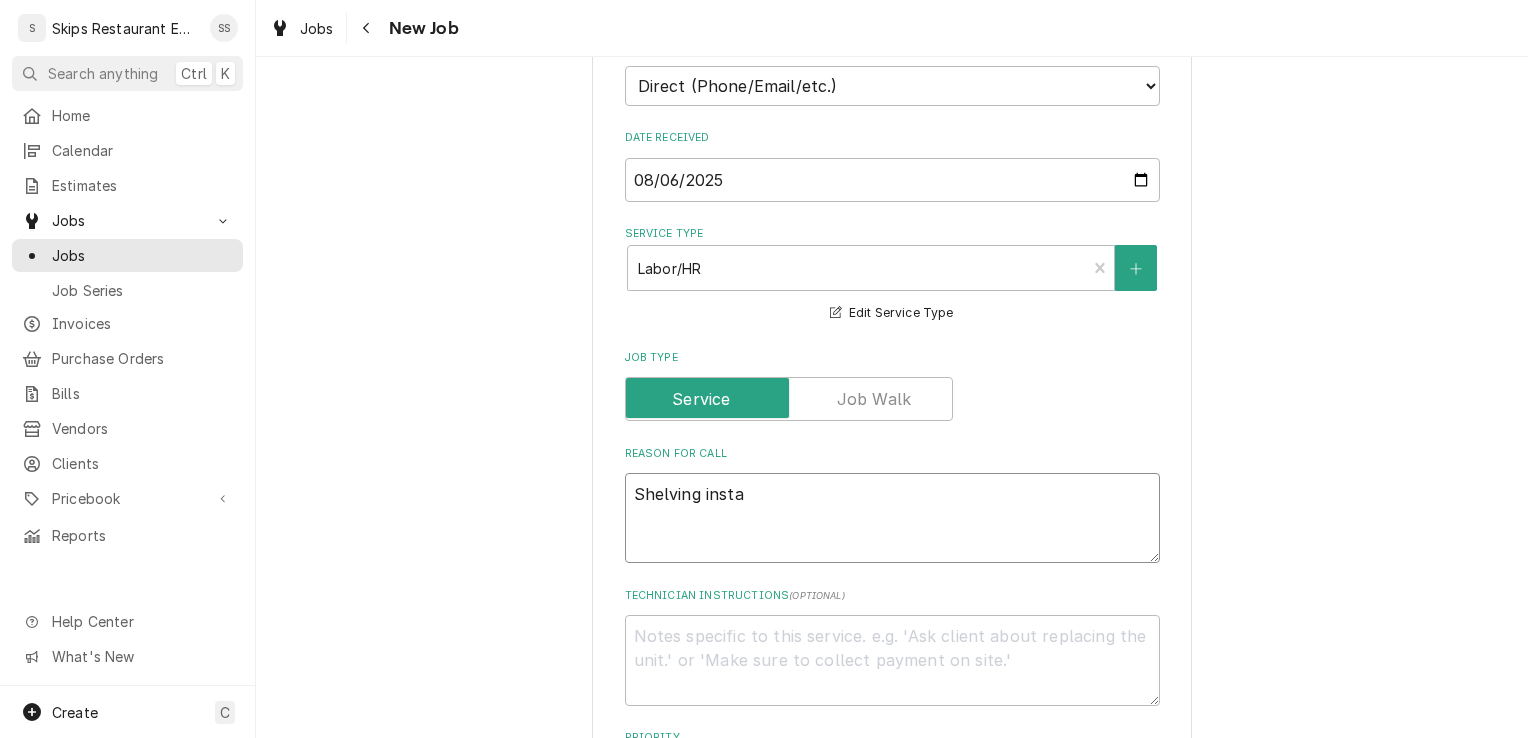 type on "x" 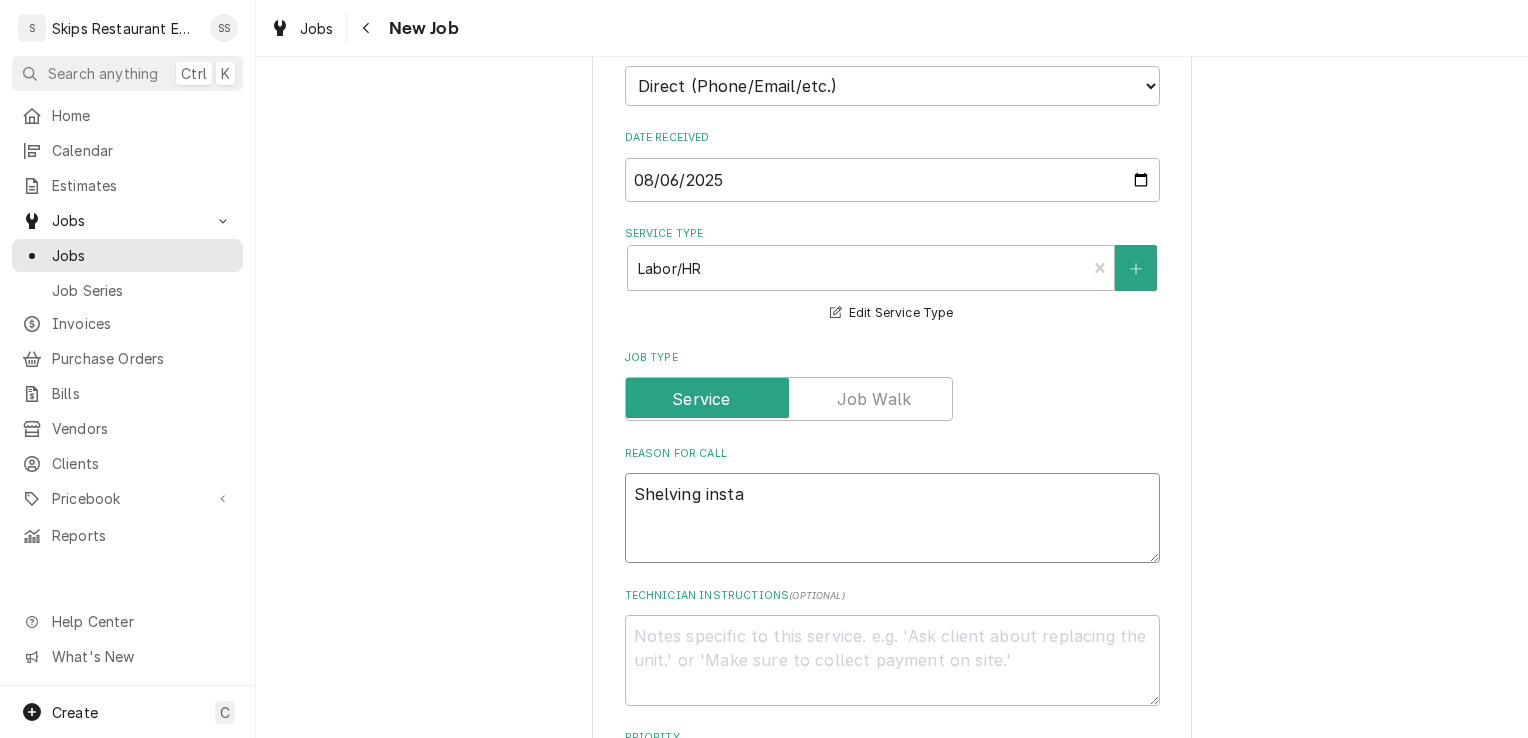 type on "Shelving instal" 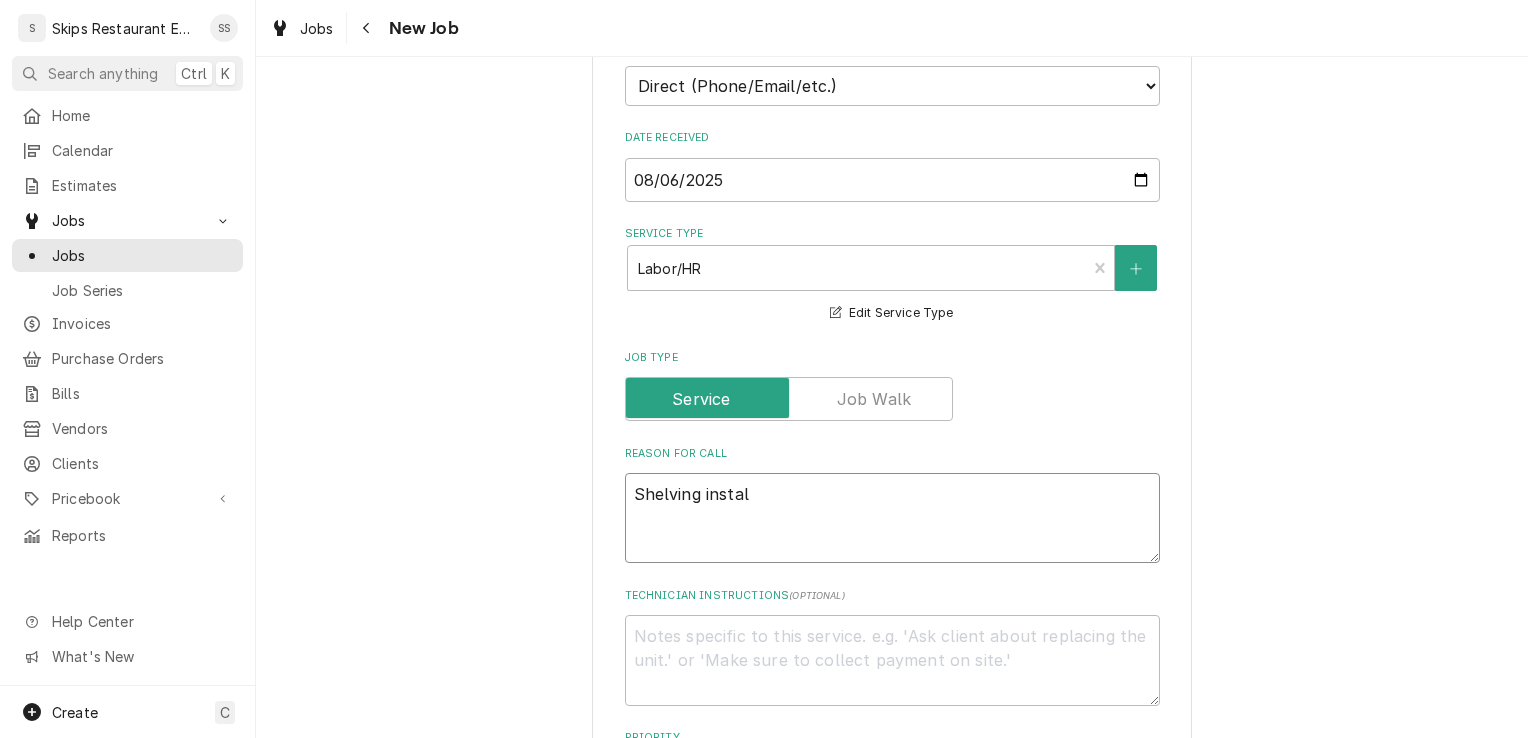 type on "x" 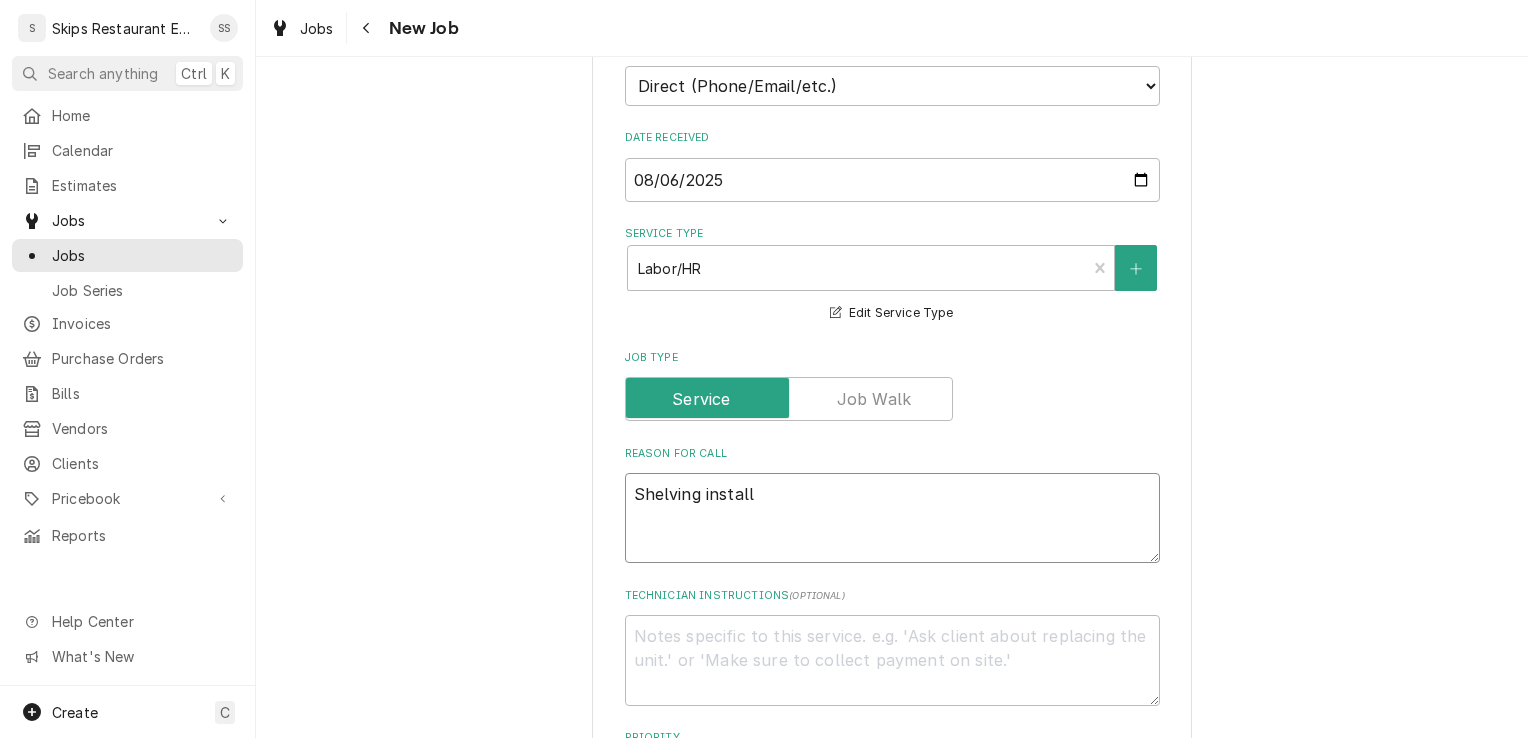 type on "x" 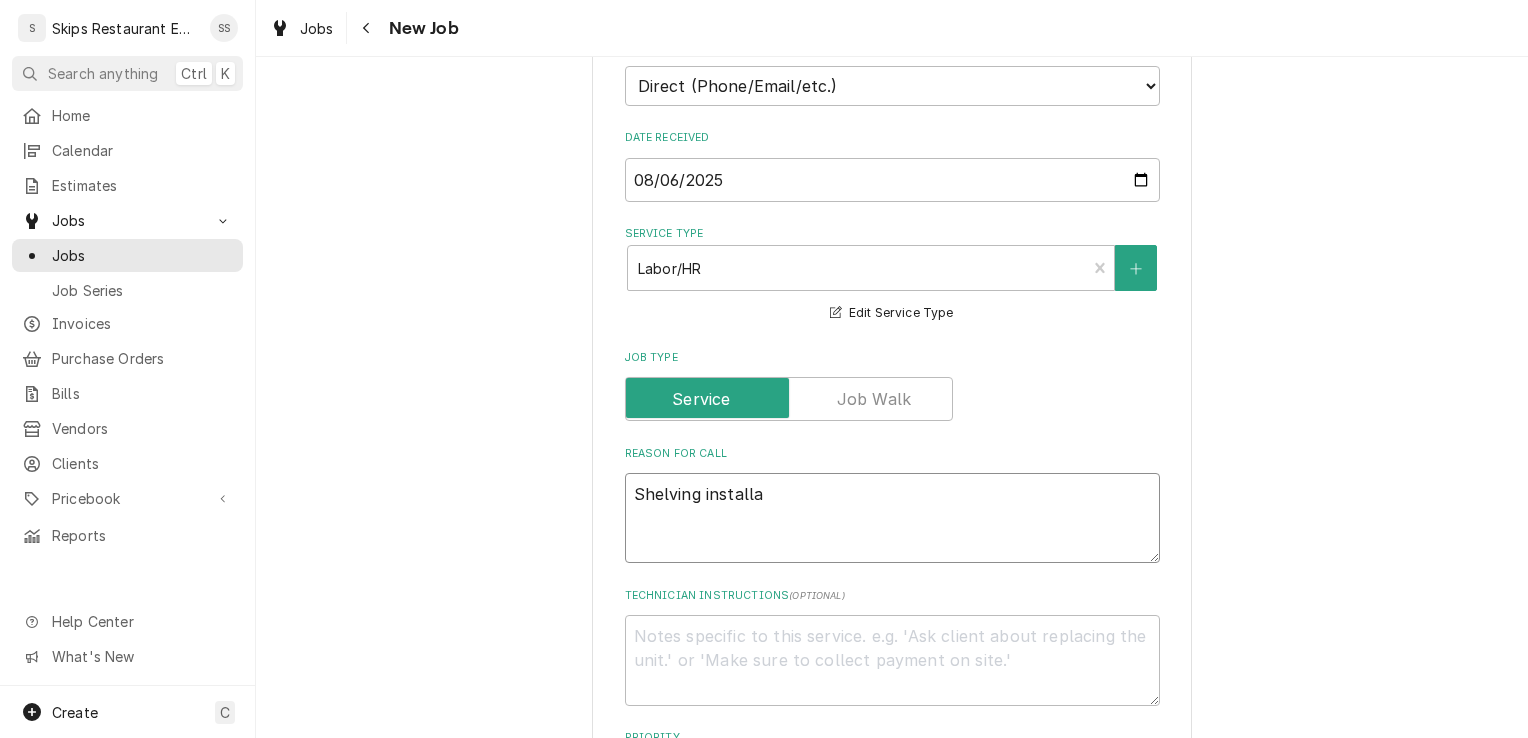 type on "x" 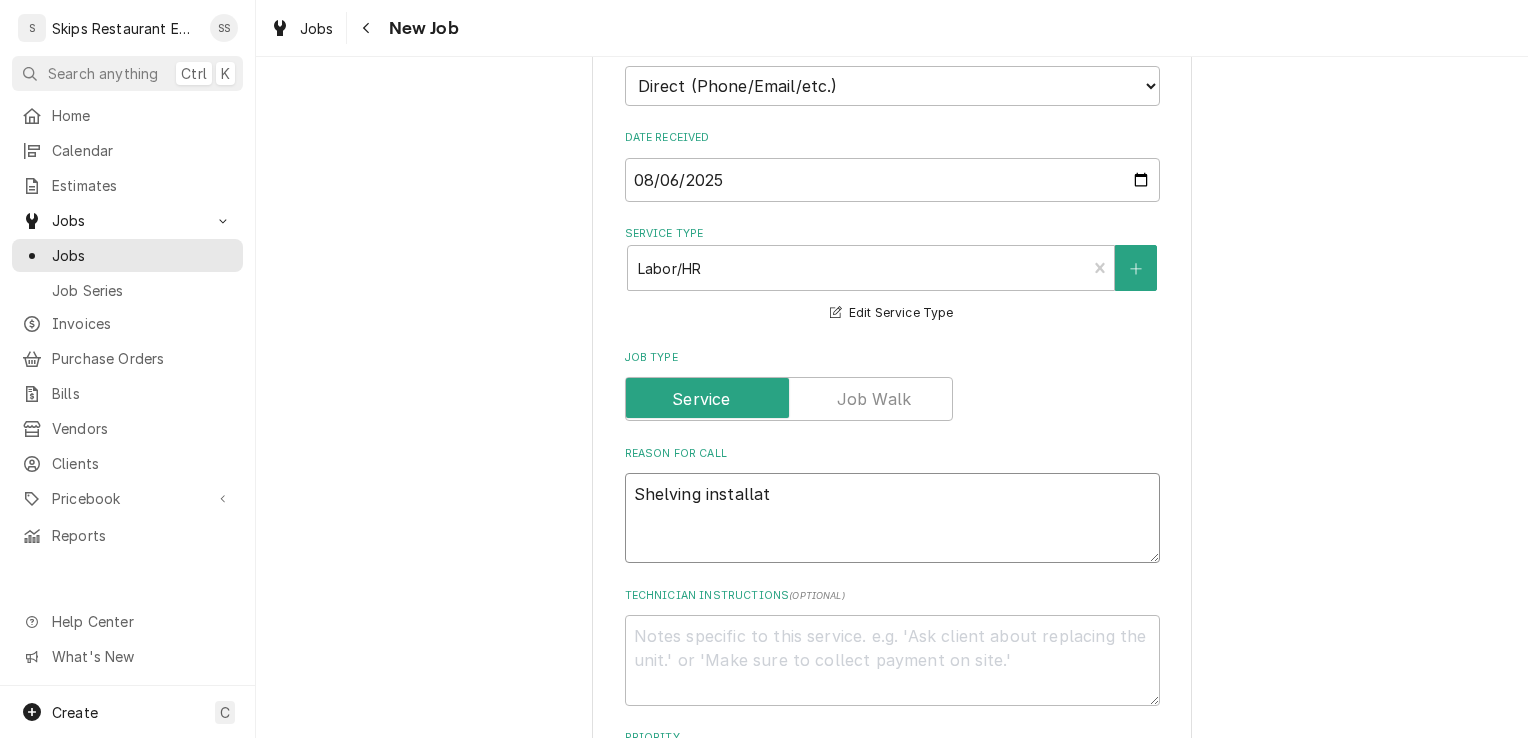 type on "x" 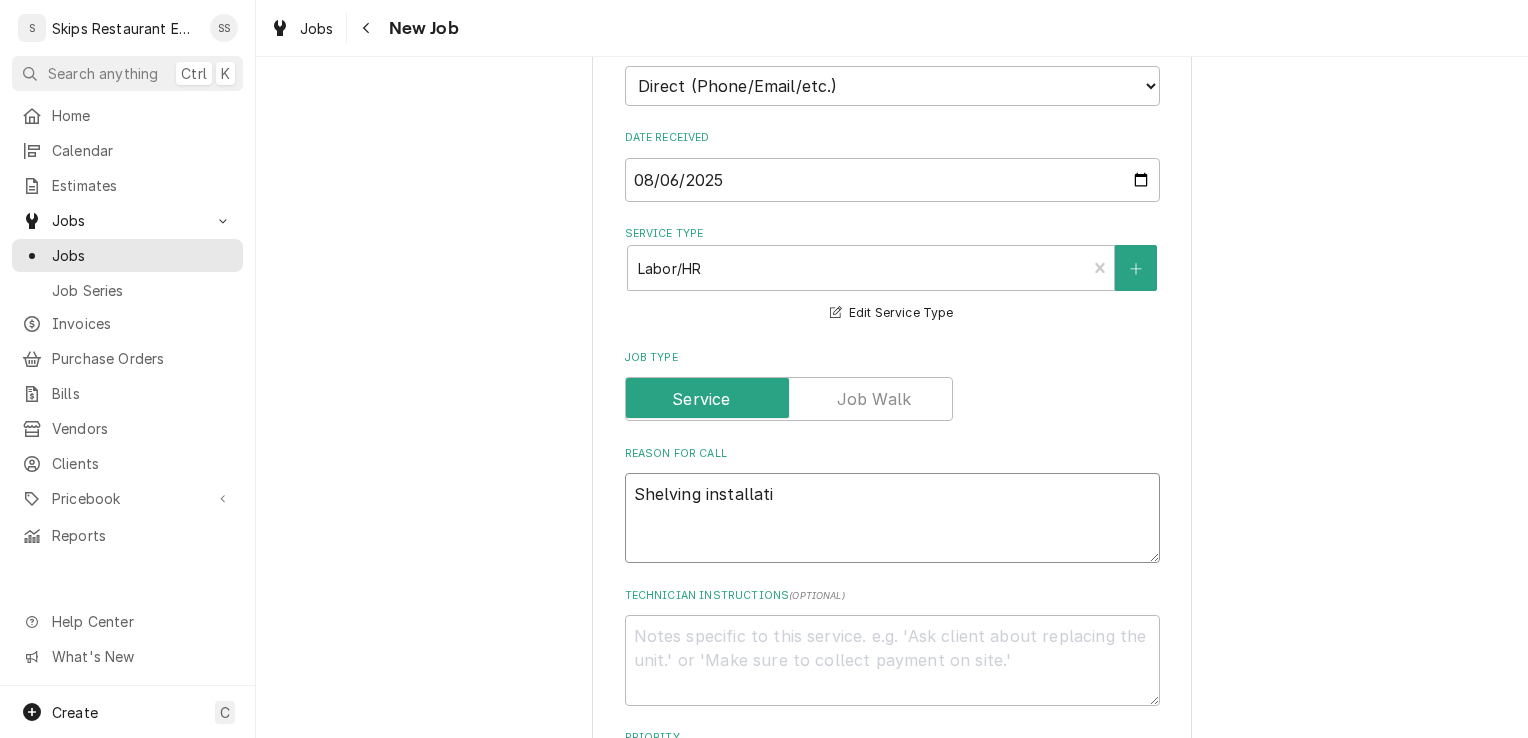 type on "x" 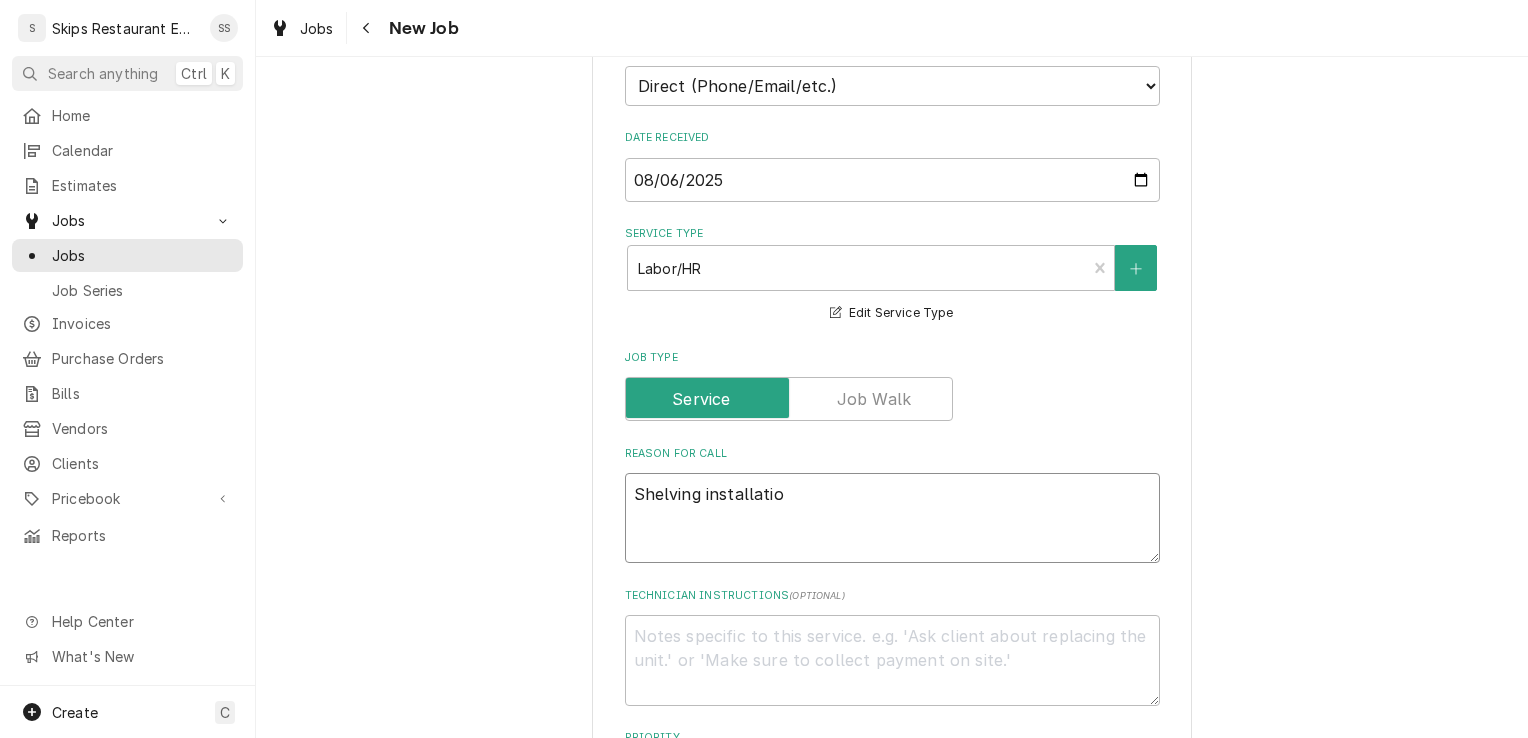 type on "x" 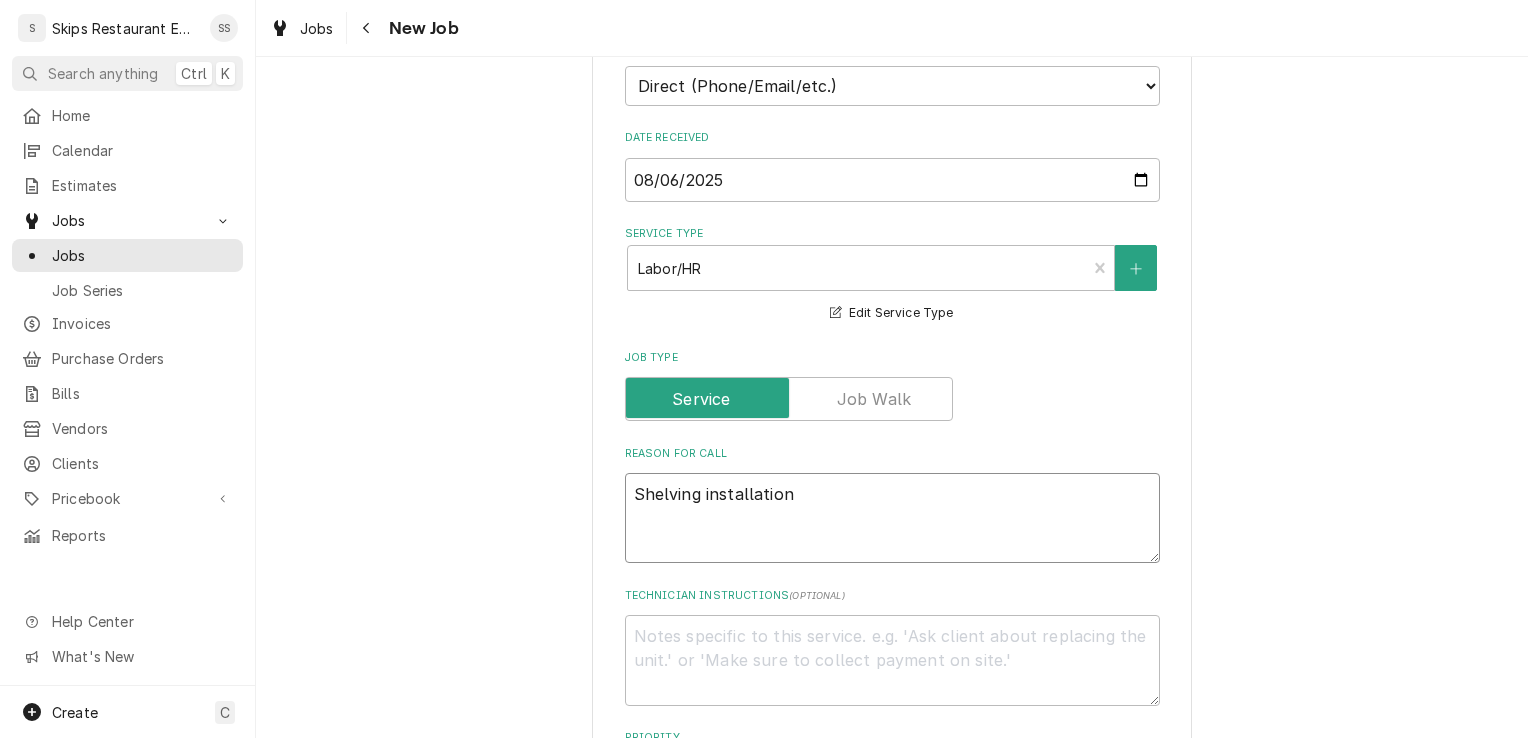 type on "x" 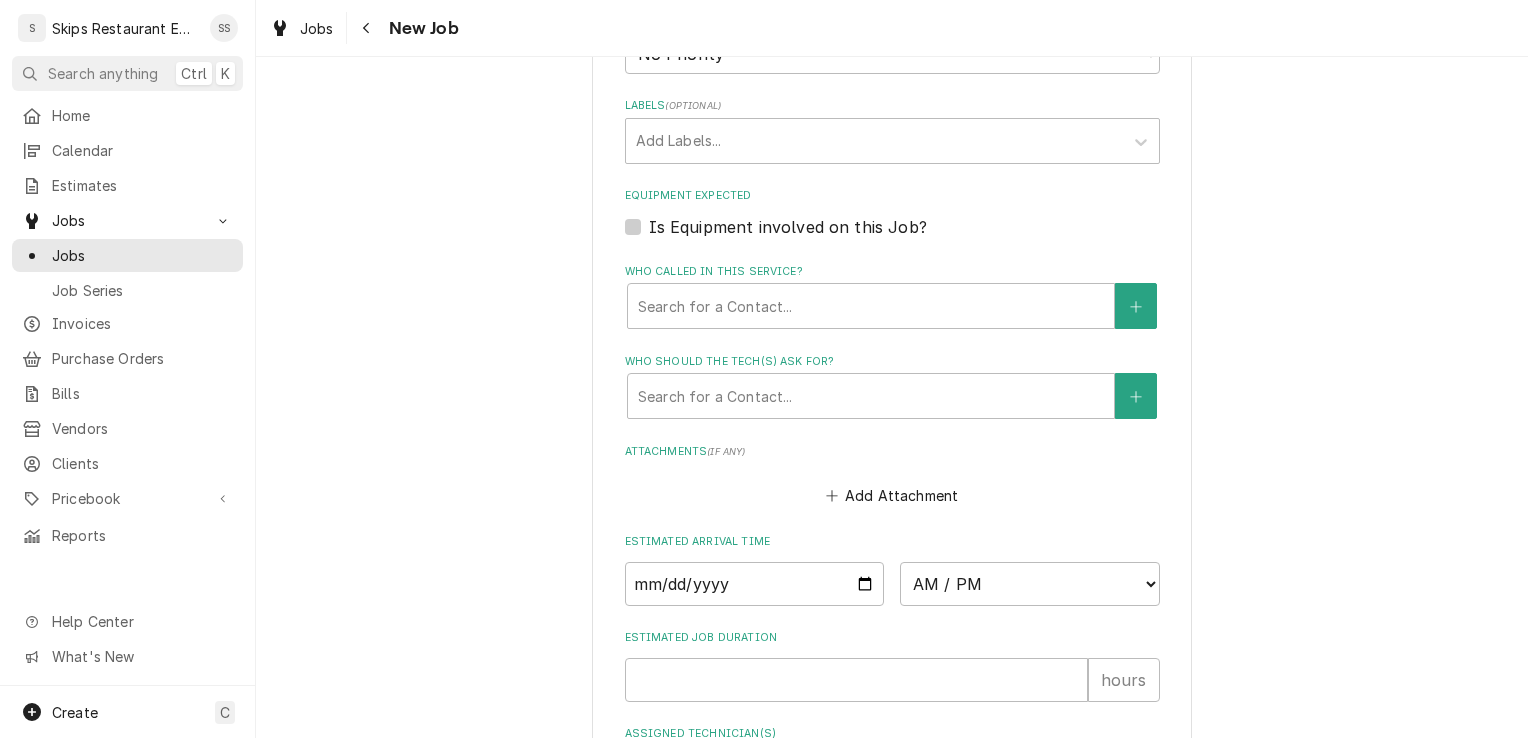 scroll, scrollTop: 1217, scrollLeft: 0, axis: vertical 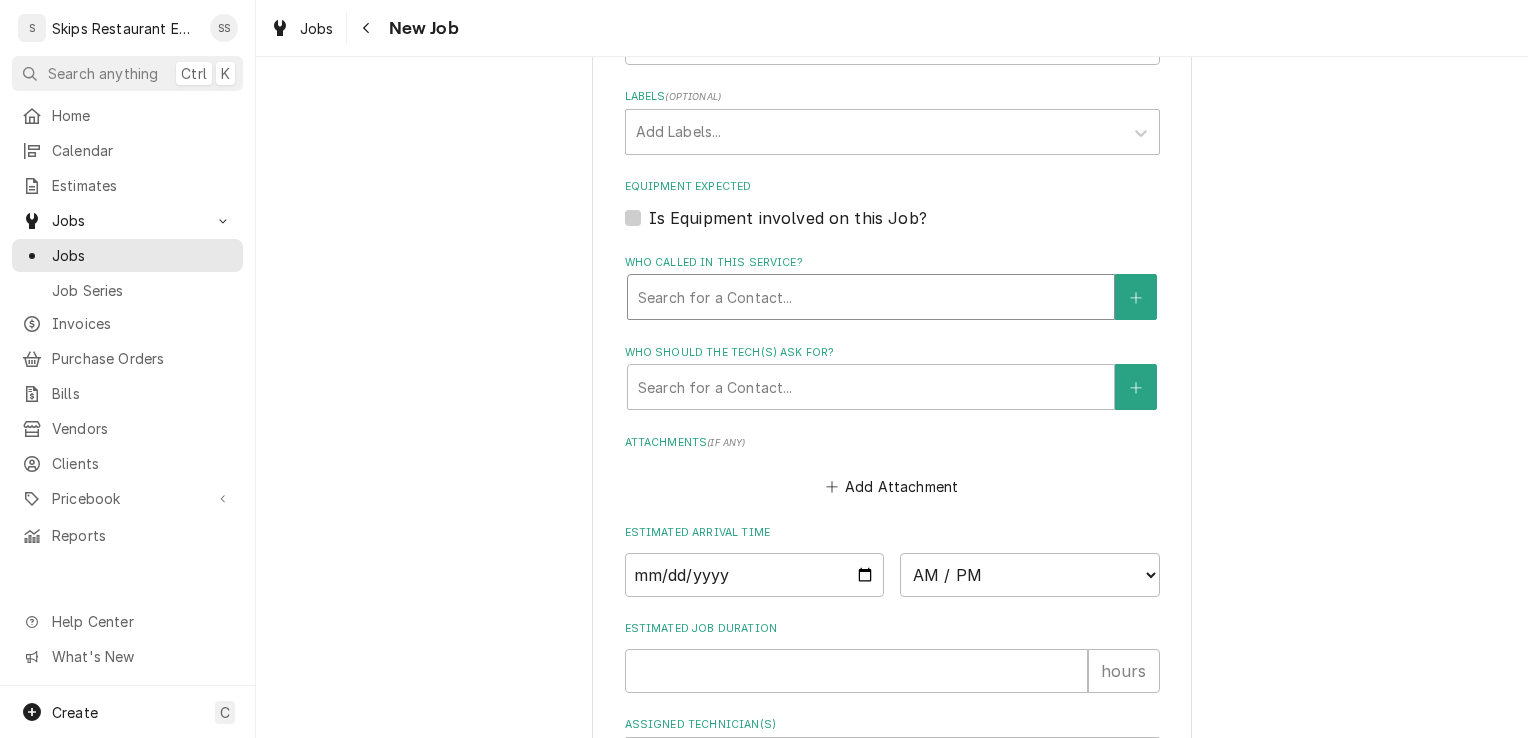 type on "Shelving installation" 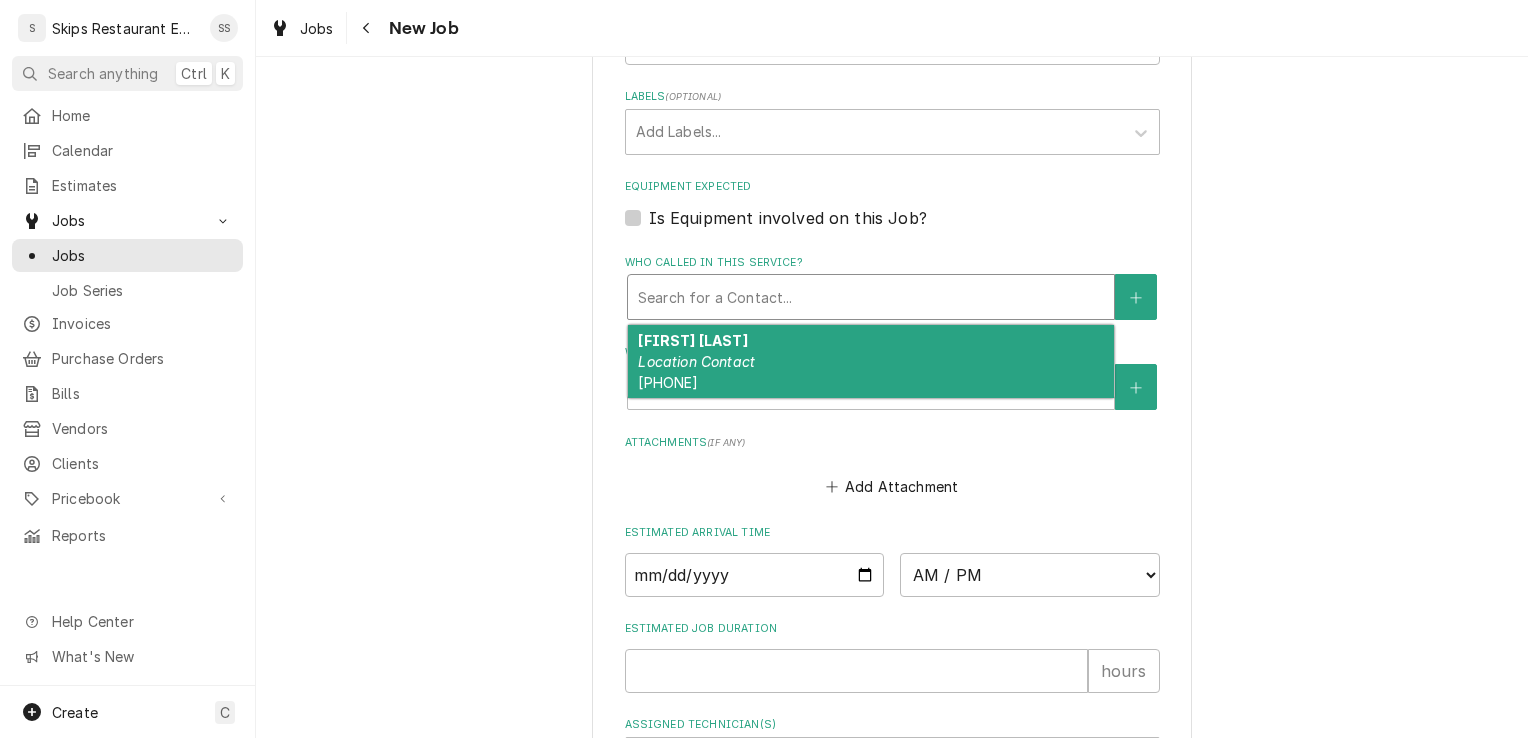 click on "Location Contact" at bounding box center [696, 361] 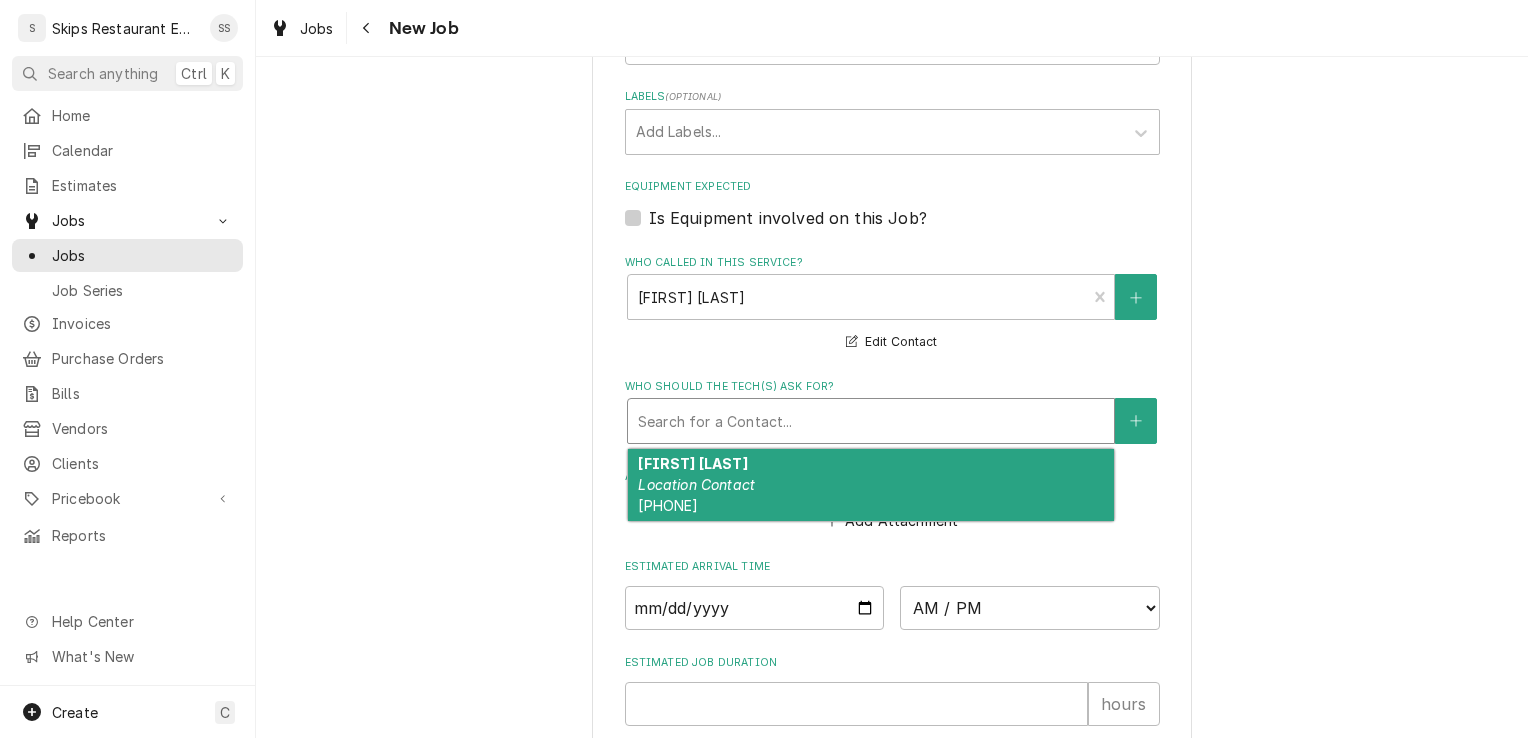 click at bounding box center (871, 421) 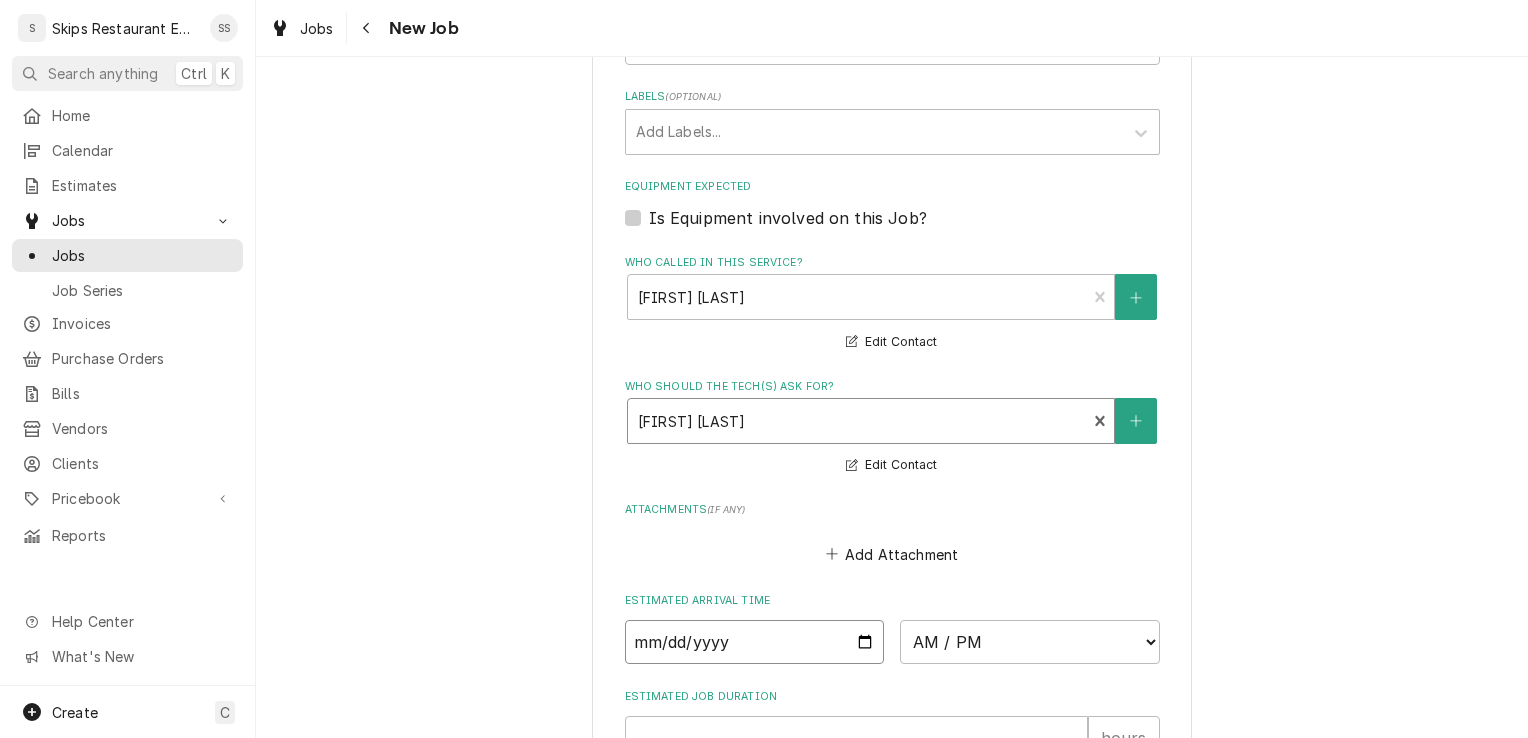 click at bounding box center [755, 642] 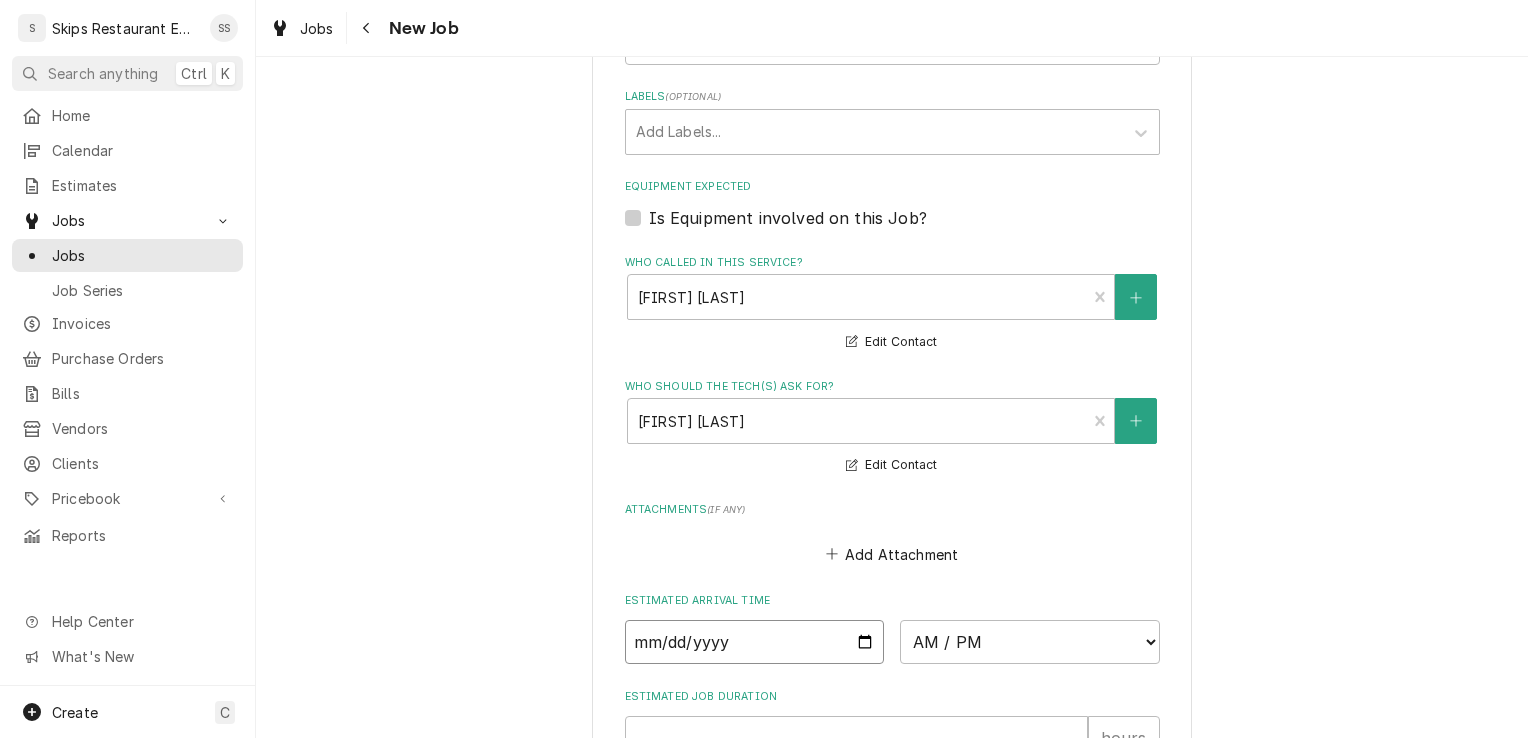 type on "x" 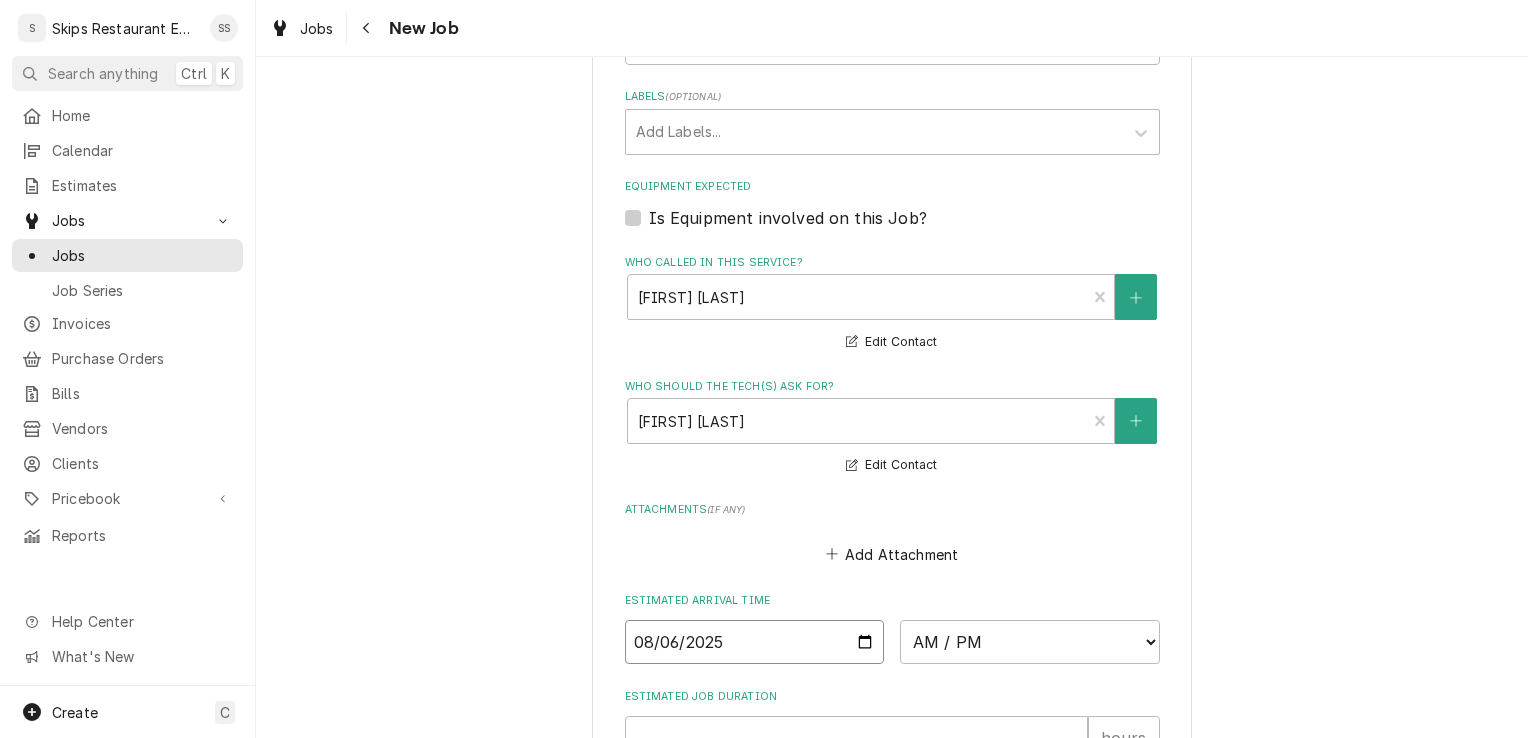 type on "x" 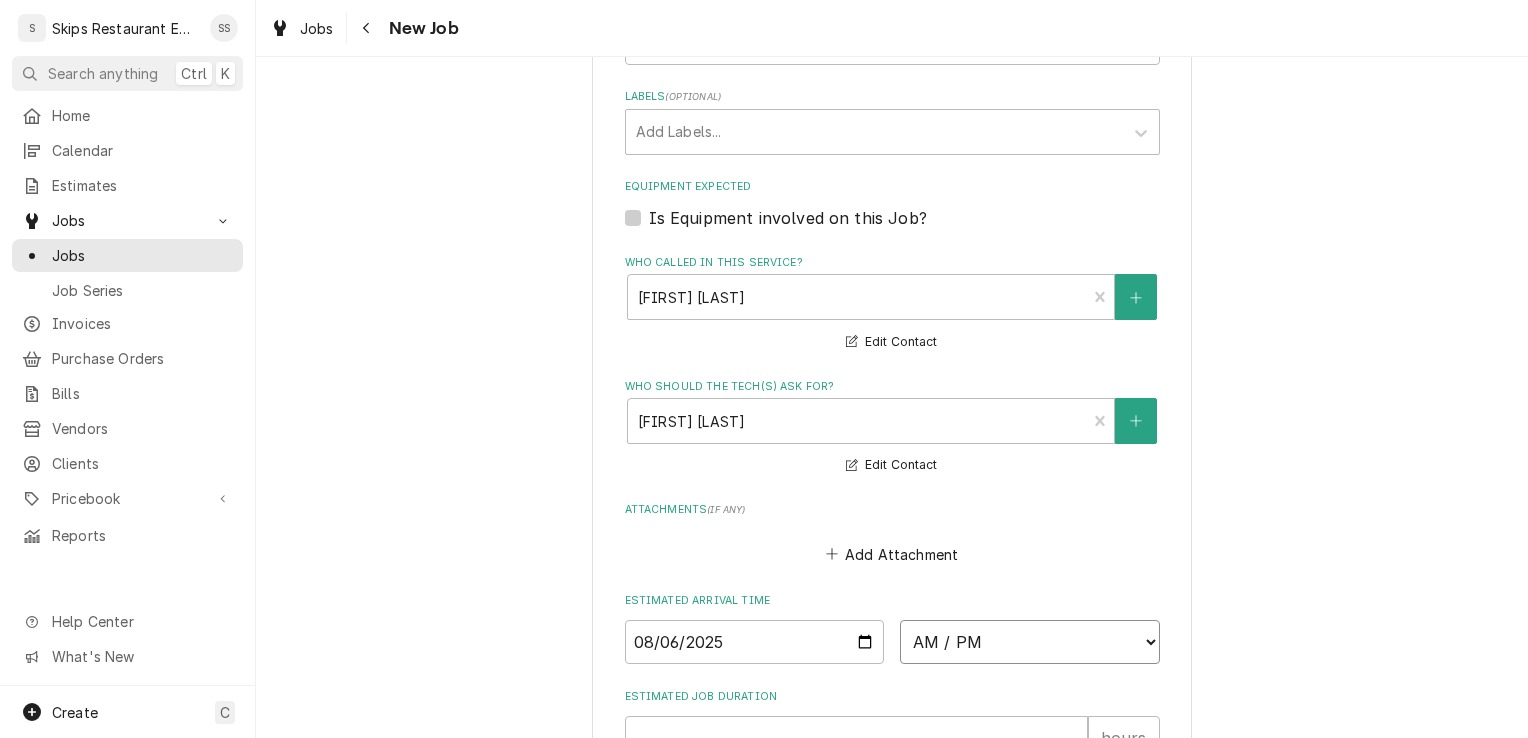 click on "AM / PM 6:00 AM 6:15 AM 6:30 AM 6:45 AM 7:00 AM 7:15 AM 7:30 AM 7:45 AM 8:00 AM 8:15 AM 8:30 AM 8:45 AM 9:00 AM 9:15 AM 9:30 AM 9:45 AM 10:00 AM 10:15 AM 10:30 AM 10:45 AM 11:00 AM 11:15 AM 11:30 AM 11:45 AM 12:00 PM 12:15 PM 12:30 PM 12:45 PM 1:00 PM 1:15 PM 1:30 PM 1:45 PM 2:00 PM 2:15 PM 2:30 PM 2:45 PM 3:00 PM 3:15 PM 3:30 PM 3:45 PM 4:00 PM 4:15 PM 4:30 PM 4:45 PM 5:00 PM 5:15 PM 5:30 PM 5:45 PM 6:00 PM 6:15 PM 6:30 PM 6:45 PM 7:00 PM 7:15 PM 7:30 PM 7:45 PM 8:00 PM 8:15 PM 8:30 PM 8:45 PM 9:00 PM 9:15 PM 9:30 PM 9:45 PM 10:00 PM 10:15 PM 10:30 PM 10:45 PM 11:00 PM 11:15 PM 11:30 PM 11:45 PM 12:00 AM 12:15 AM 12:30 AM 12:45 AM 1:00 AM 1:15 AM 1:30 AM 1:45 AM 2:00 AM 2:15 AM 2:30 AM 2:45 AM 3:00 AM 3:15 AM 3:30 AM 3:45 AM 4:00 AM 4:15 AM 4:30 AM 4:45 AM 5:00 AM 5:15 AM 5:30 AM 5:45 AM" at bounding box center (1030, 642) 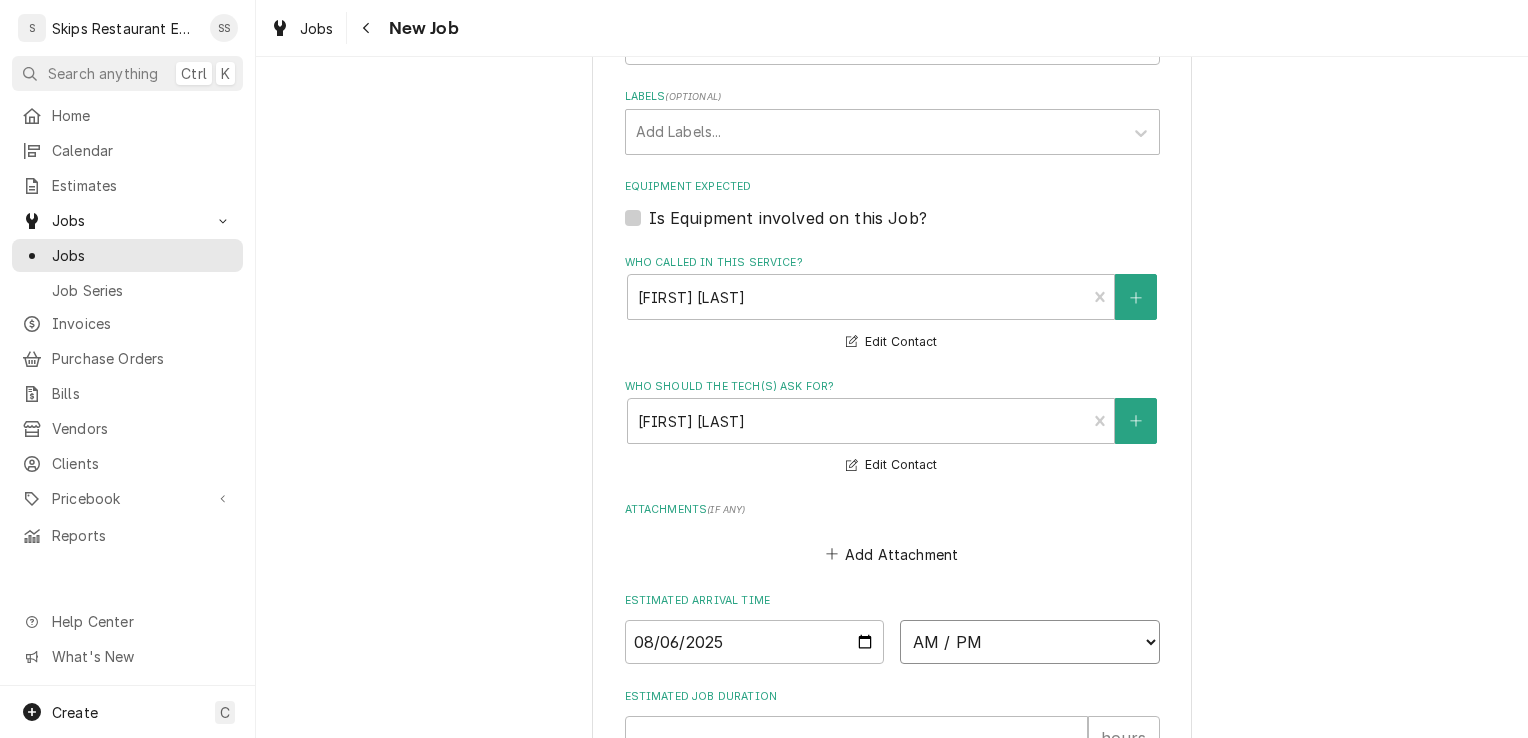 select on "09:00:00" 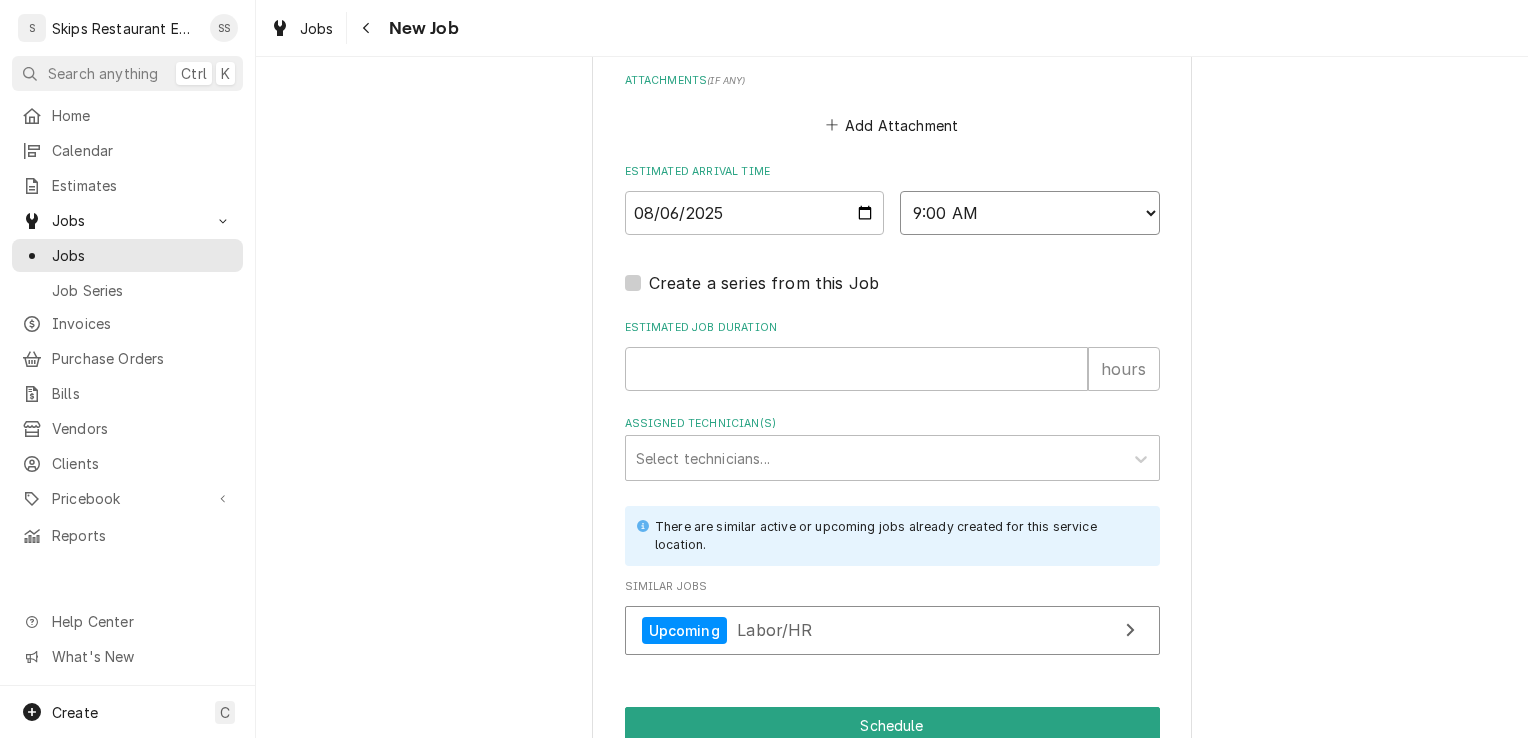 scroll, scrollTop: 1647, scrollLeft: 0, axis: vertical 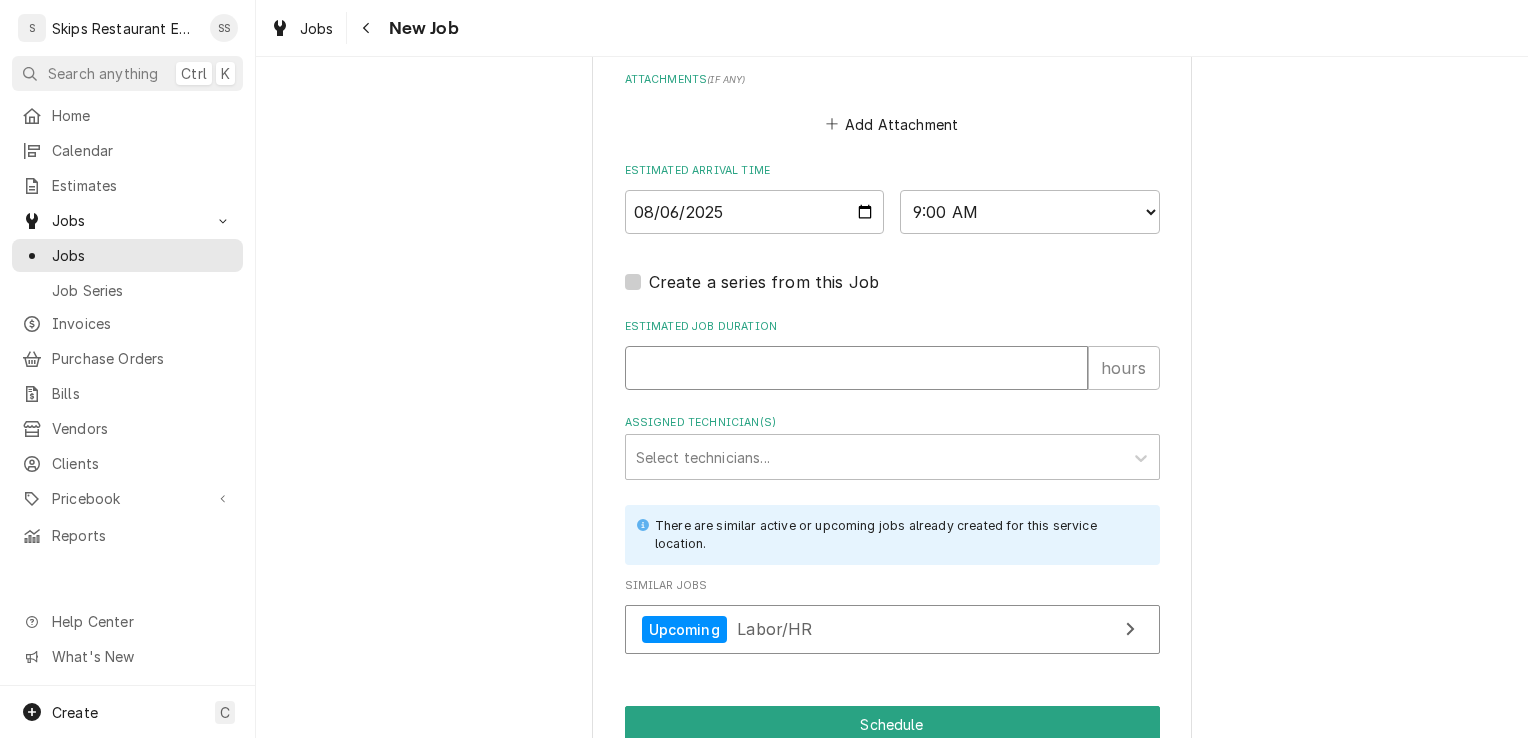 click on "Estimated Job Duration" at bounding box center (856, 368) 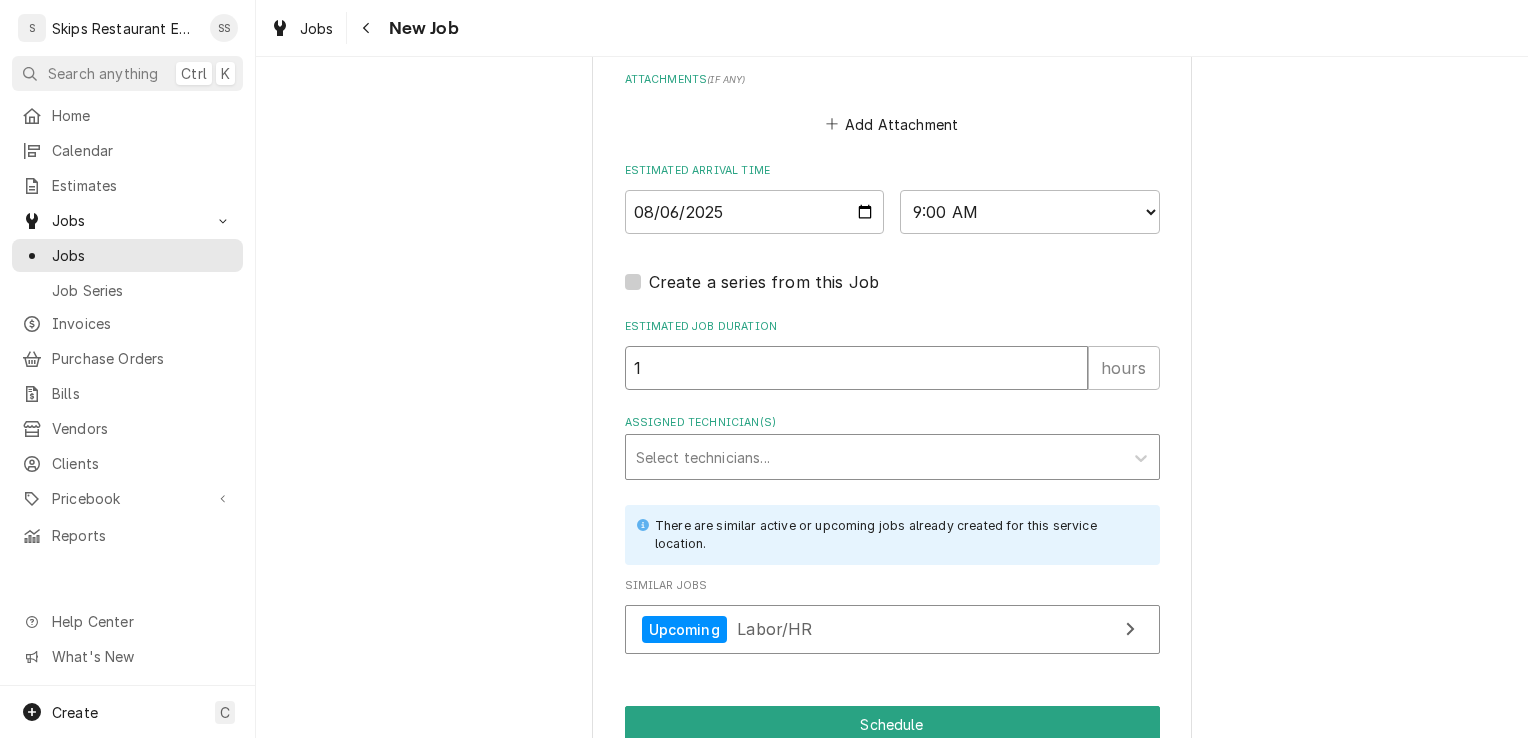 type on "x" 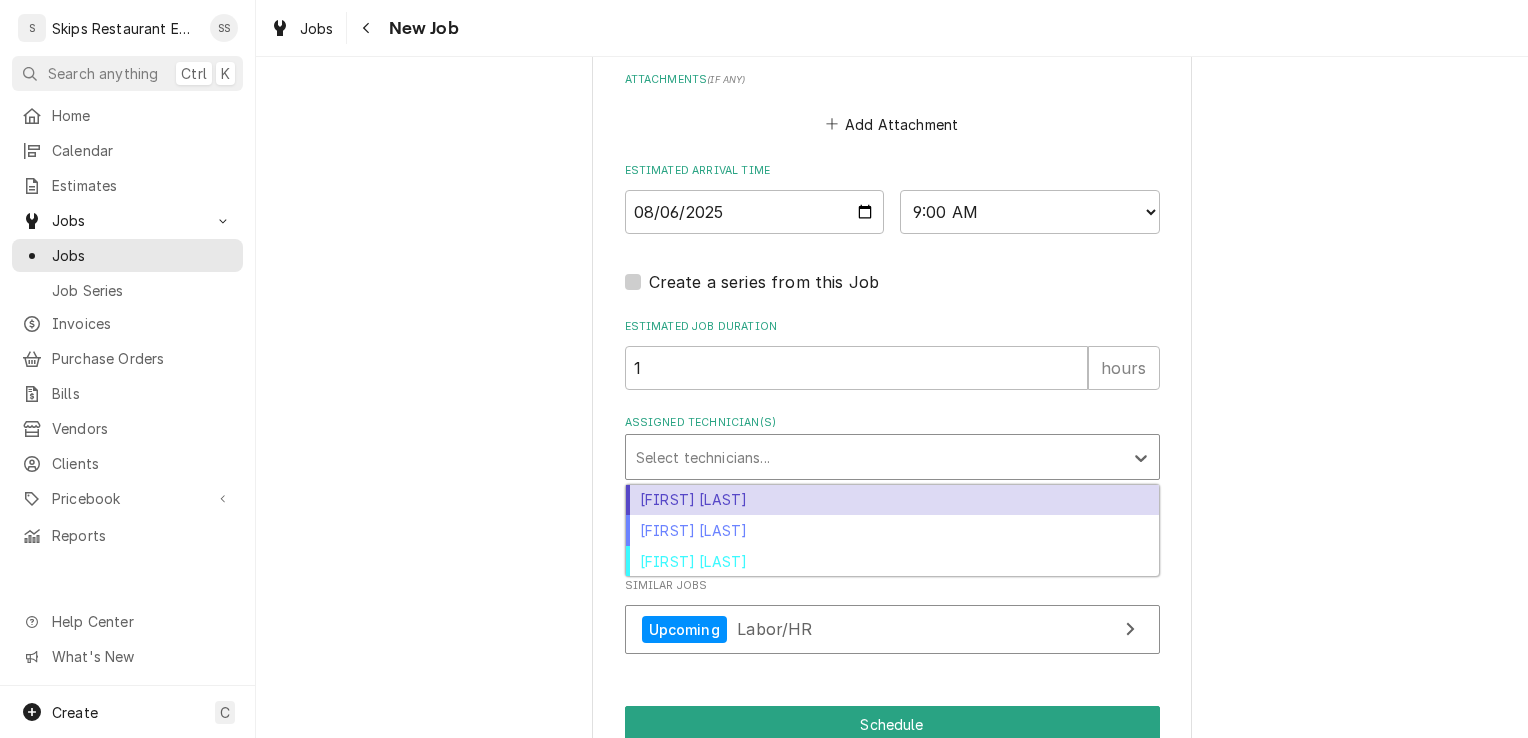 click at bounding box center (874, 457) 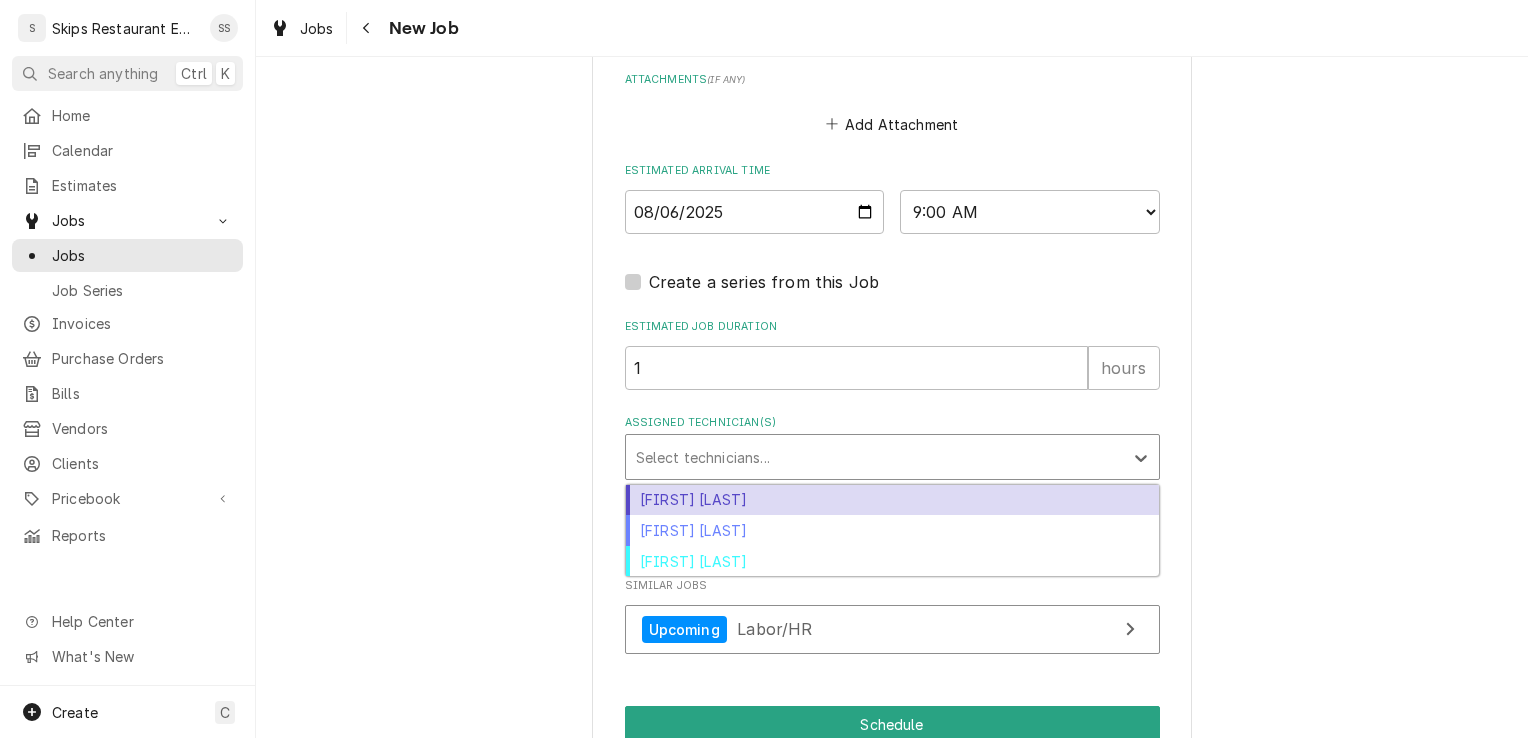 click on "Jason Marroquin" at bounding box center [892, 500] 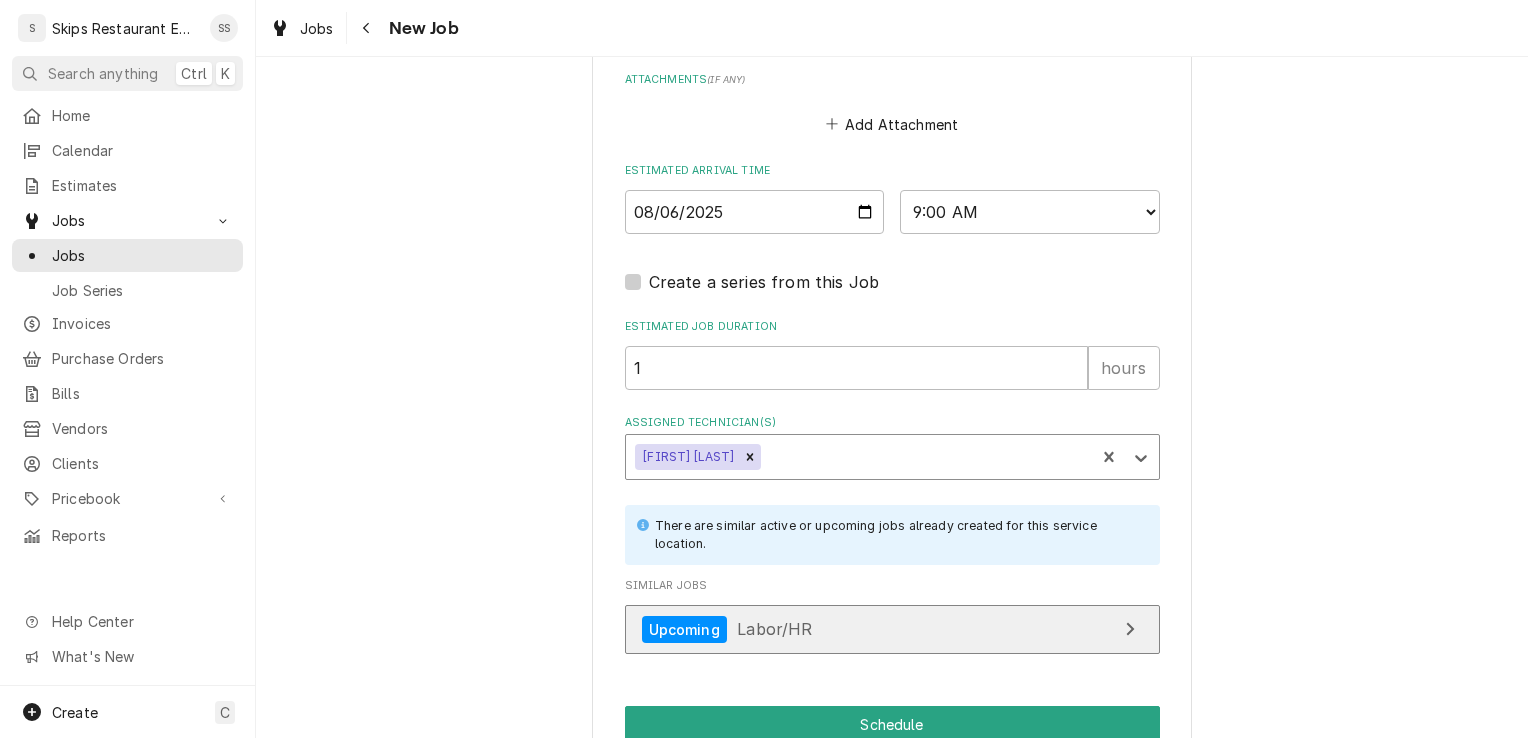 type on "x" 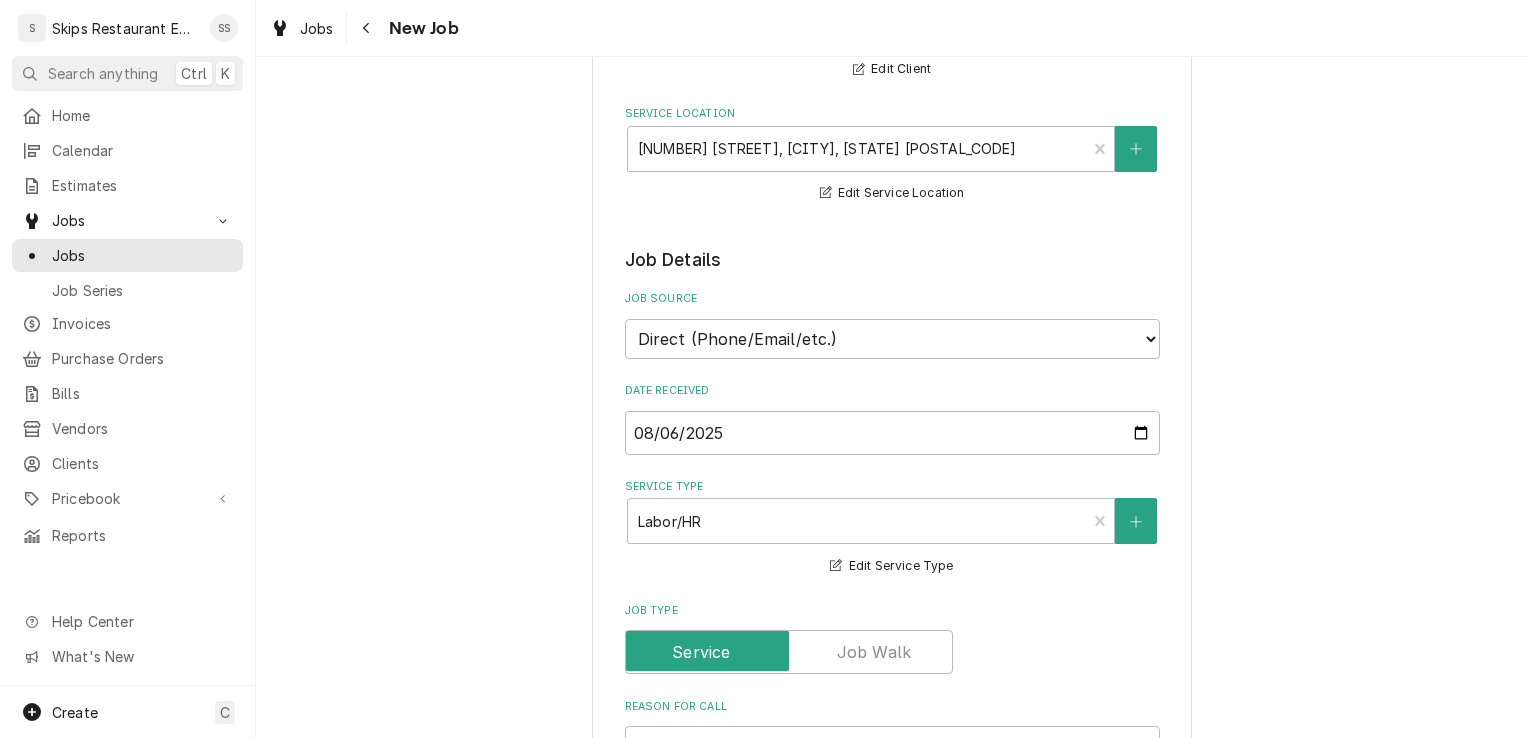 scroll, scrollTop: 0, scrollLeft: 0, axis: both 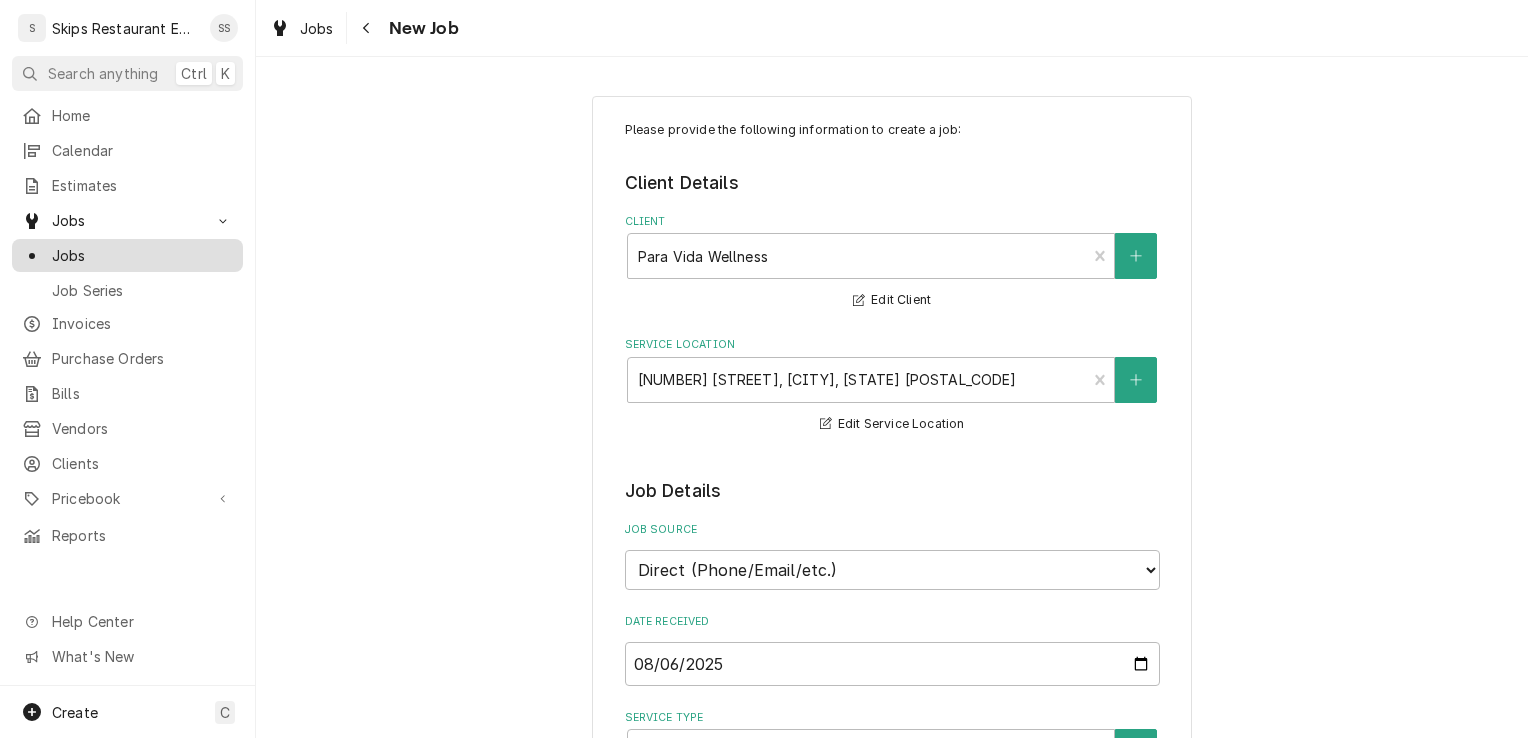 click on "Jobs" at bounding box center (142, 255) 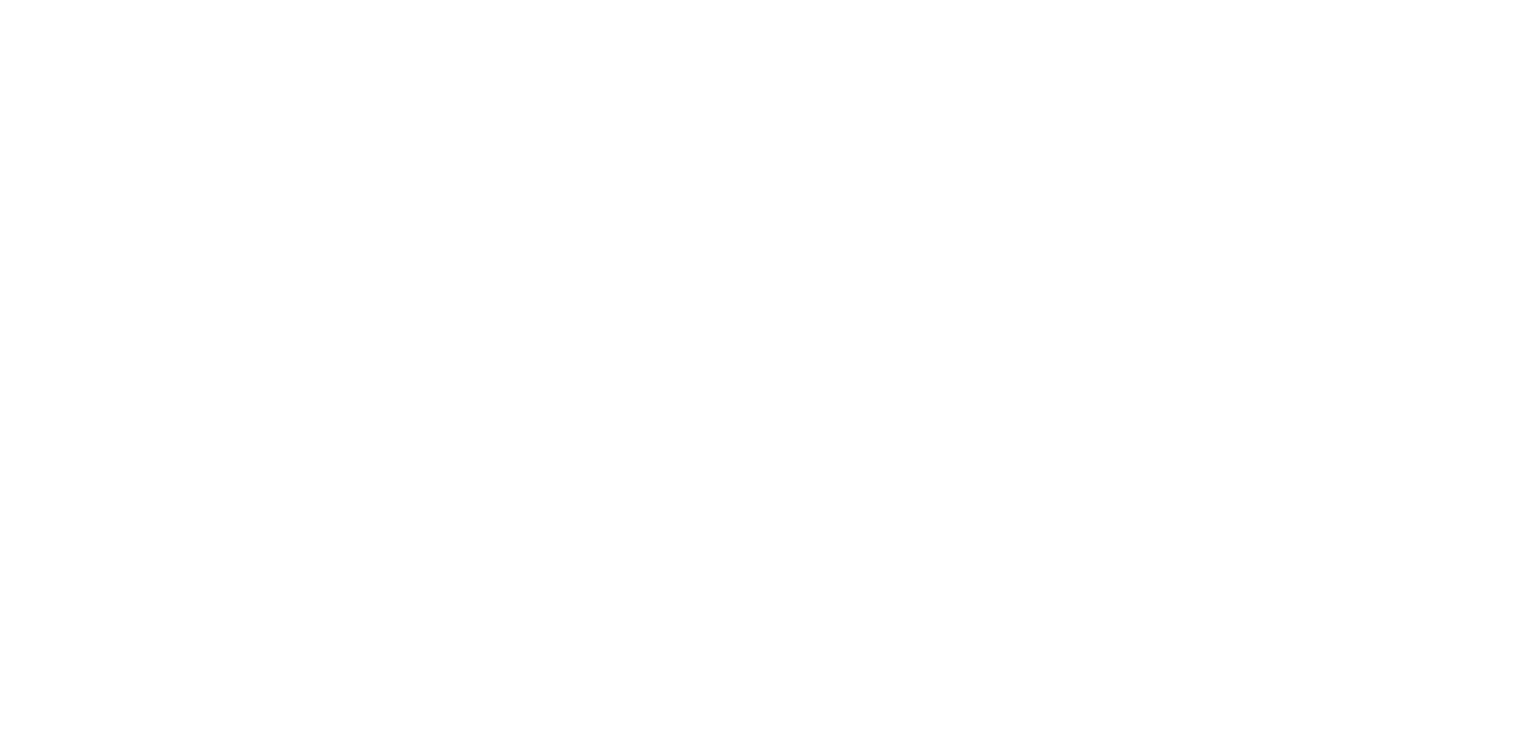 scroll, scrollTop: 0, scrollLeft: 0, axis: both 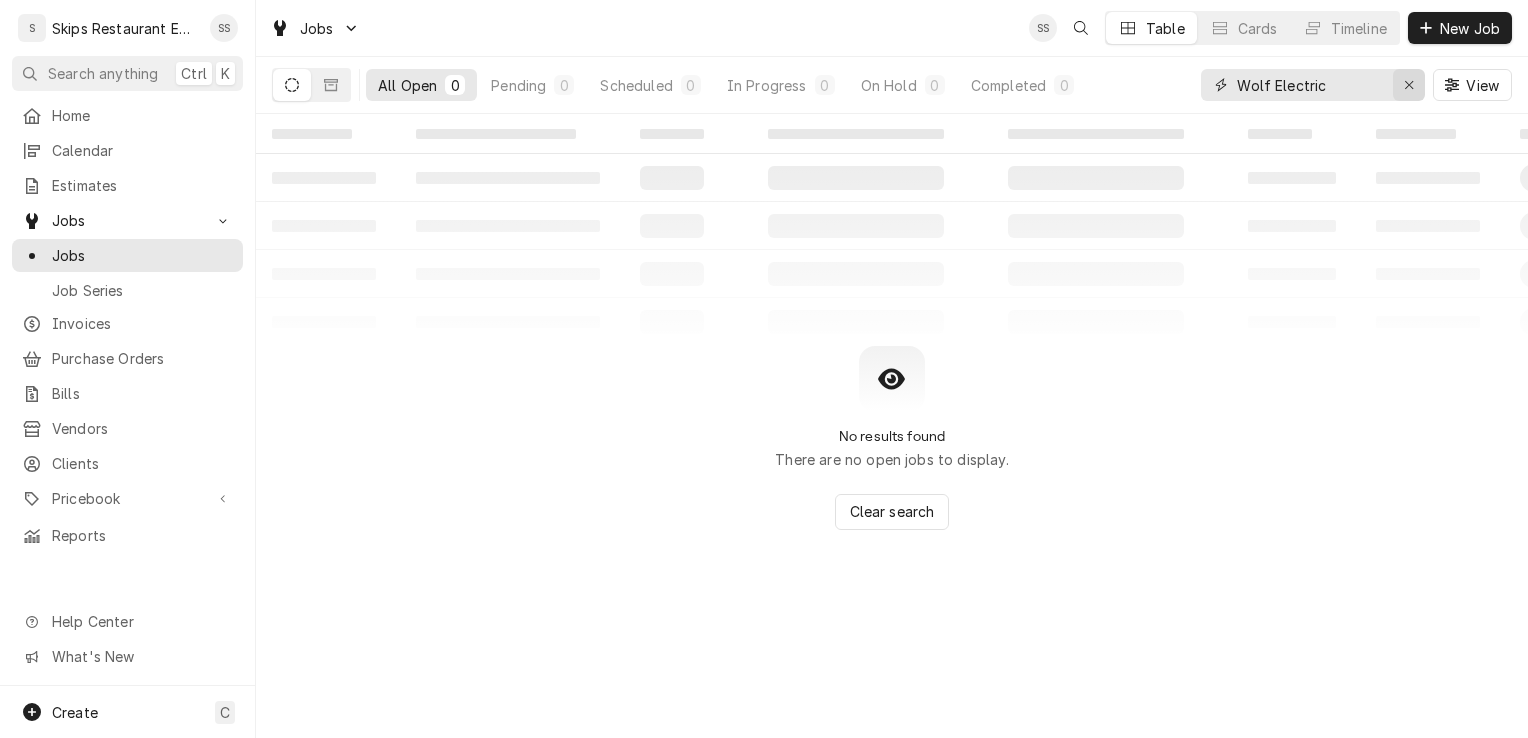 click at bounding box center (1409, 85) 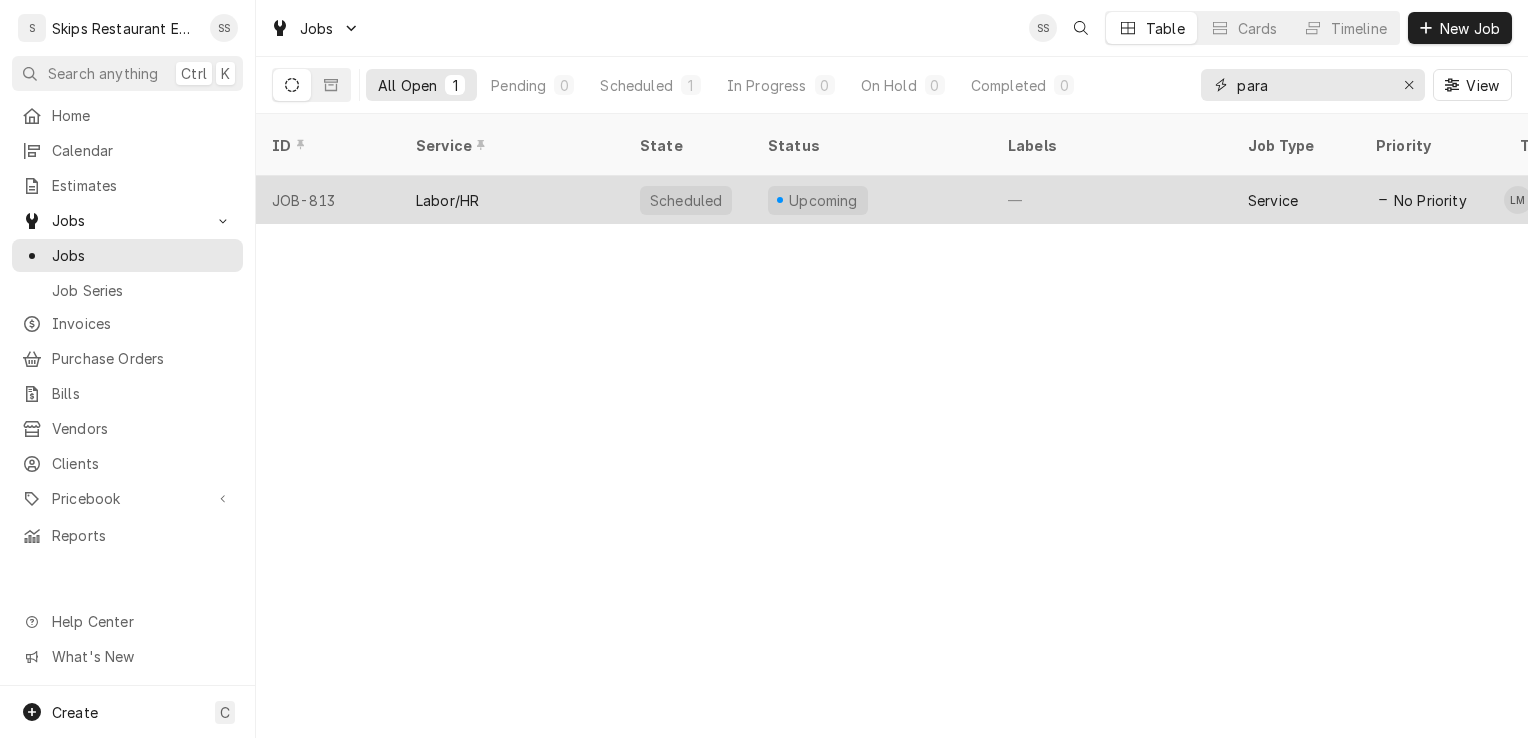 type on "para" 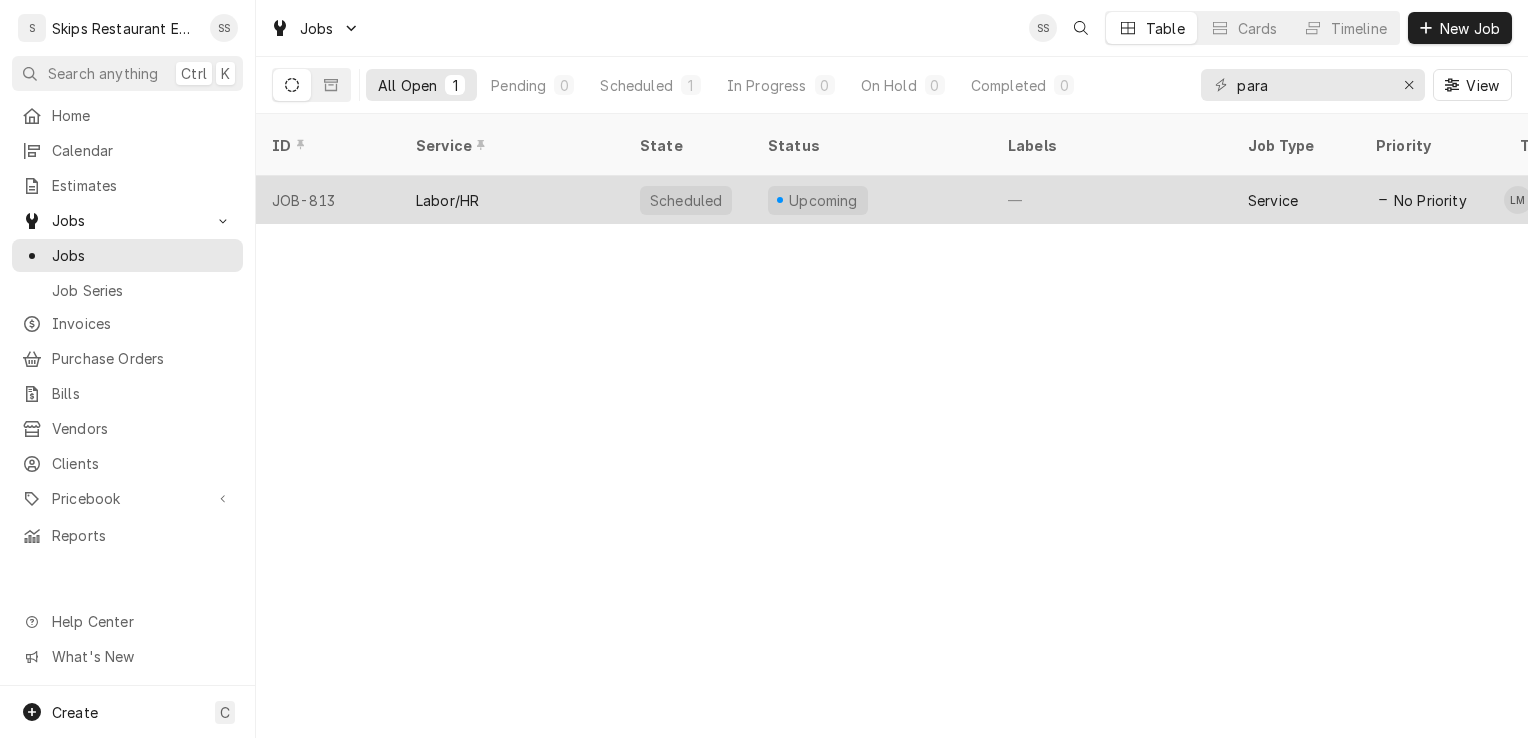 click on "Labor/HR" at bounding box center (447, 200) 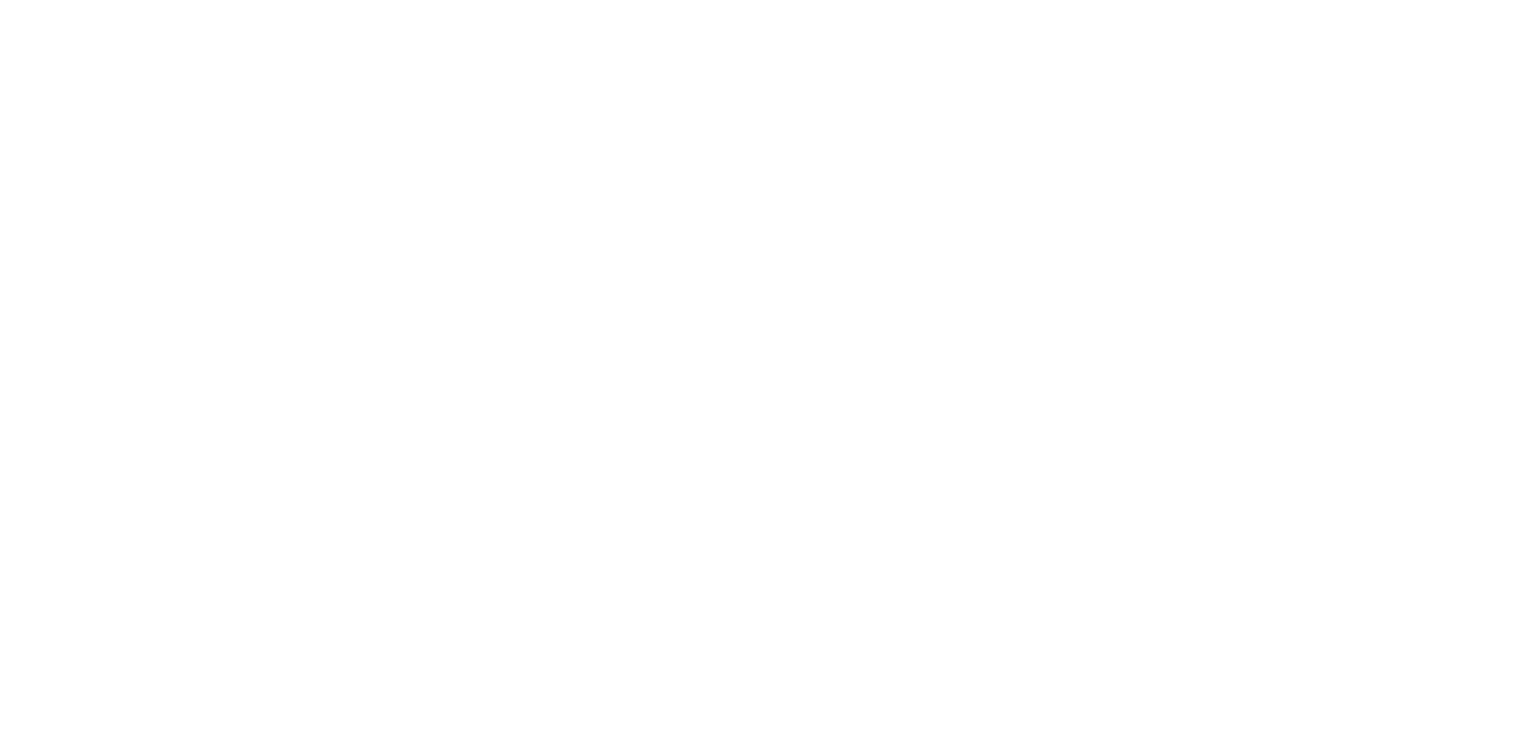 scroll, scrollTop: 0, scrollLeft: 0, axis: both 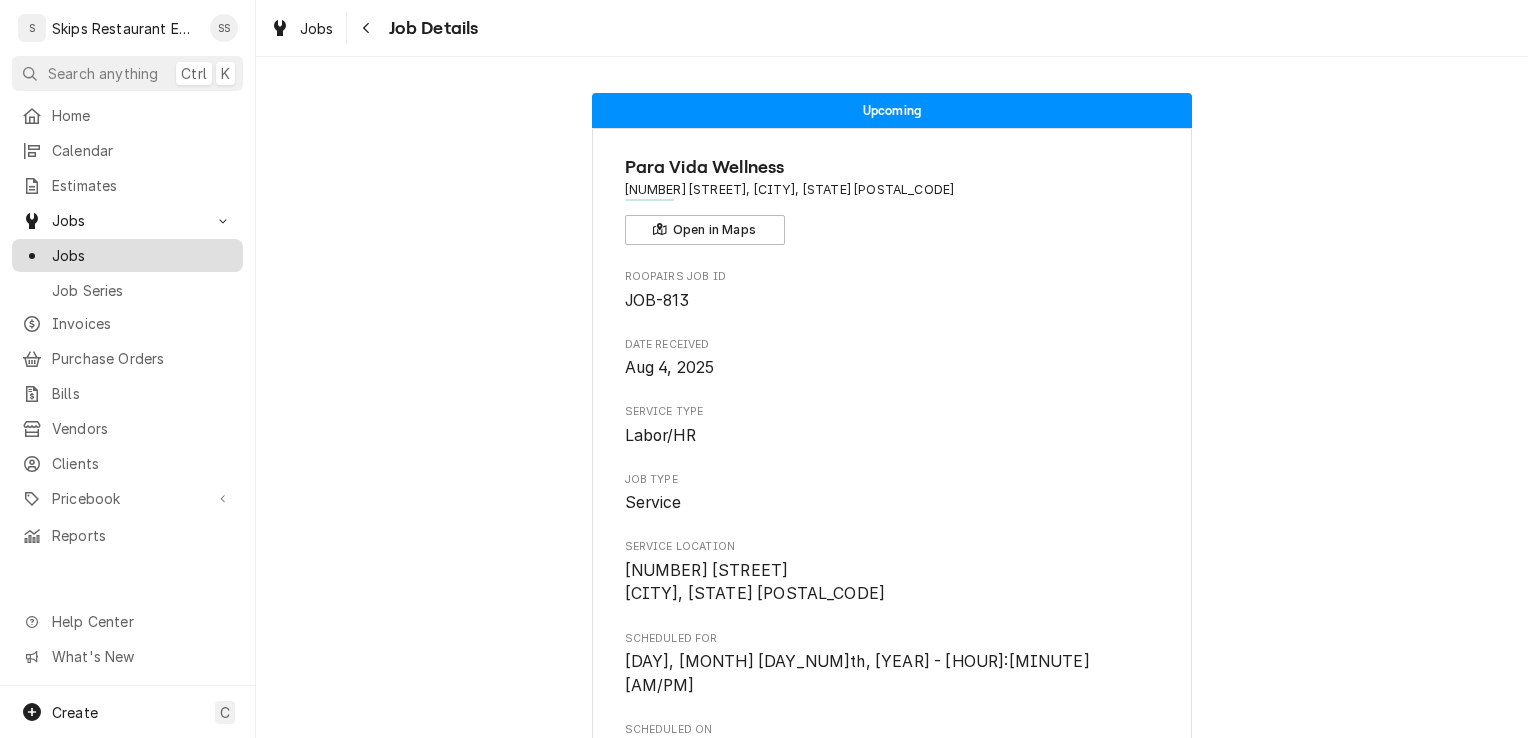 click on "Jobs" at bounding box center (142, 255) 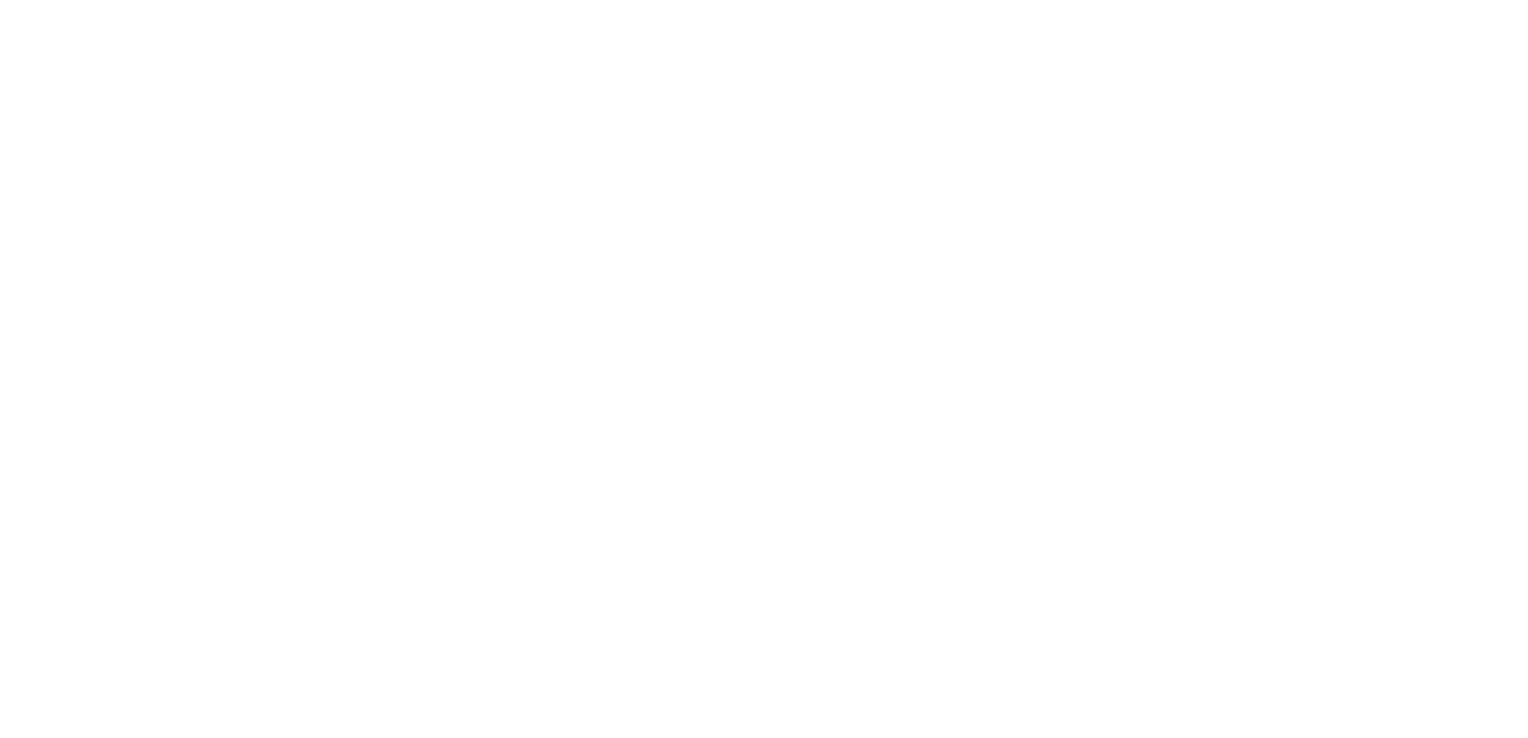 scroll, scrollTop: 0, scrollLeft: 0, axis: both 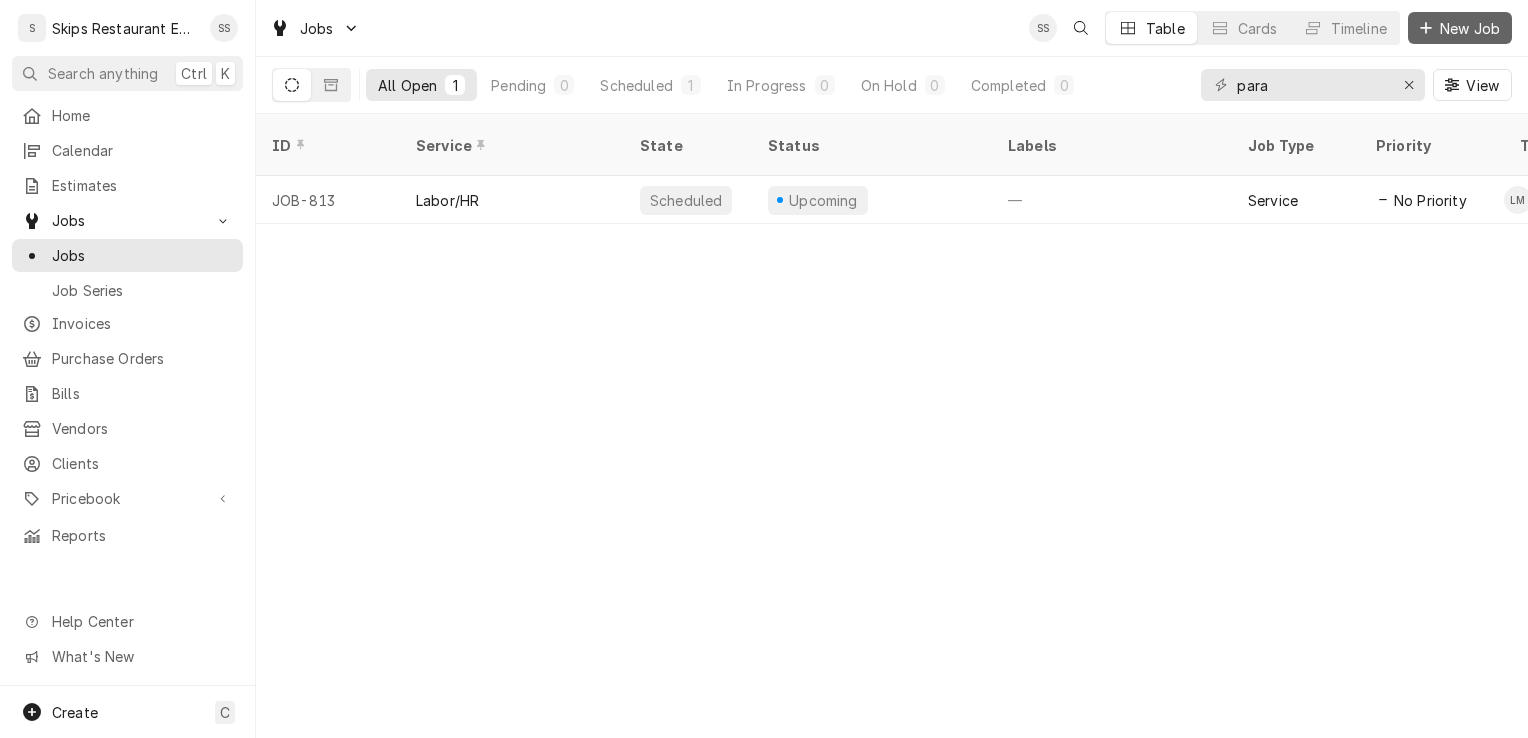 click on "New Job" at bounding box center (1470, 28) 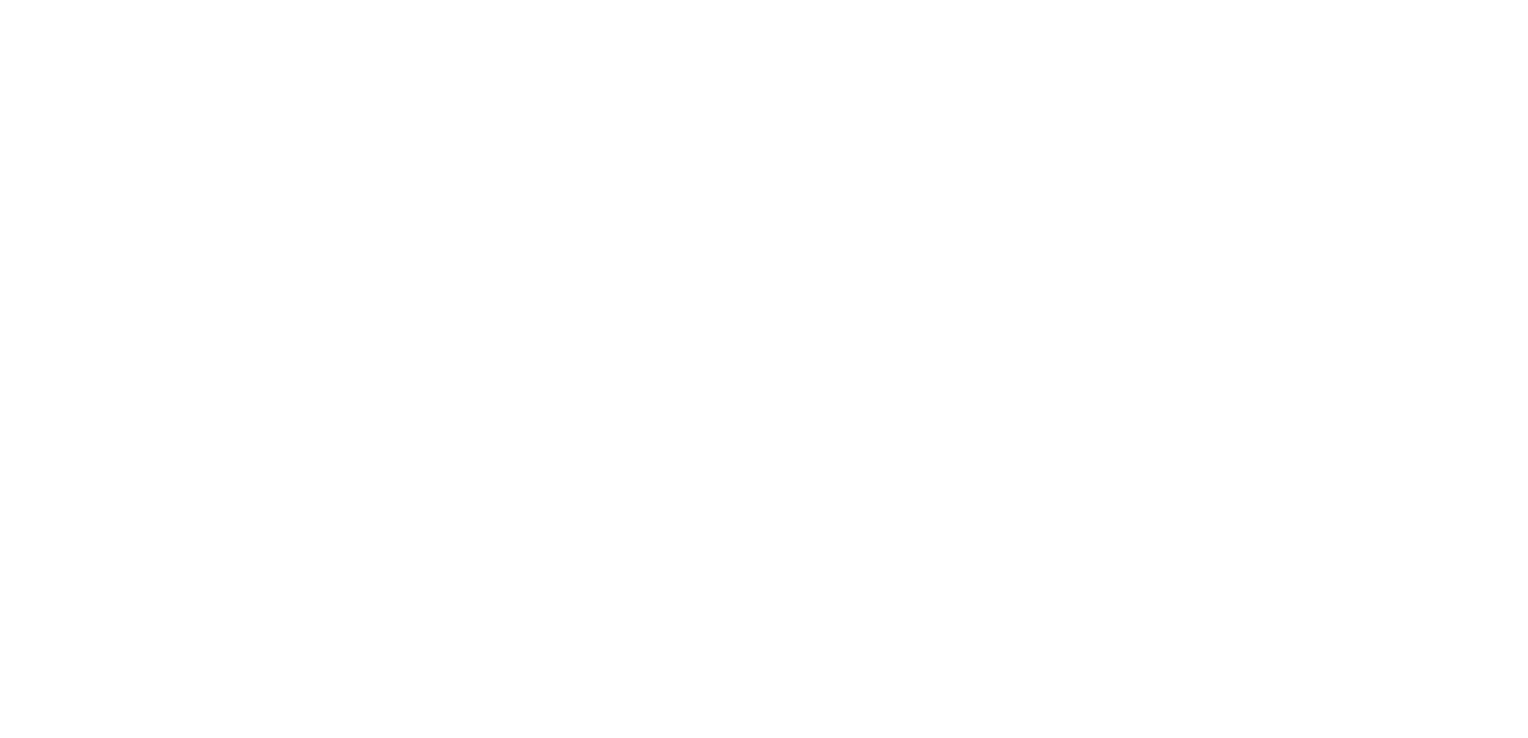 scroll, scrollTop: 0, scrollLeft: 0, axis: both 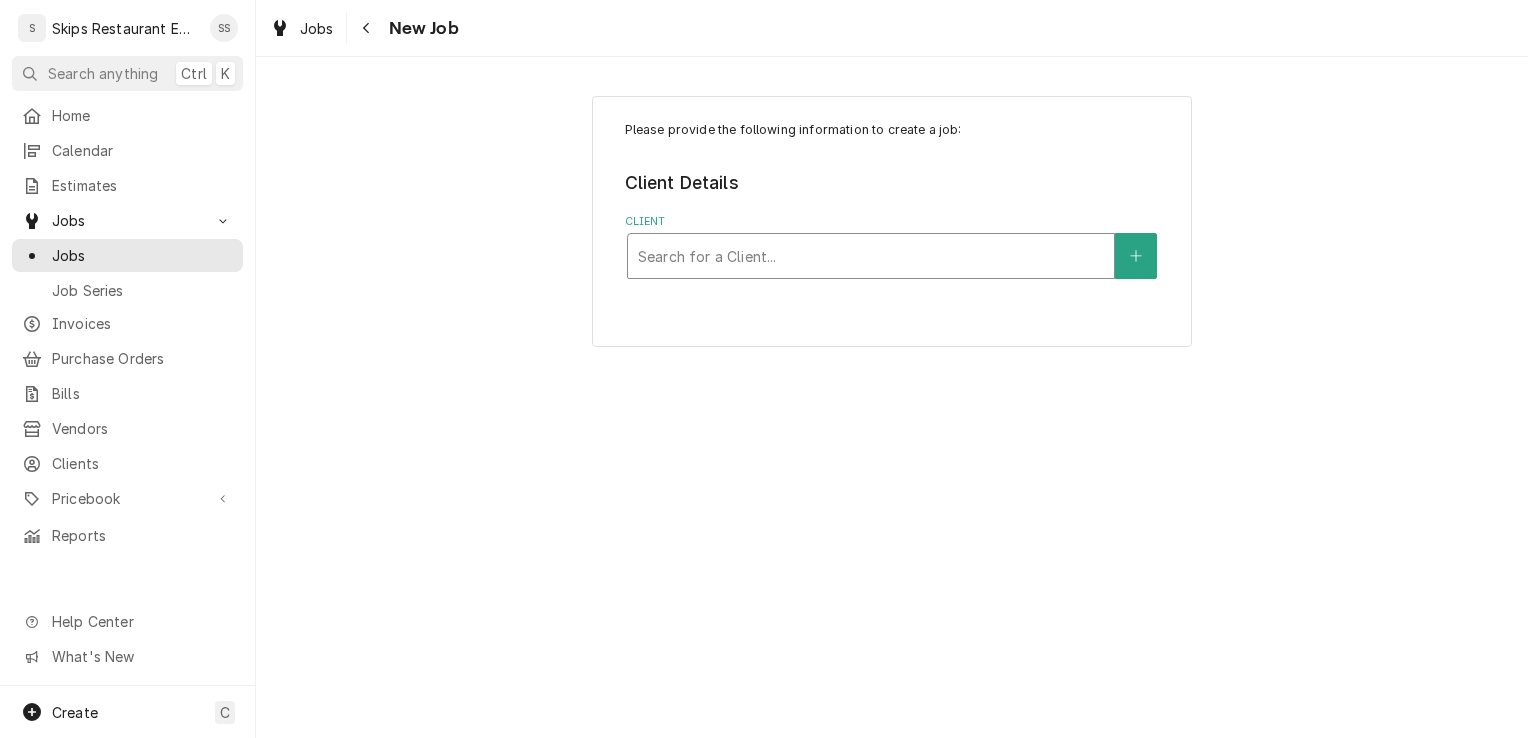 click at bounding box center (871, 256) 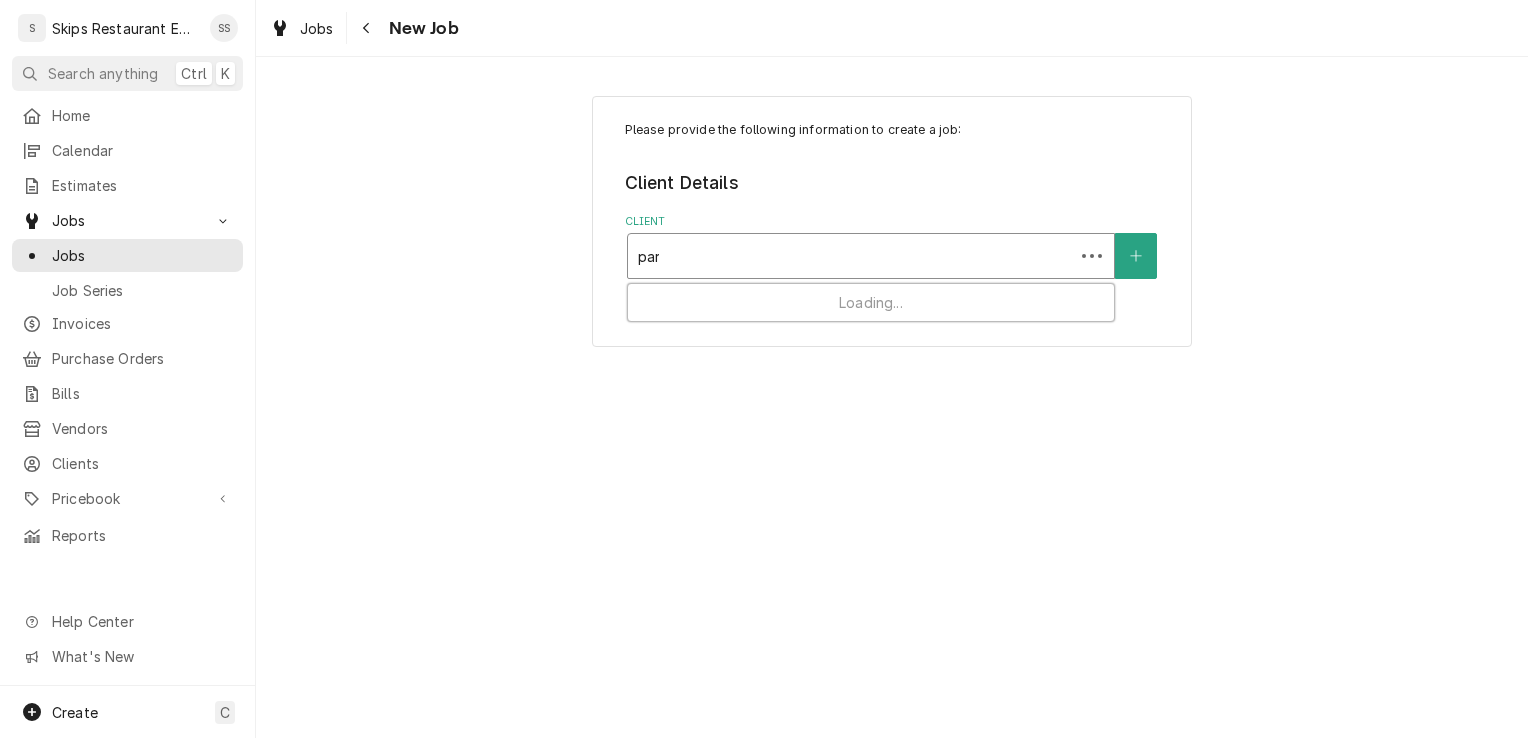 type on "para" 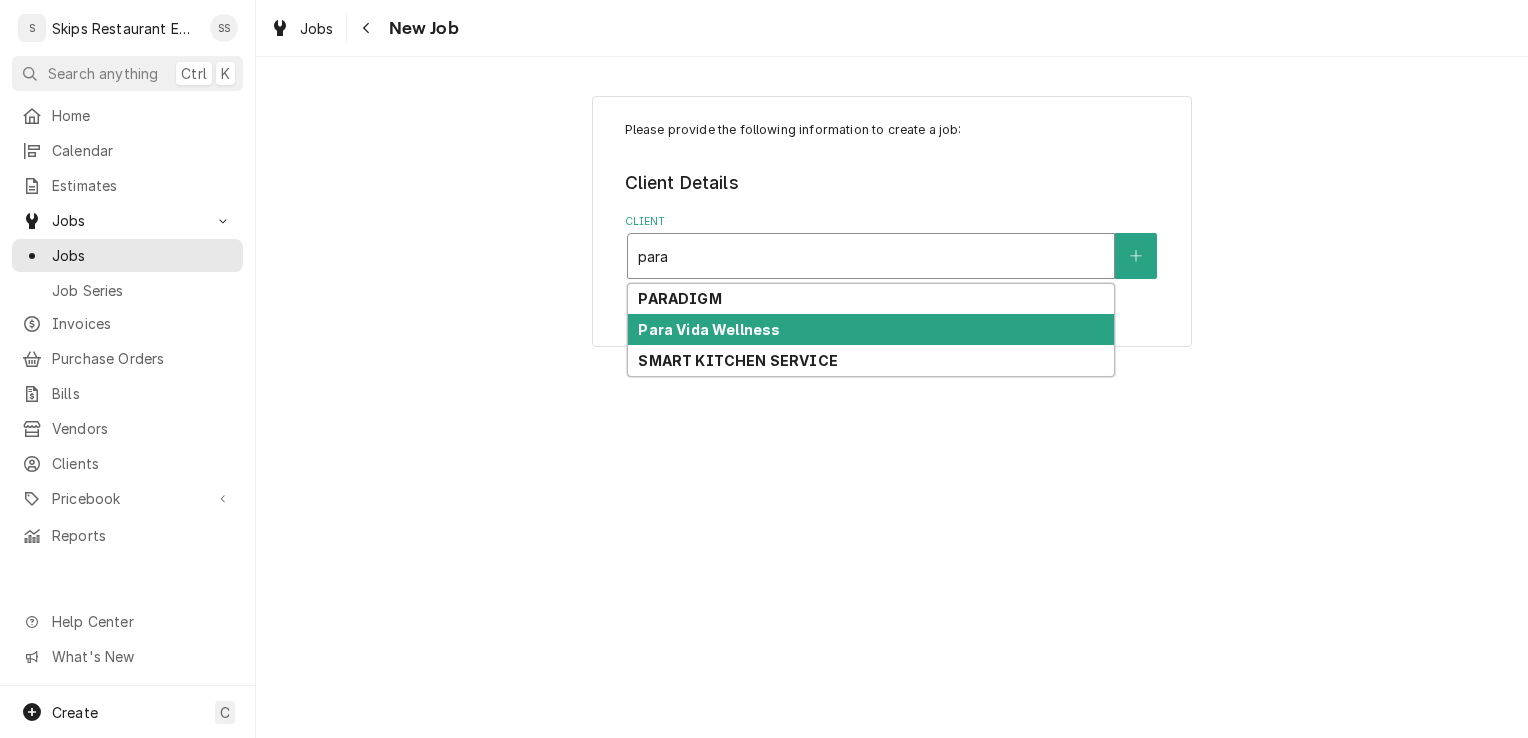 click on "Para Vida Wellness" at bounding box center [871, 329] 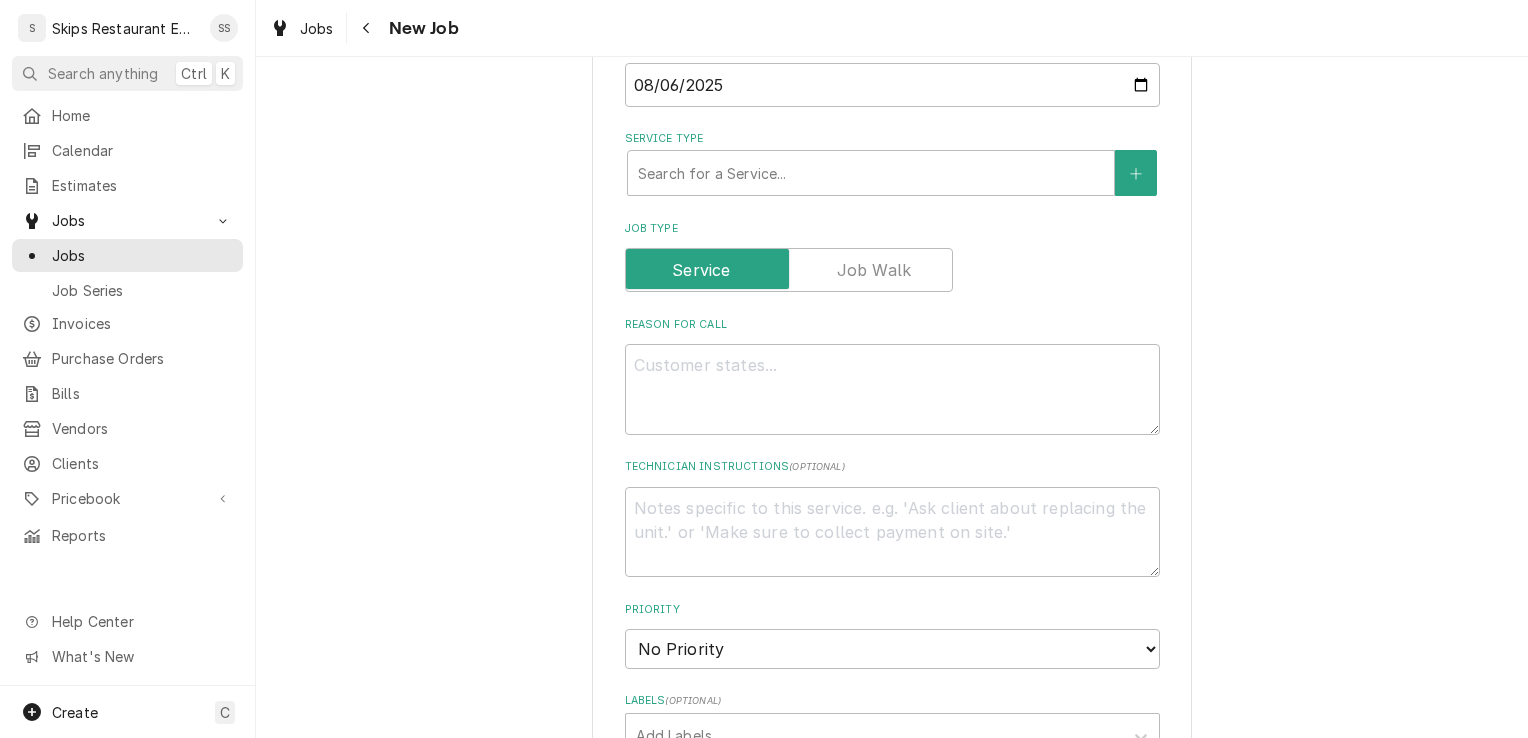 scroll, scrollTop: 578, scrollLeft: 0, axis: vertical 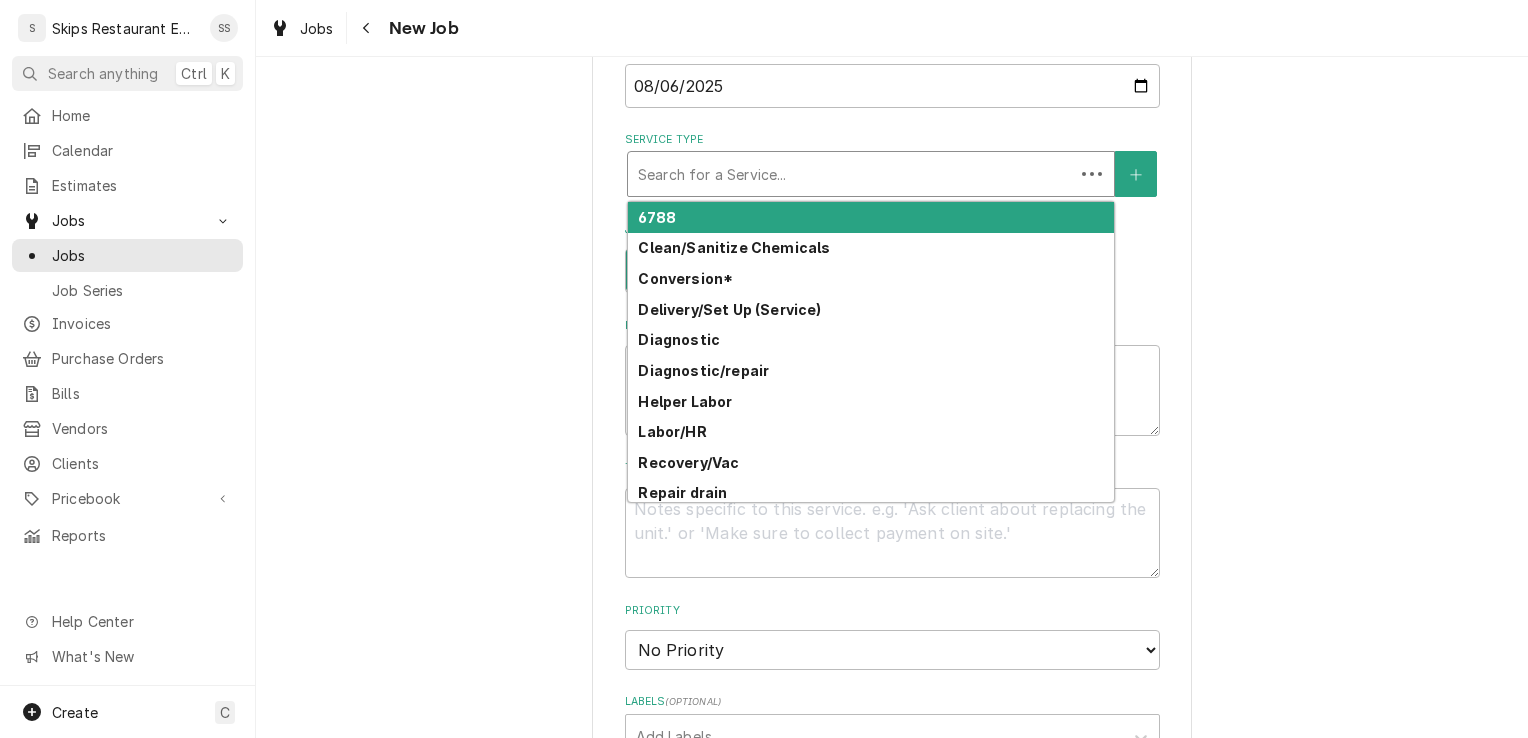 drag, startPoint x: 722, startPoint y: 175, endPoint x: 712, endPoint y: 192, distance: 19.723083 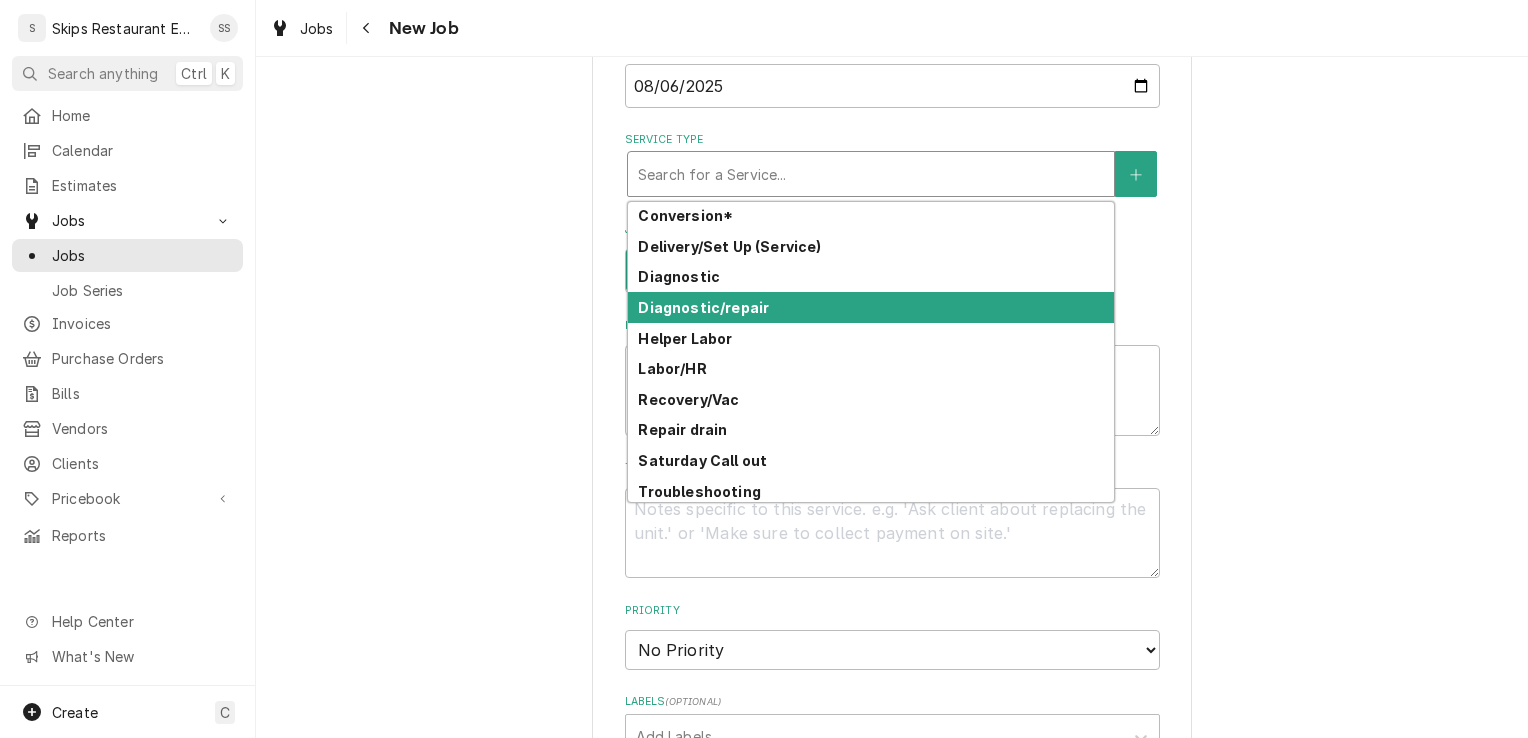 scroll, scrollTop: 67, scrollLeft: 0, axis: vertical 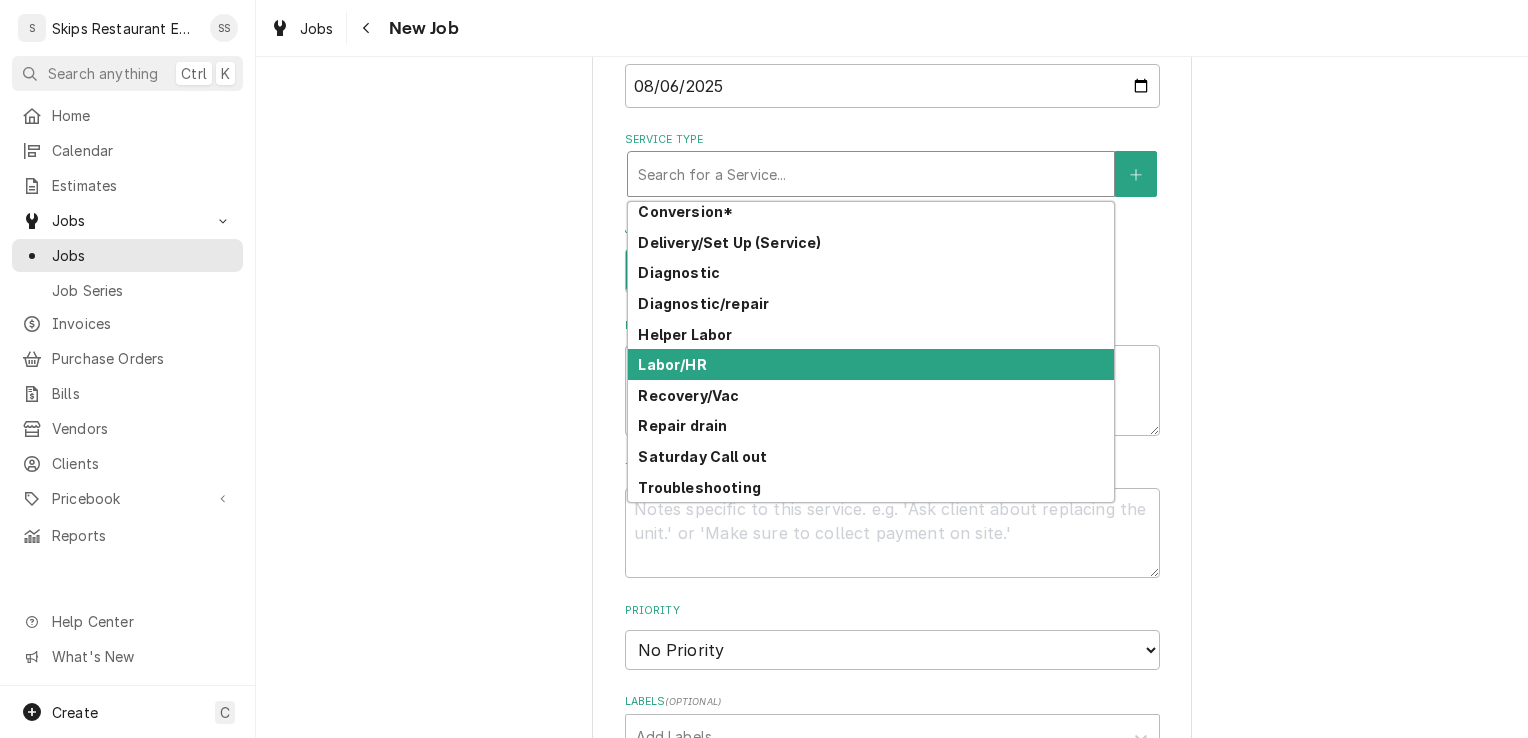click on "Labor/HR" at bounding box center [871, 364] 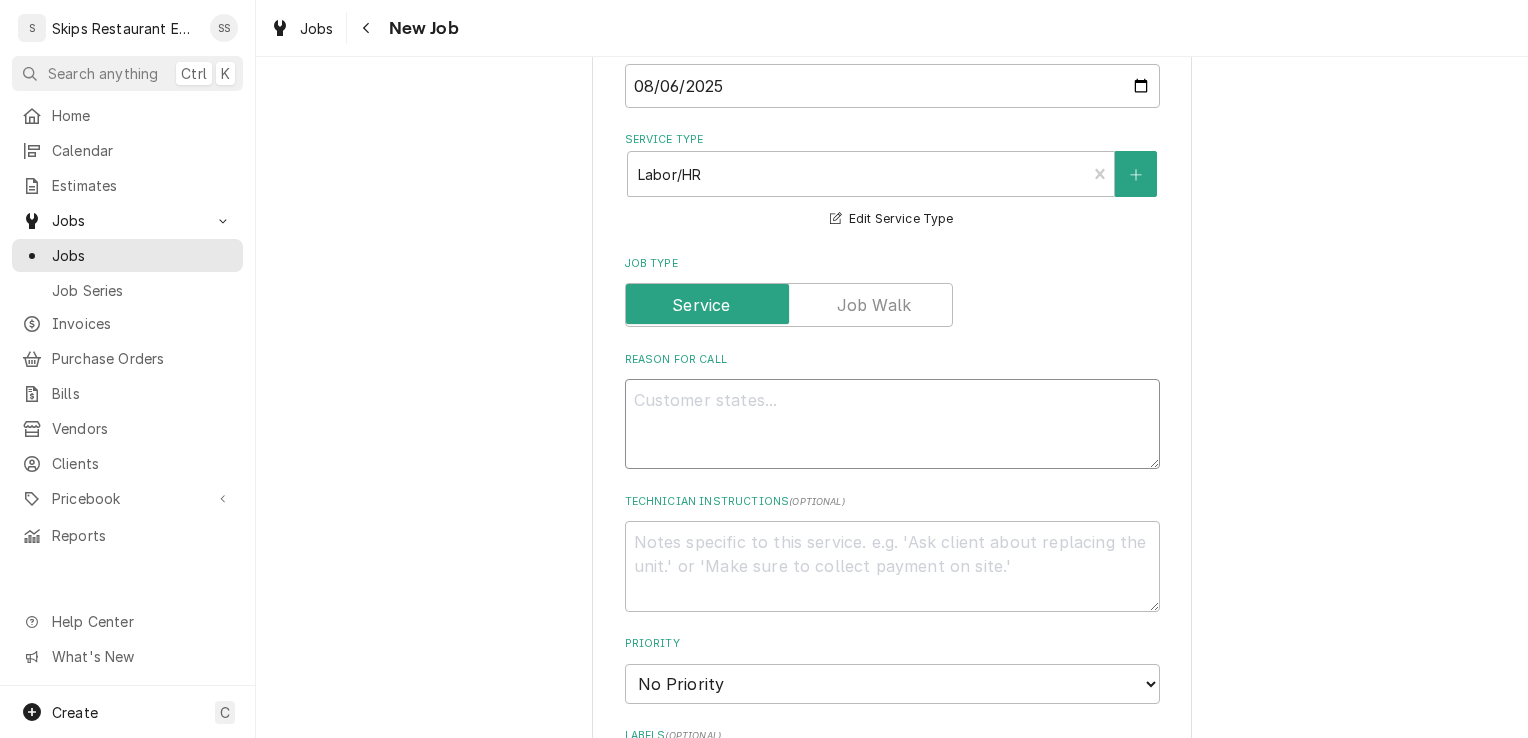 click on "Reason For Call" at bounding box center [892, 424] 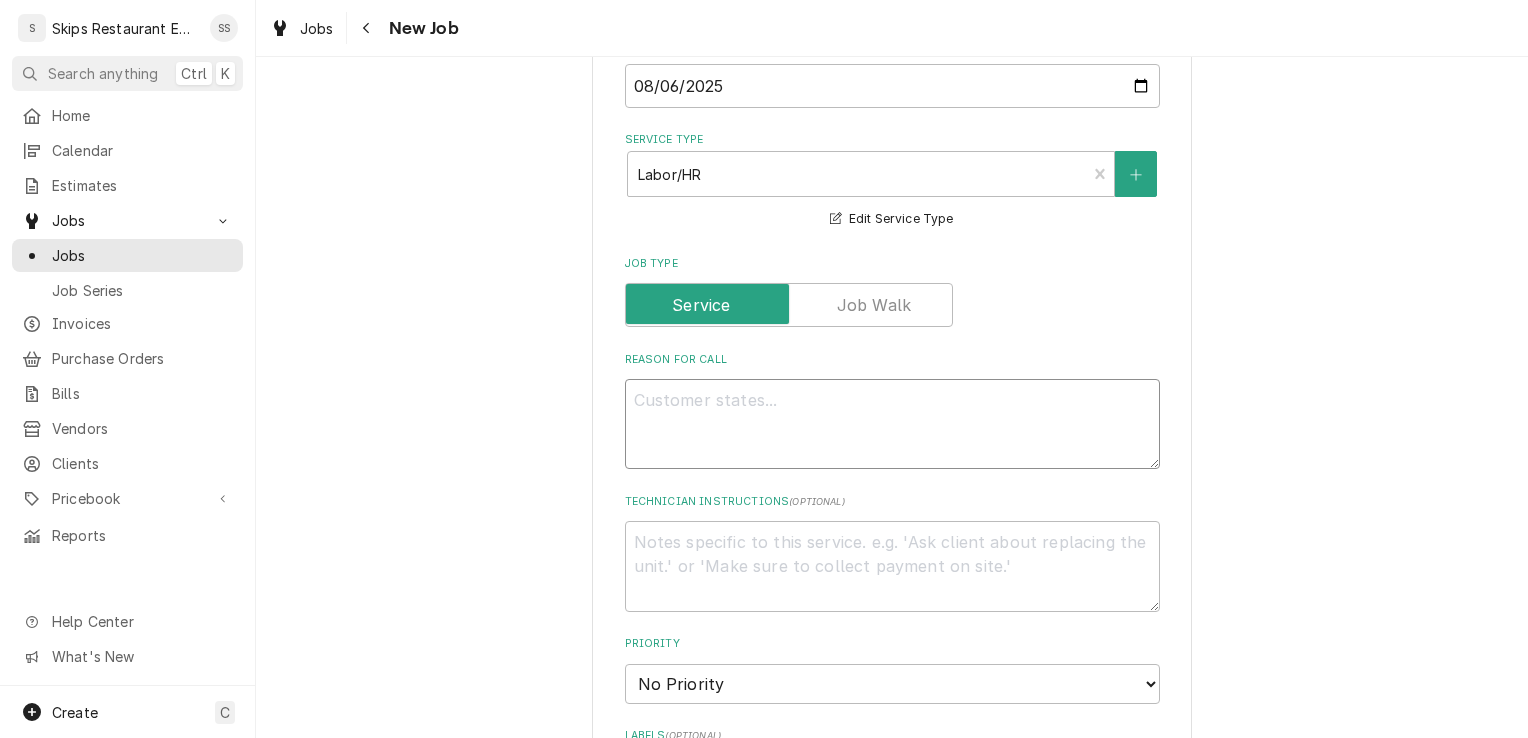 type on "x" 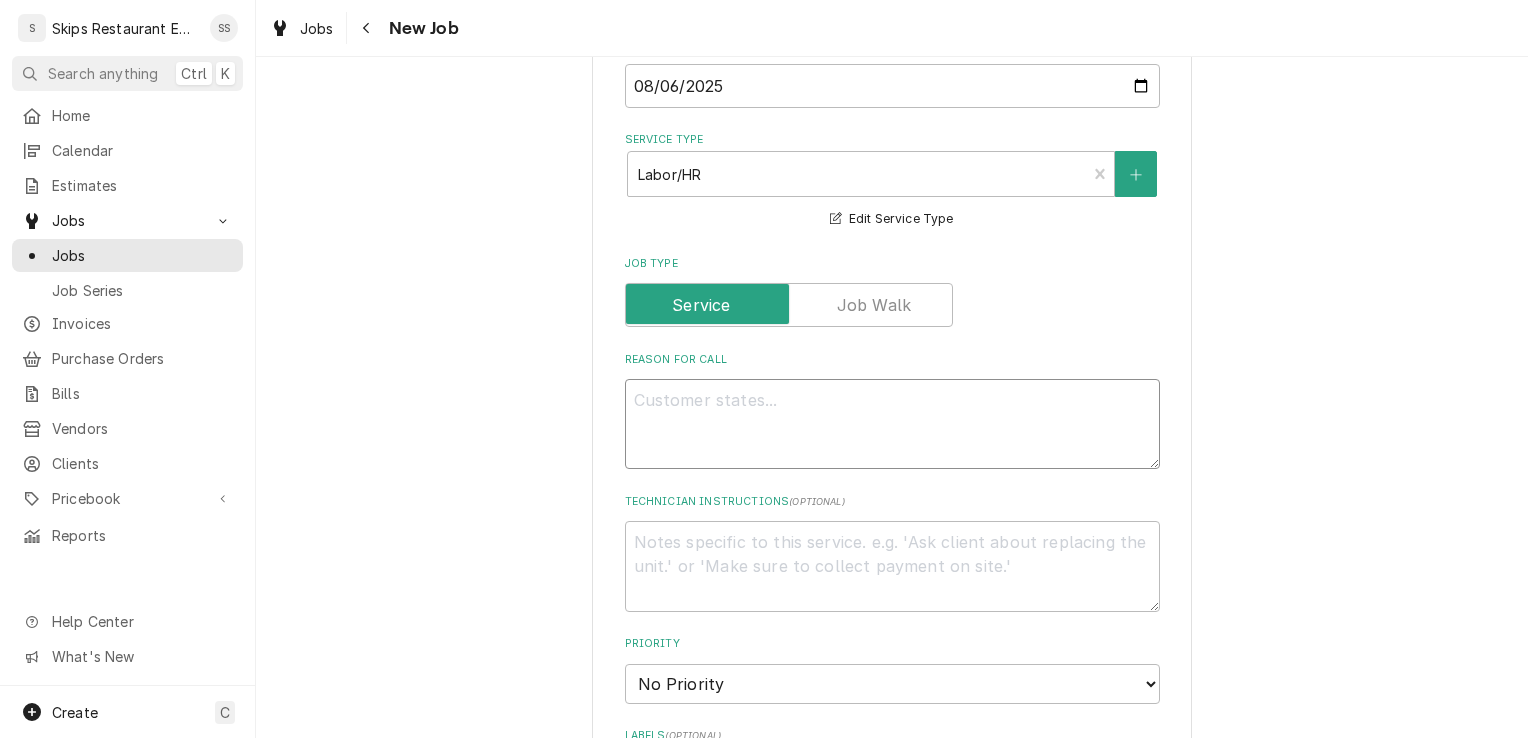 type on "I" 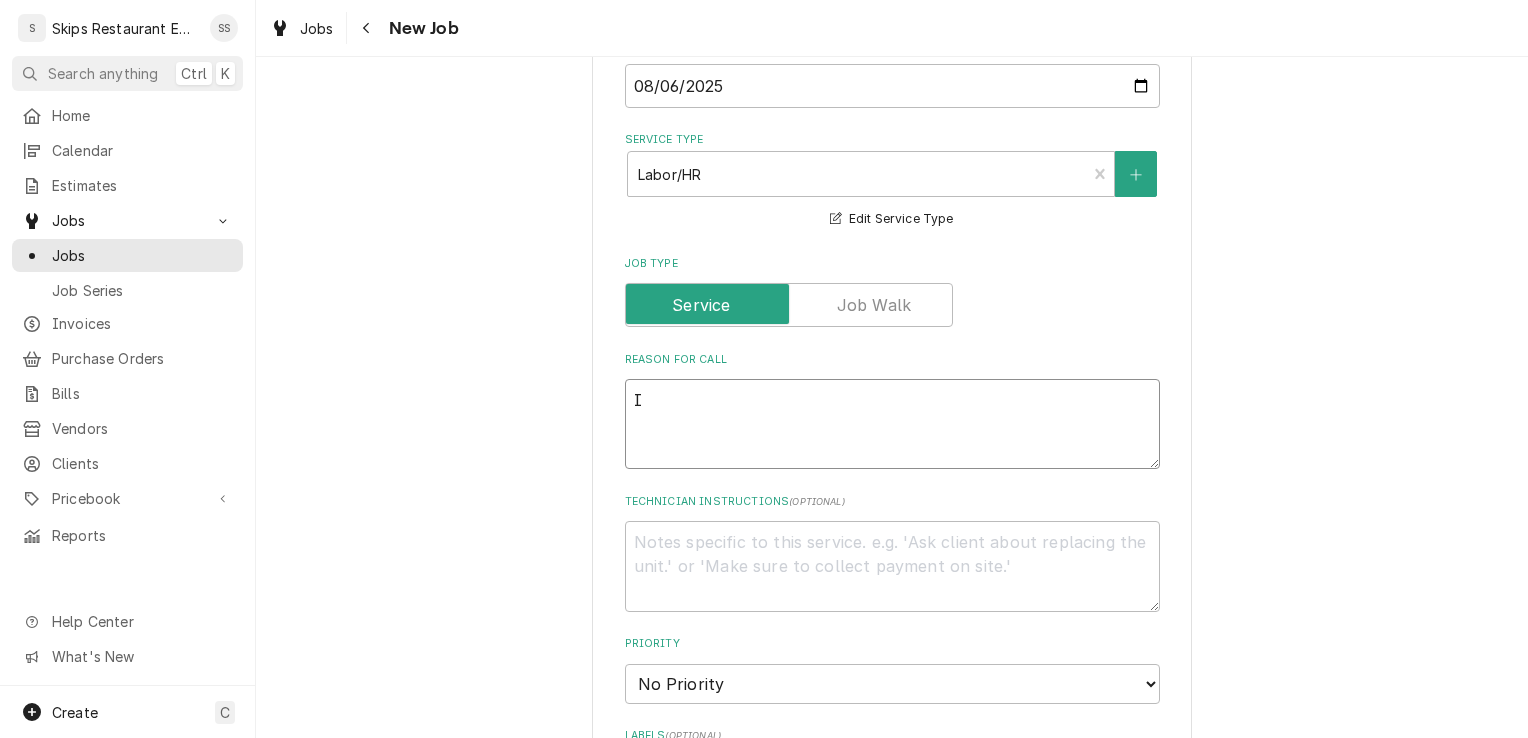 type on "x" 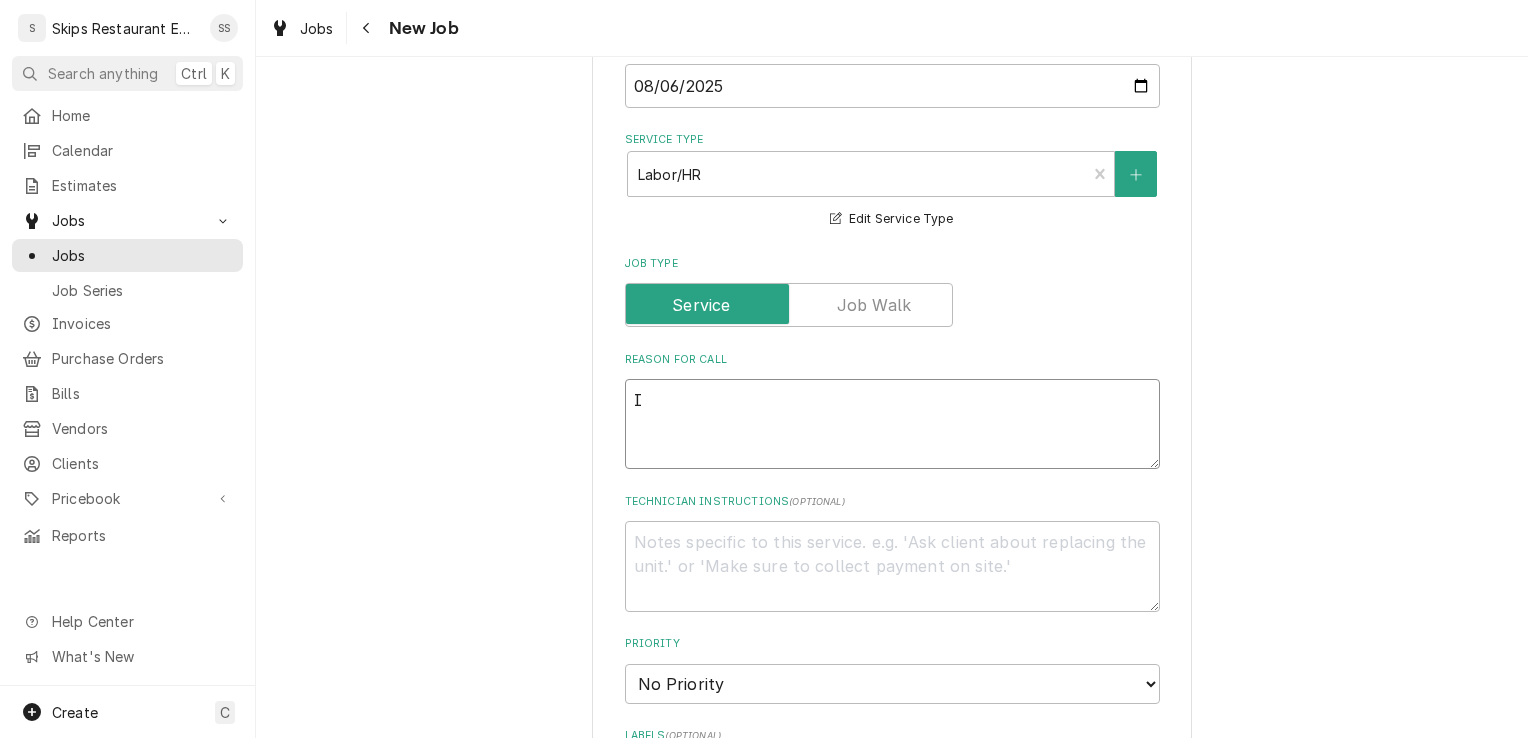 type on "In" 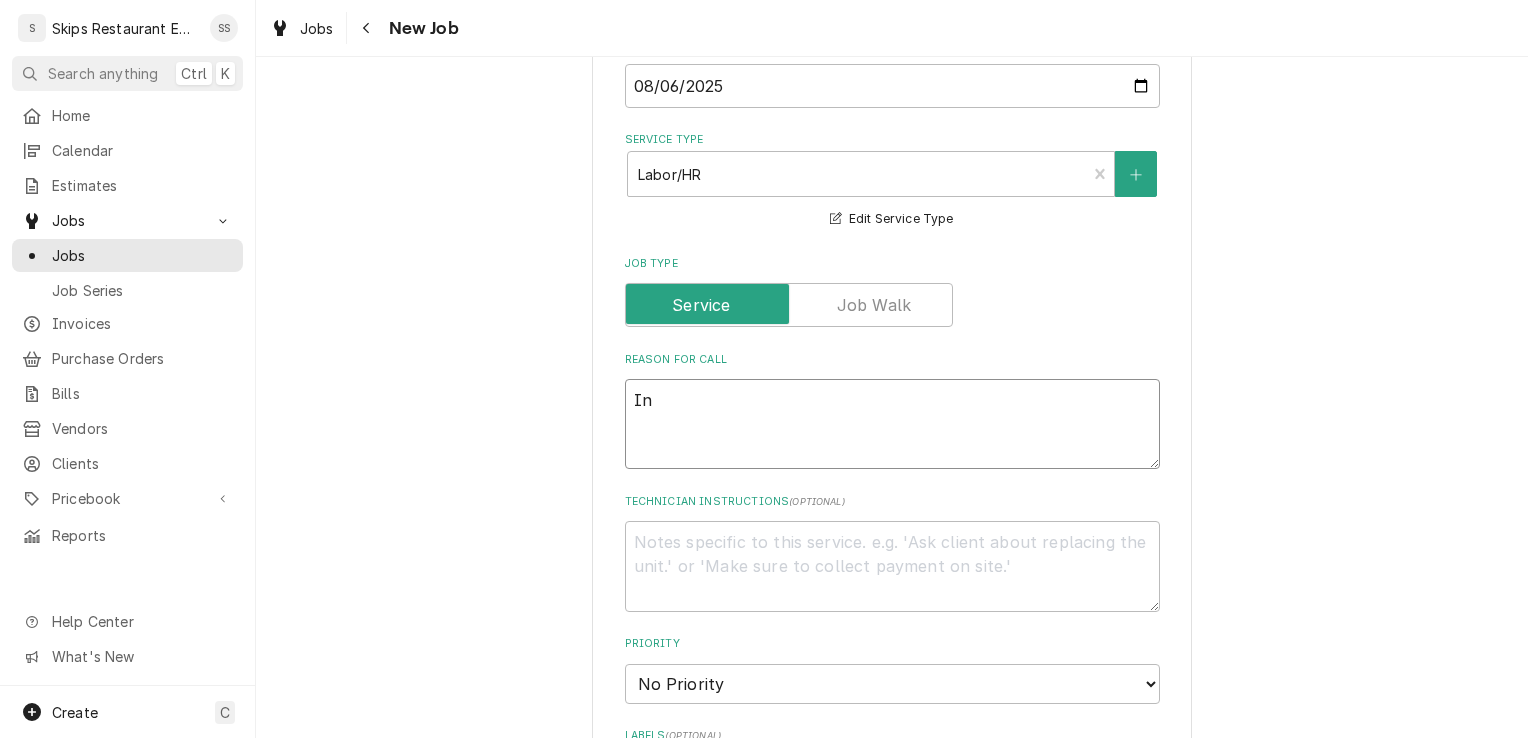 type on "x" 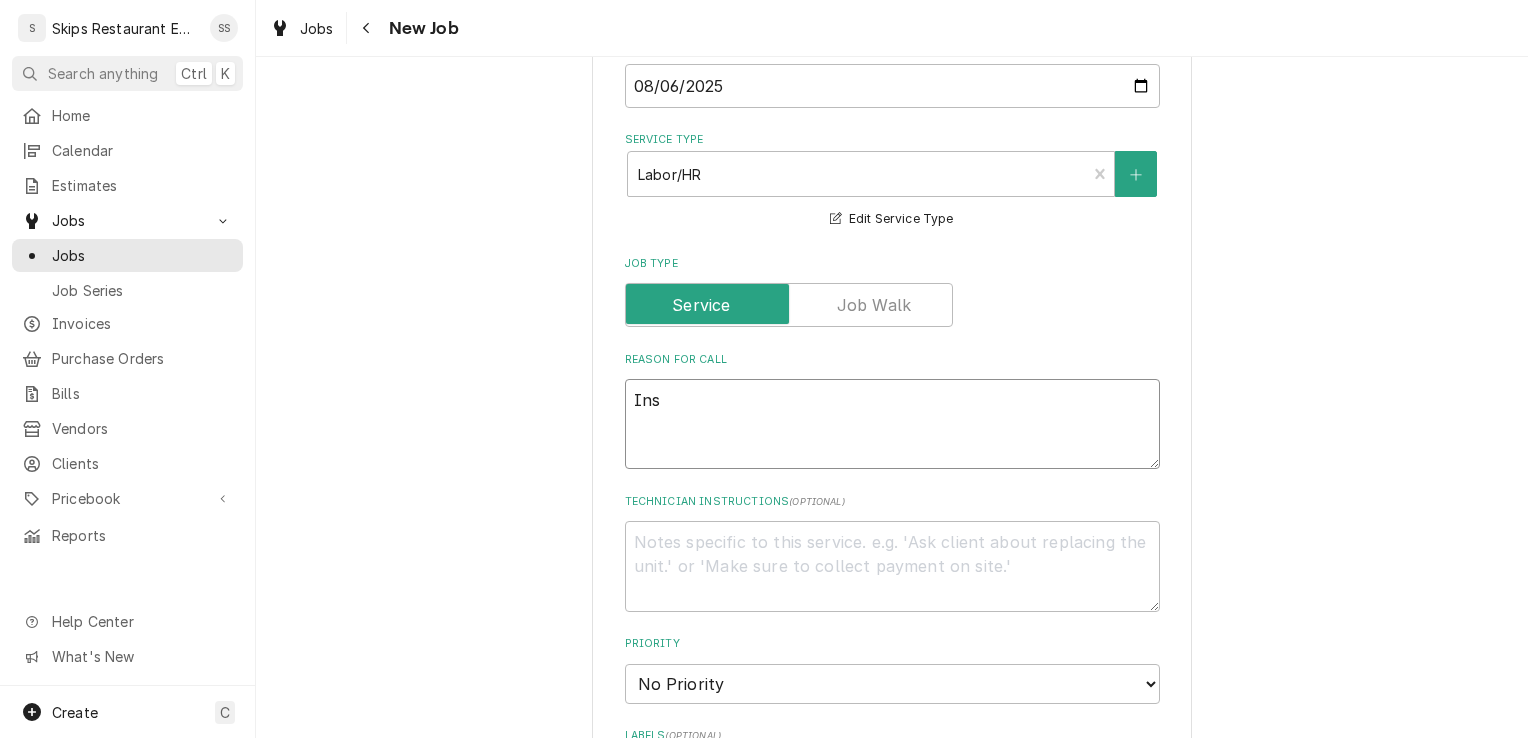 type on "x" 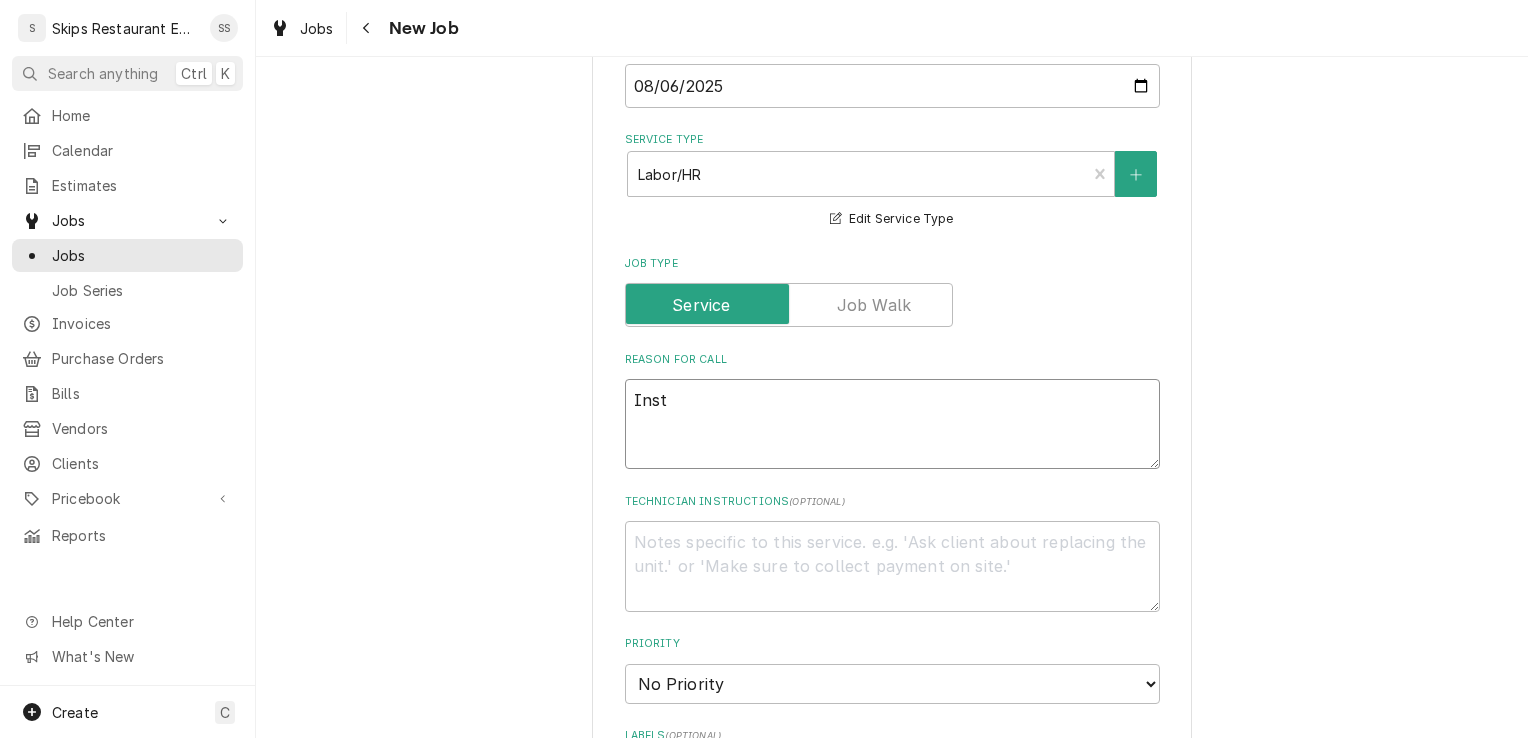 type on "x" 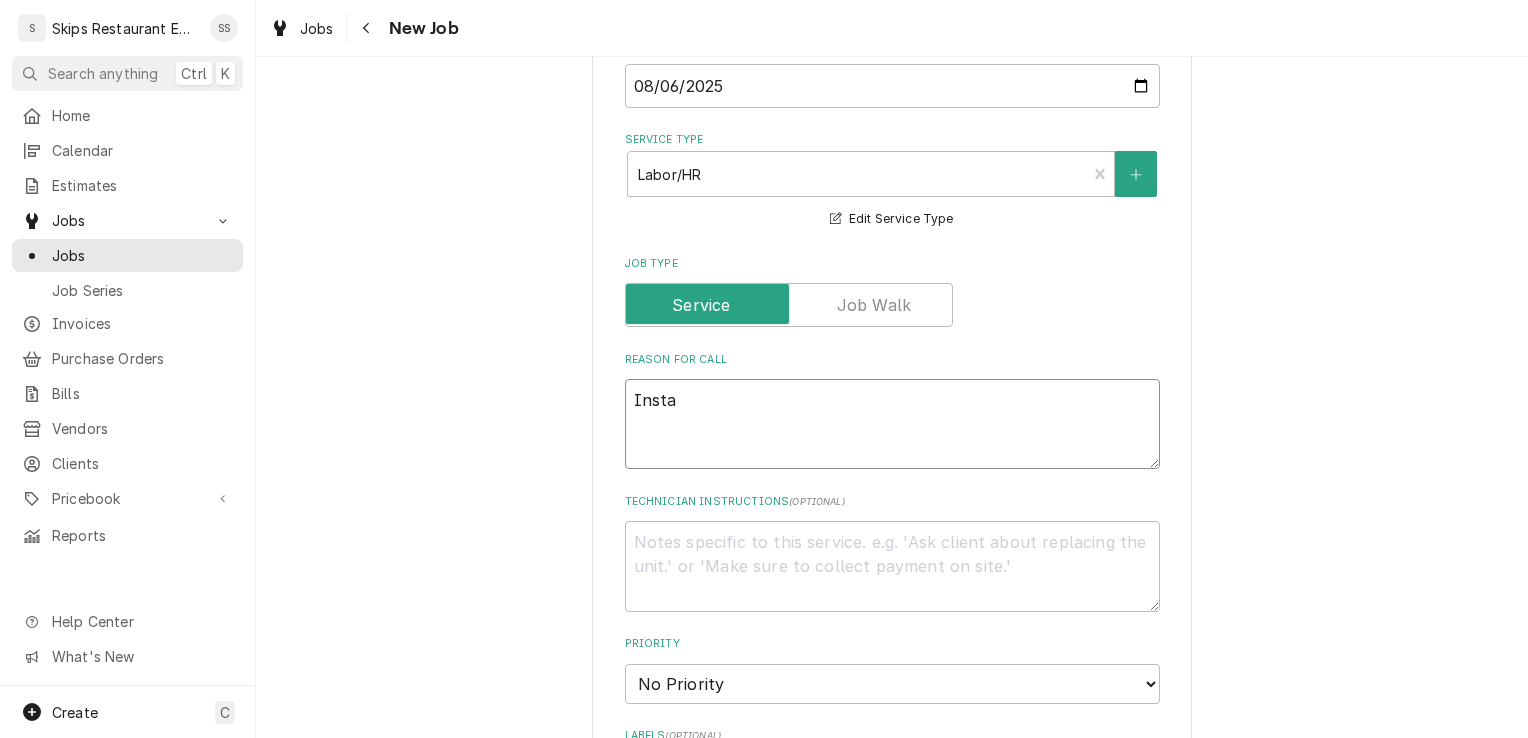 type on "x" 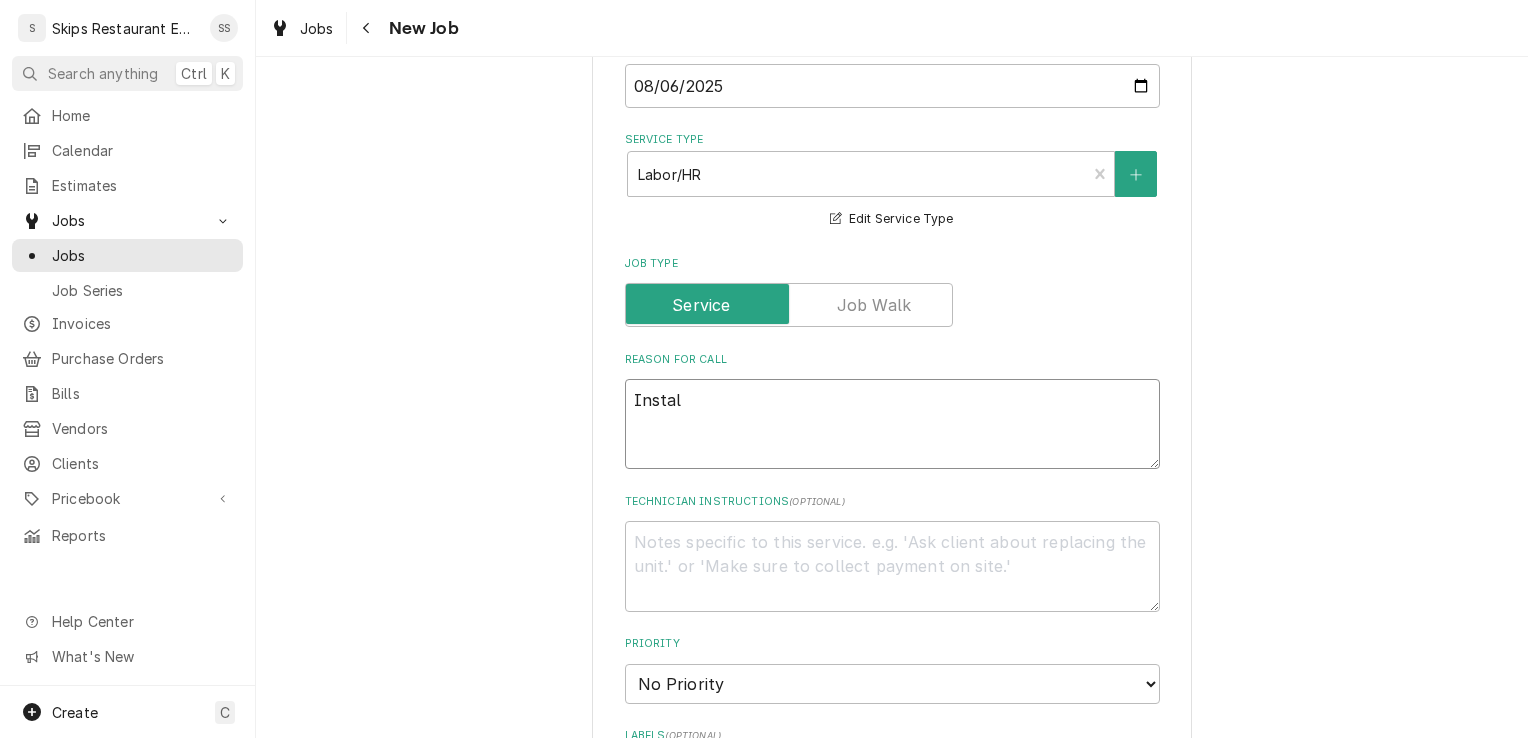 type on "x" 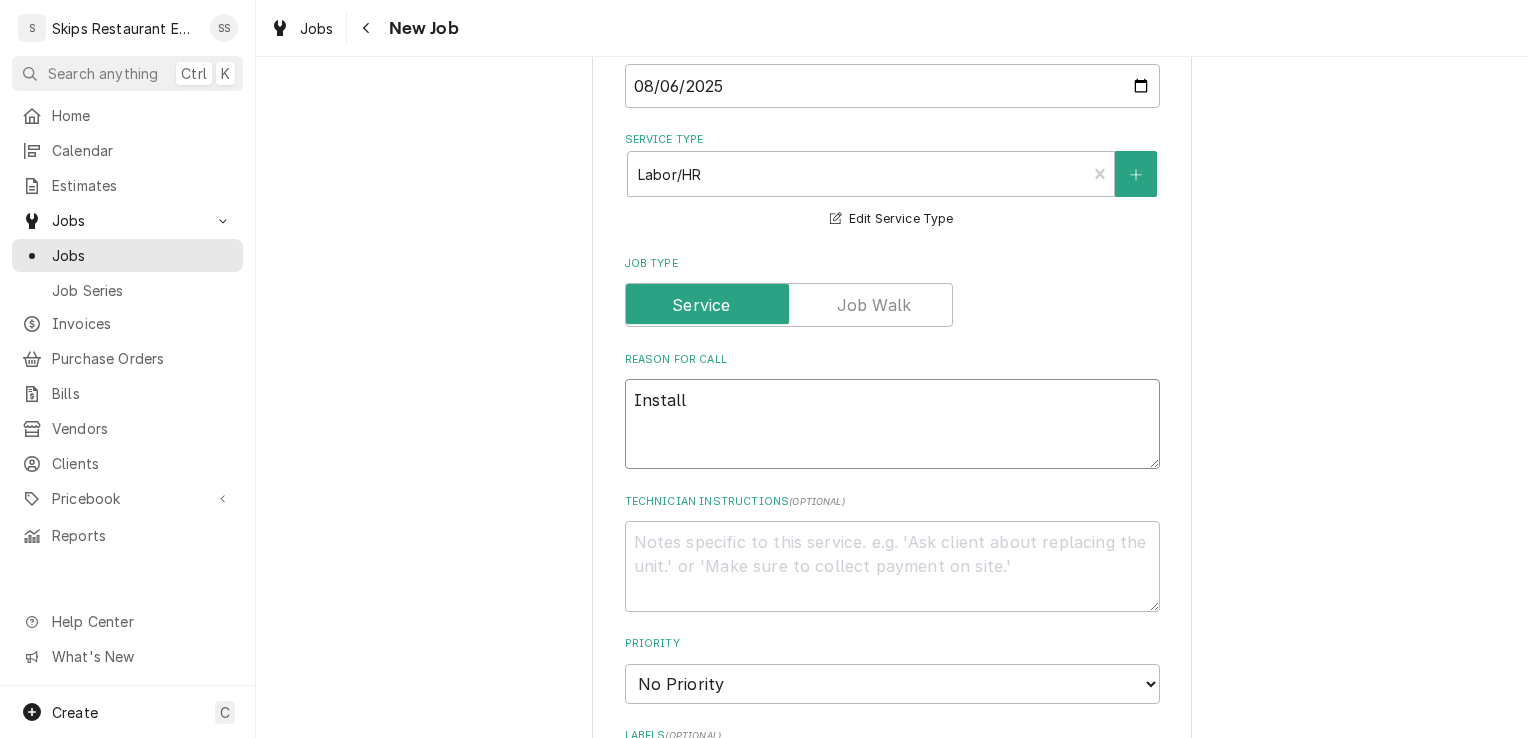 type on "x" 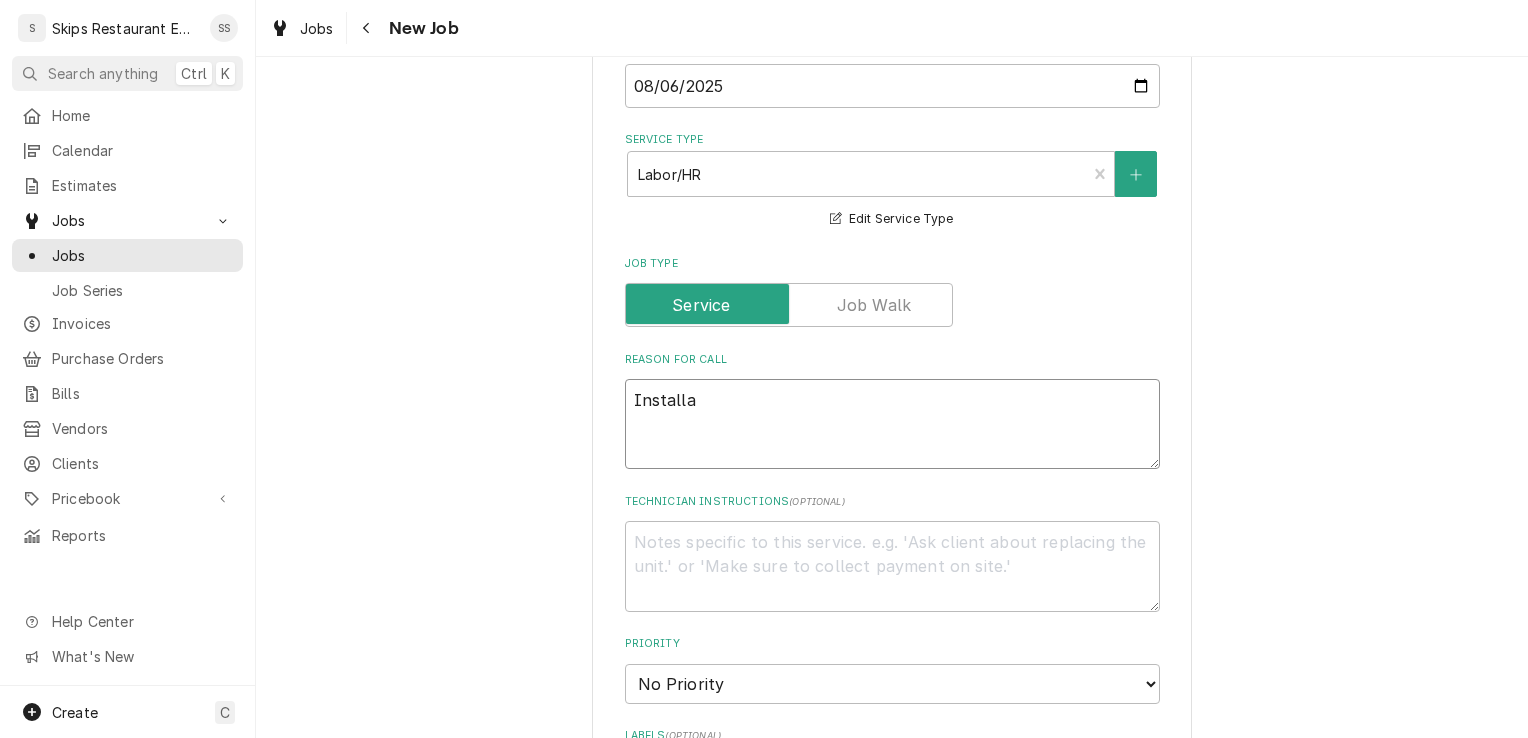 type on "x" 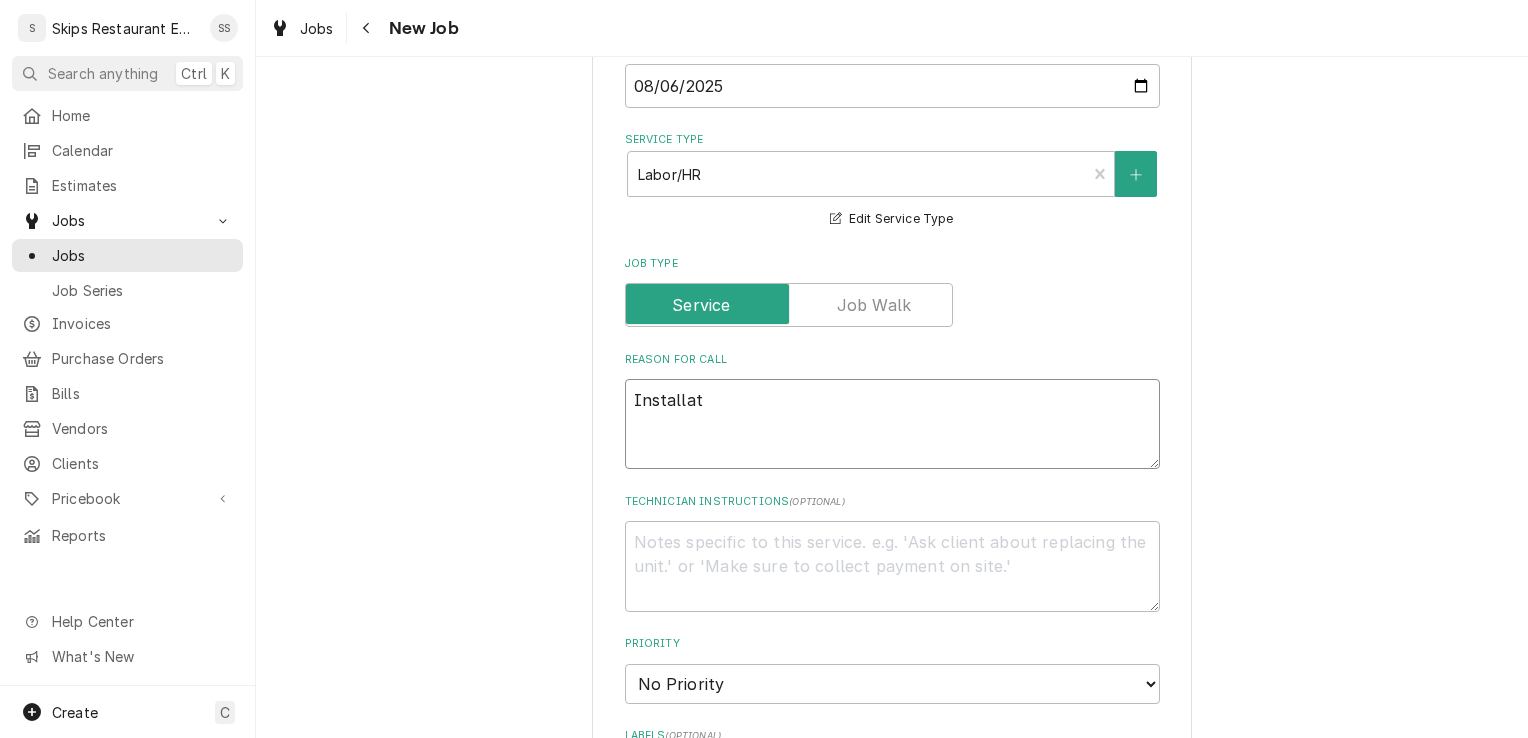 type on "x" 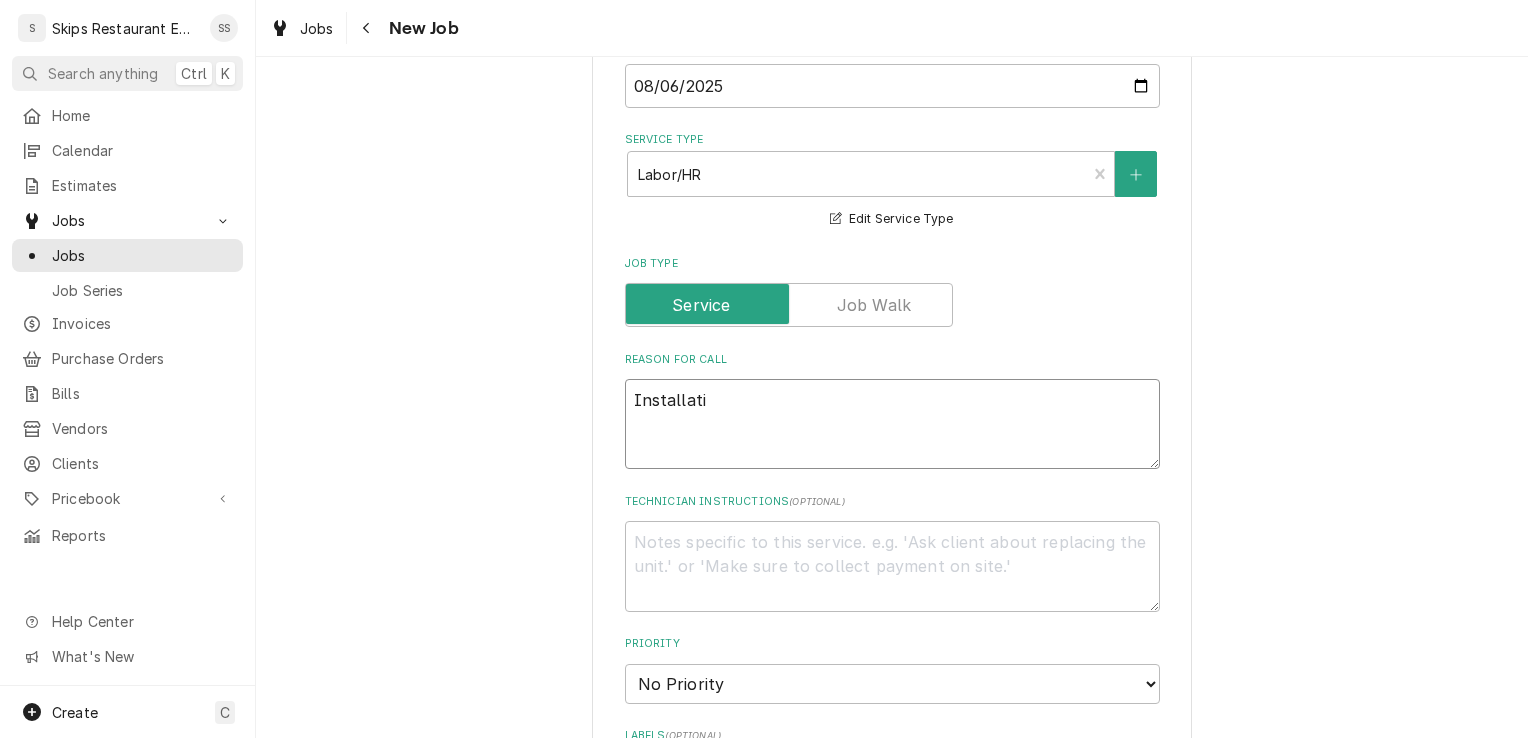 type on "x" 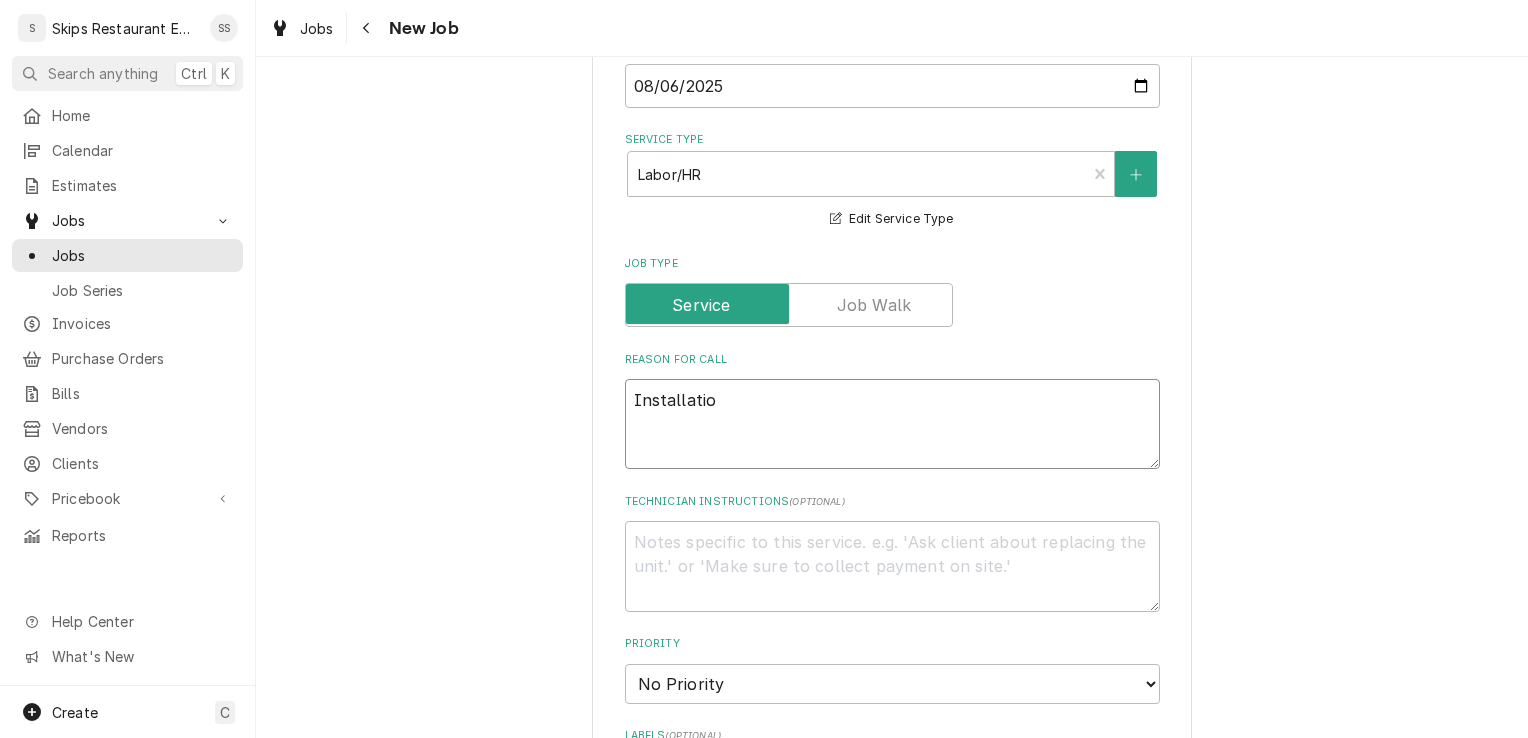 type on "x" 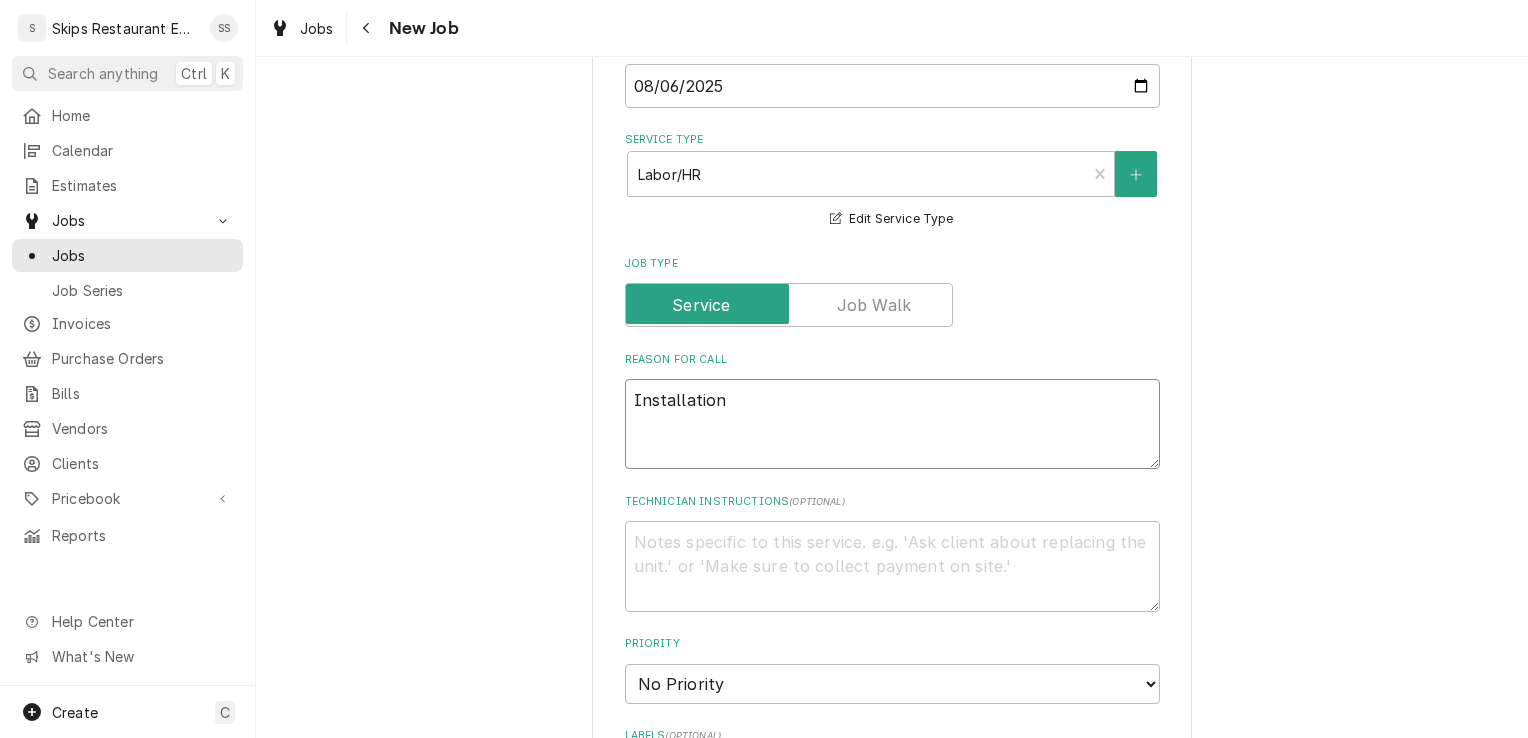 type on "x" 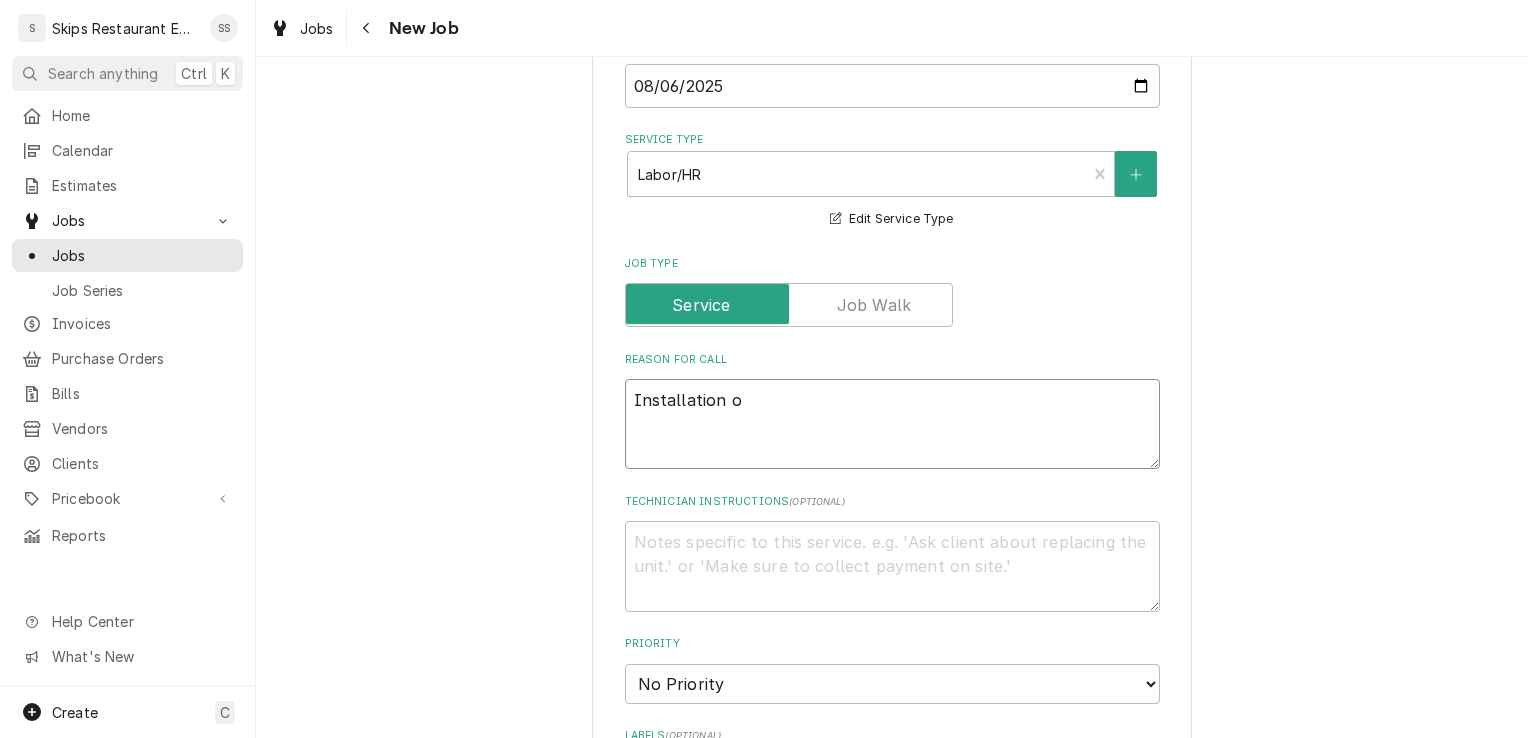type on "x" 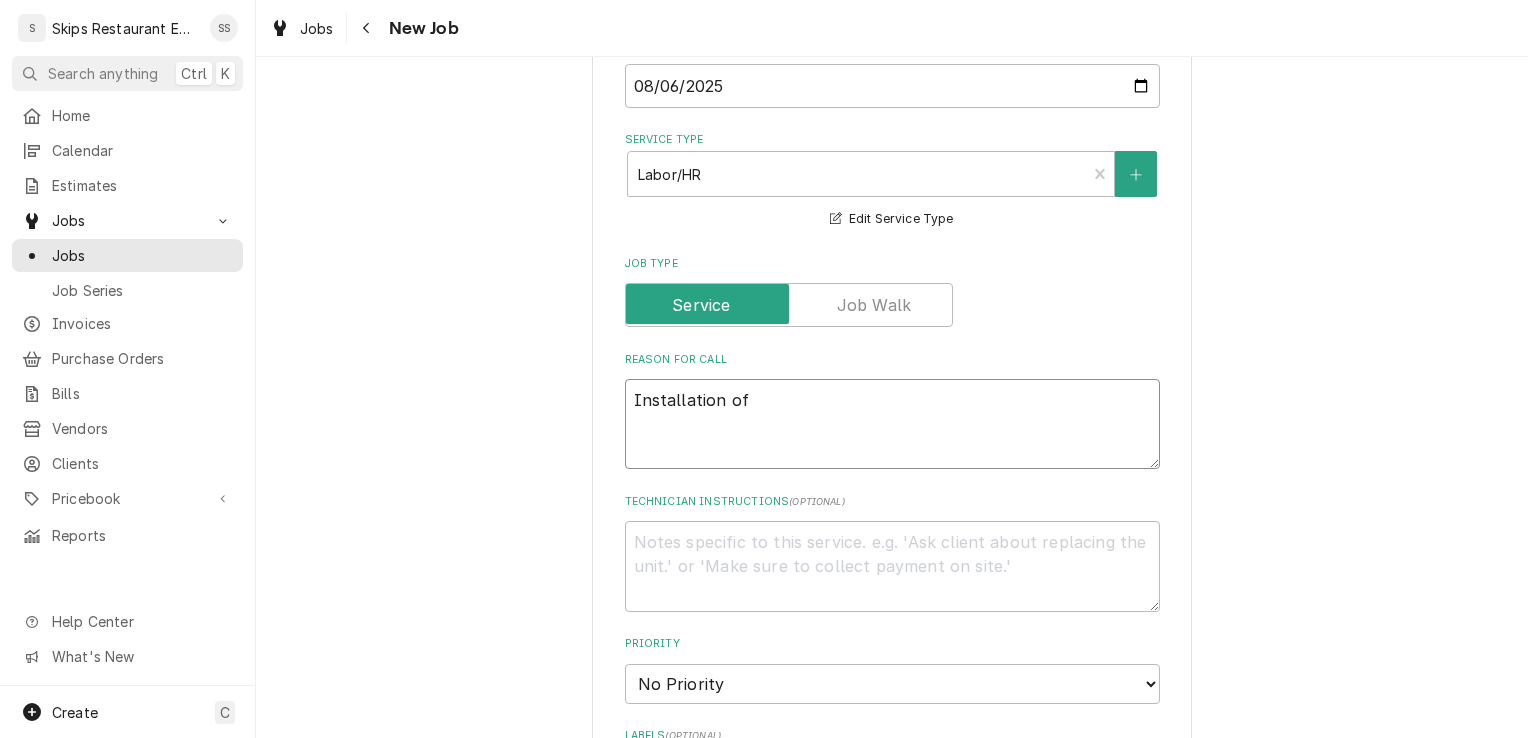 type on "x" 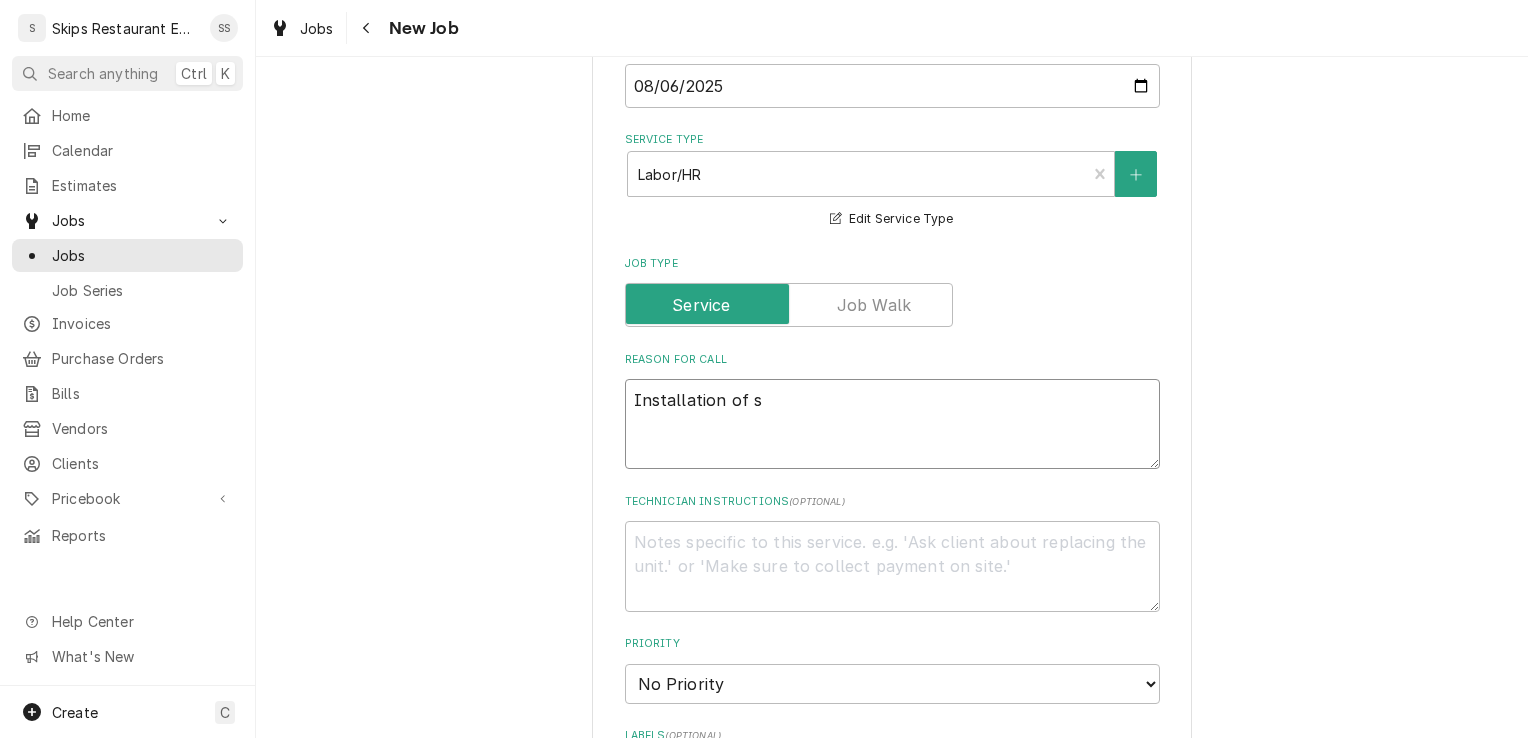 type on "x" 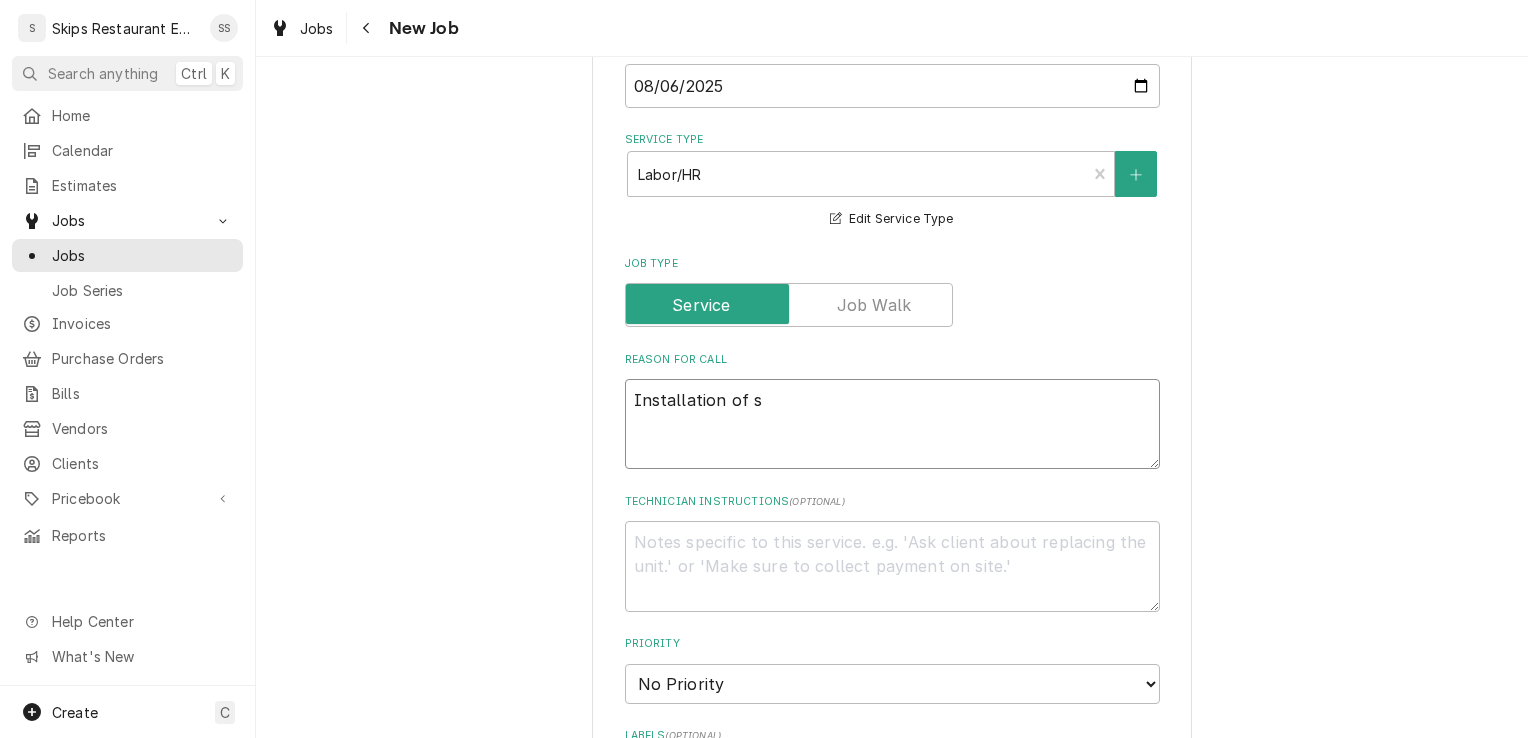 type on "Installation of sh" 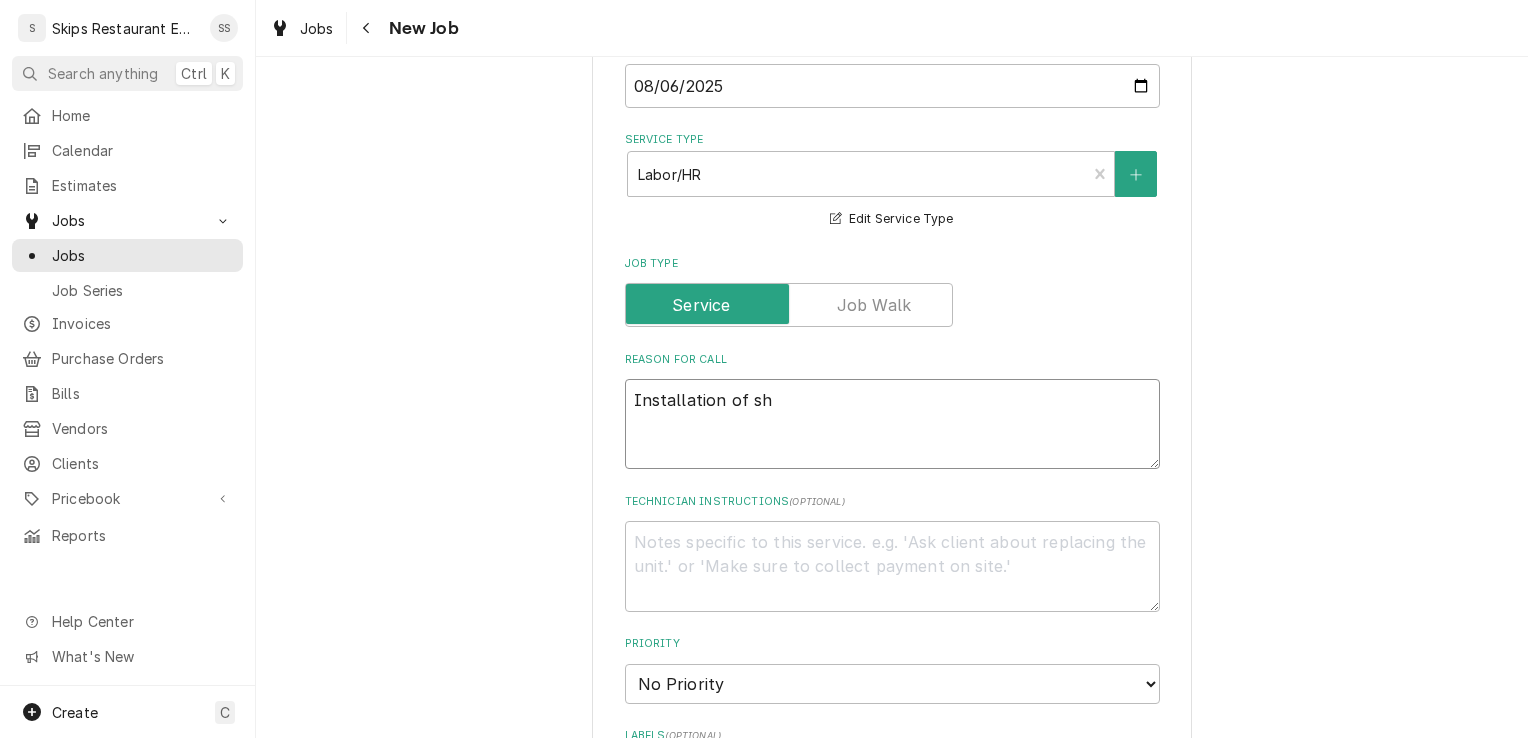 type on "x" 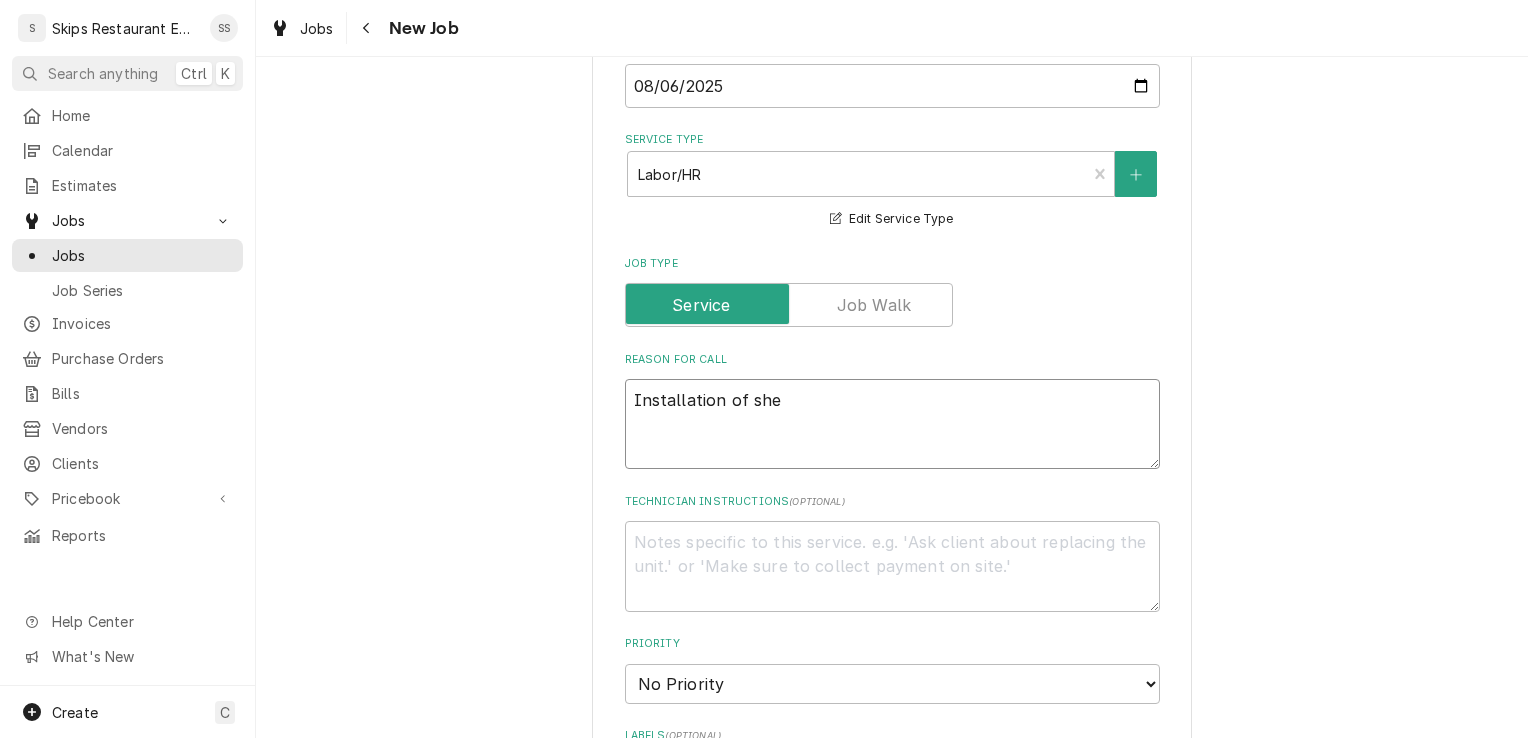 type on "x" 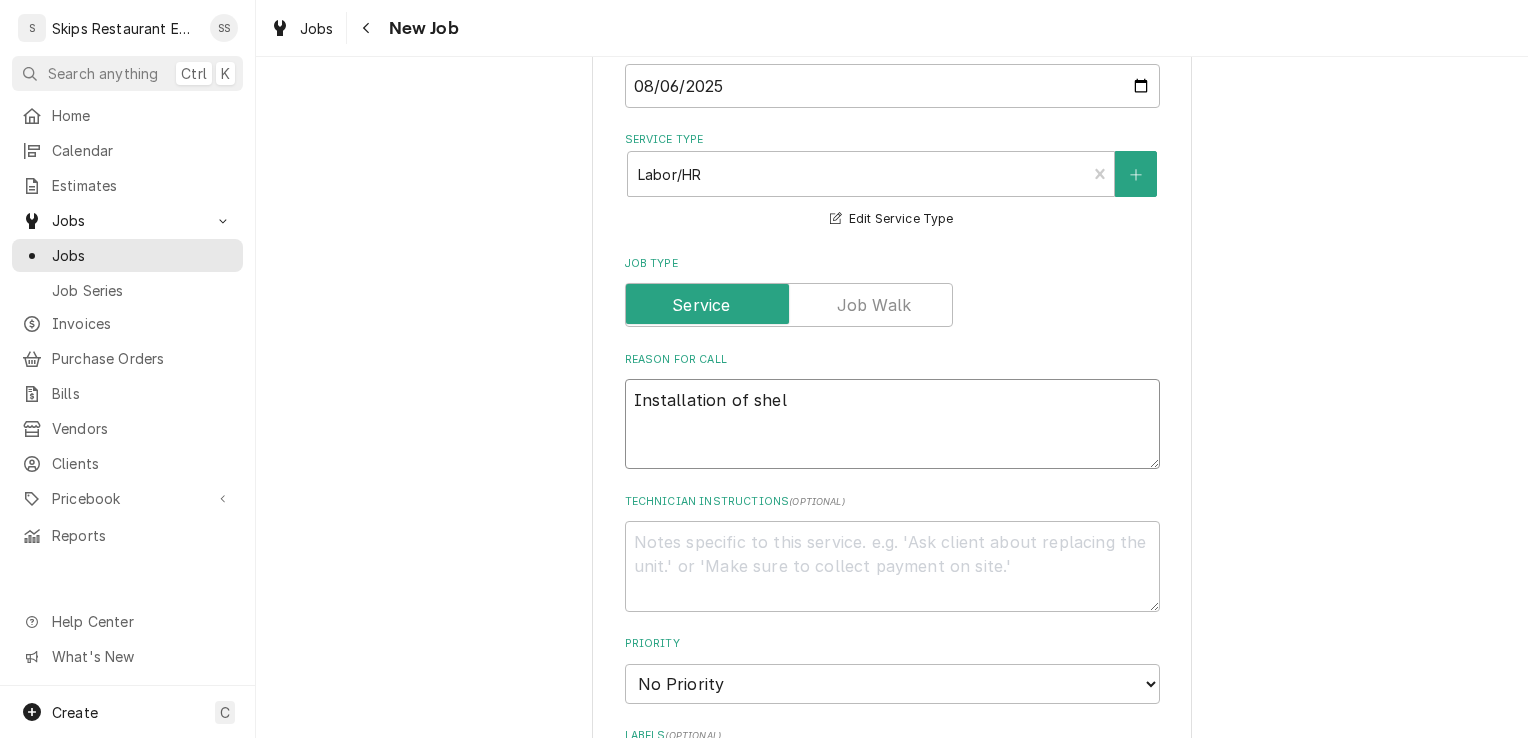 type on "x" 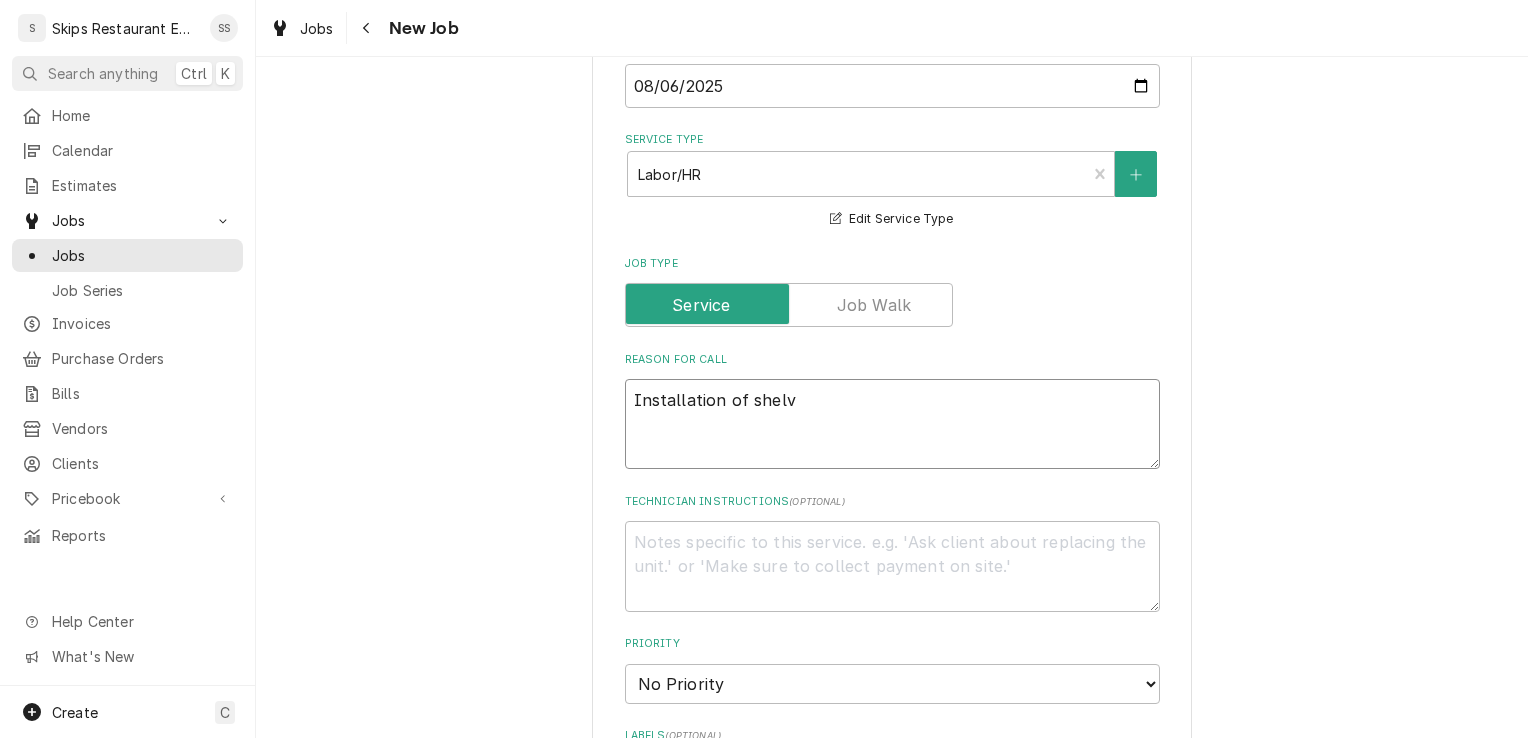 type on "x" 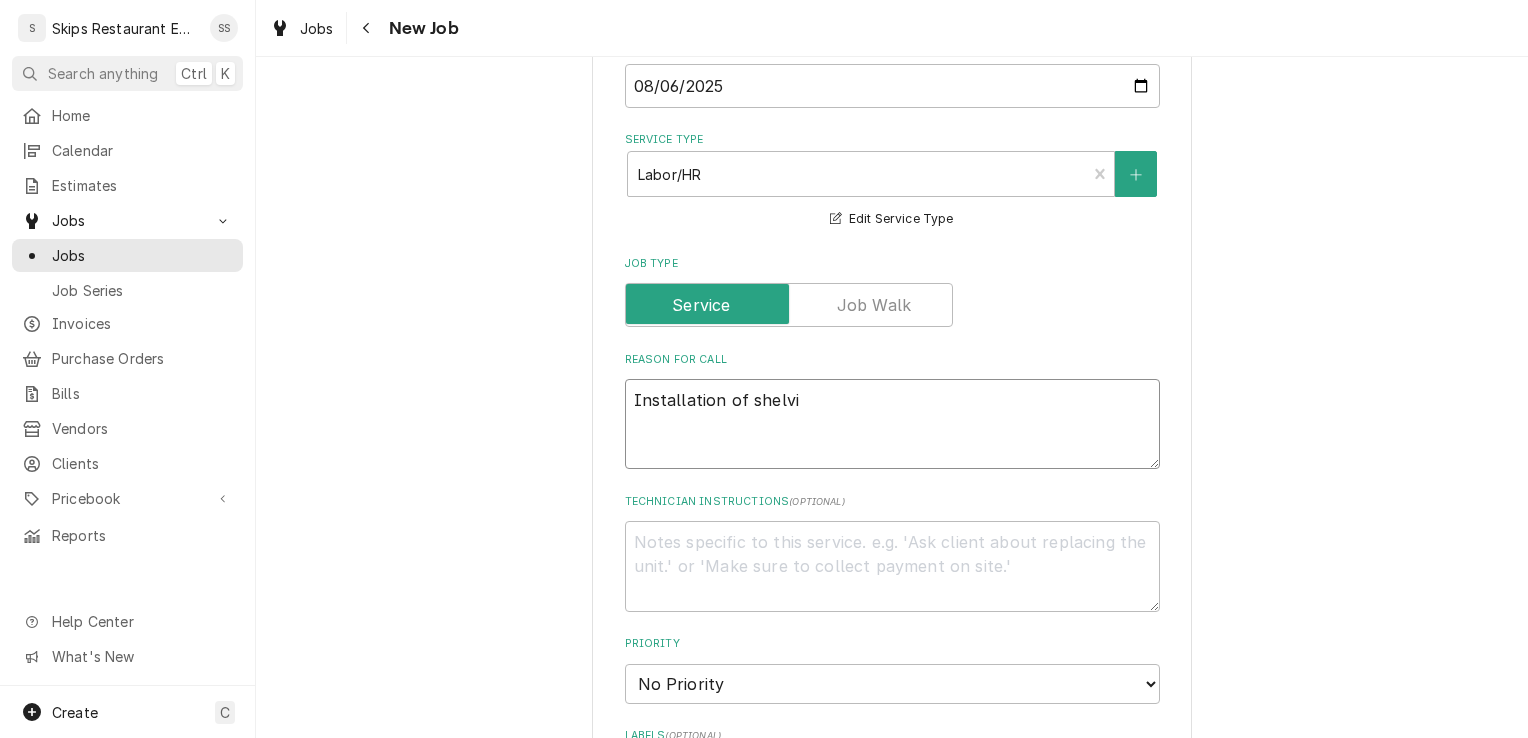 type on "x" 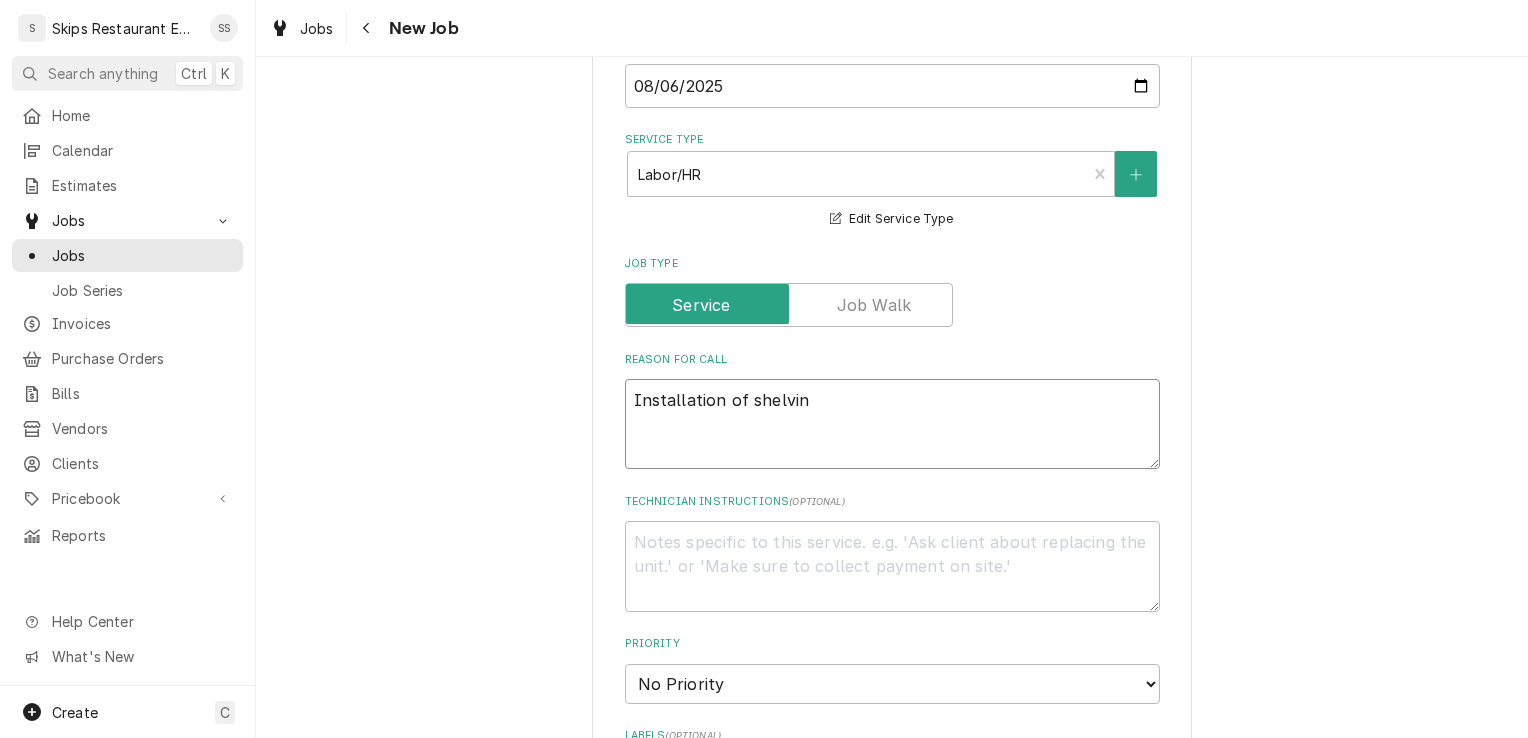 type on "x" 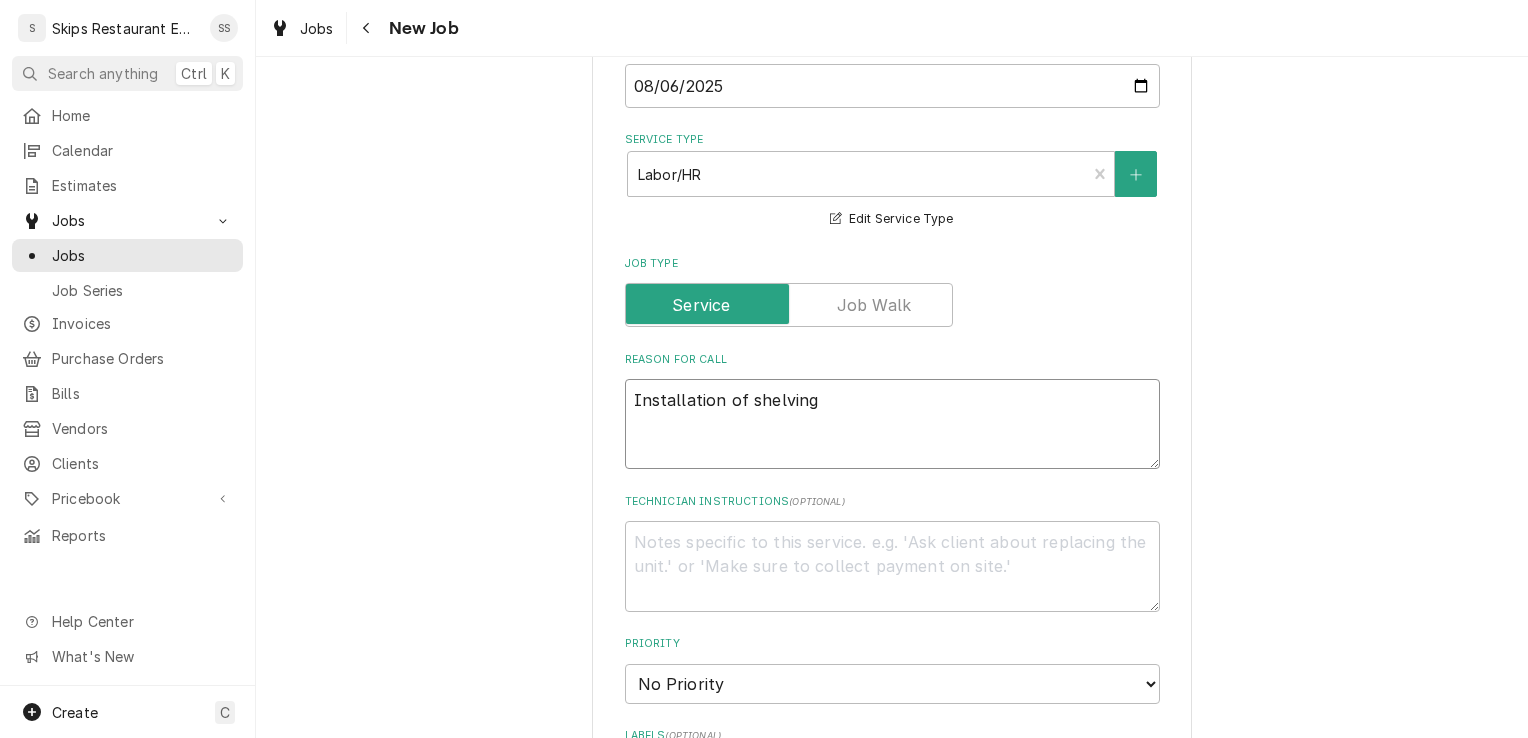 type on "x" 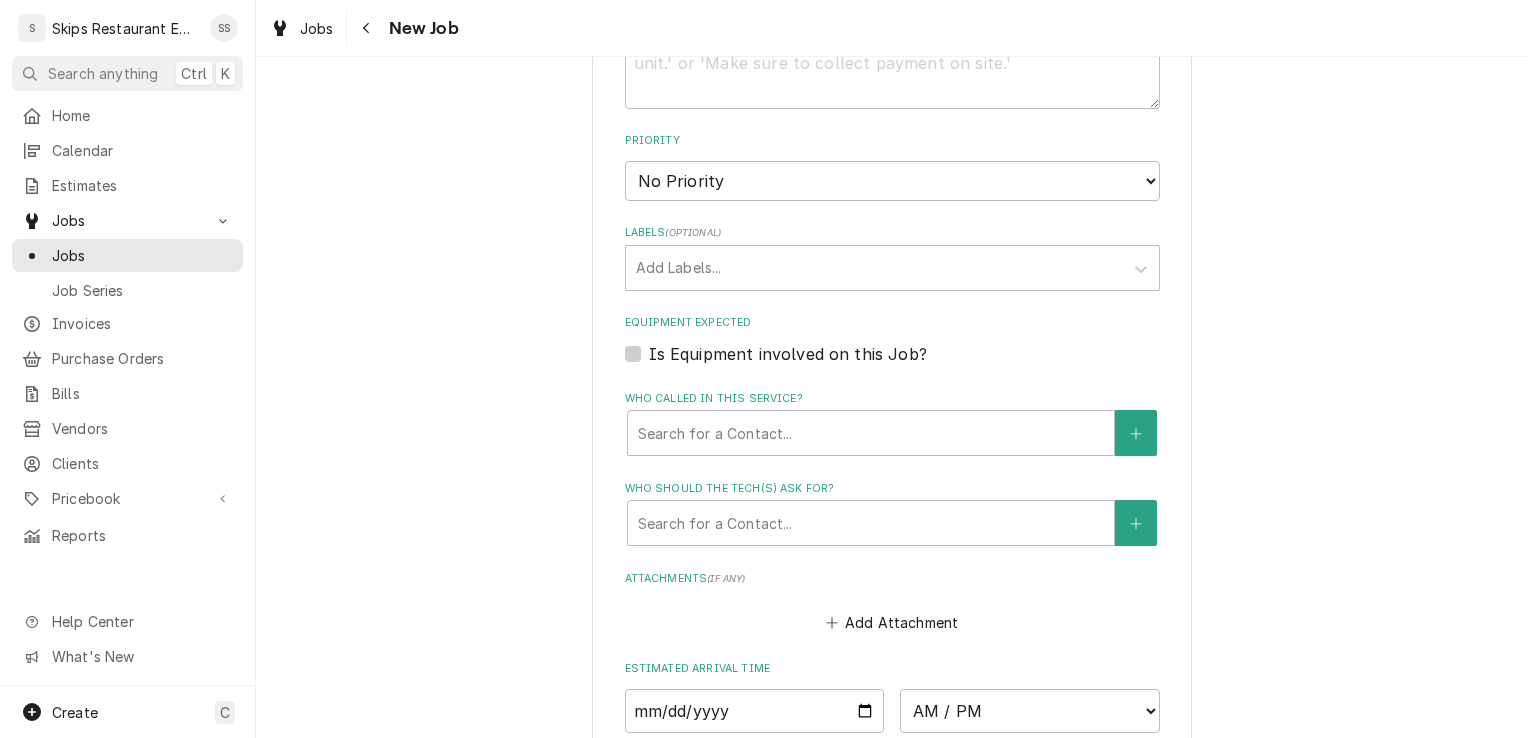 scroll, scrollTop: 1180, scrollLeft: 0, axis: vertical 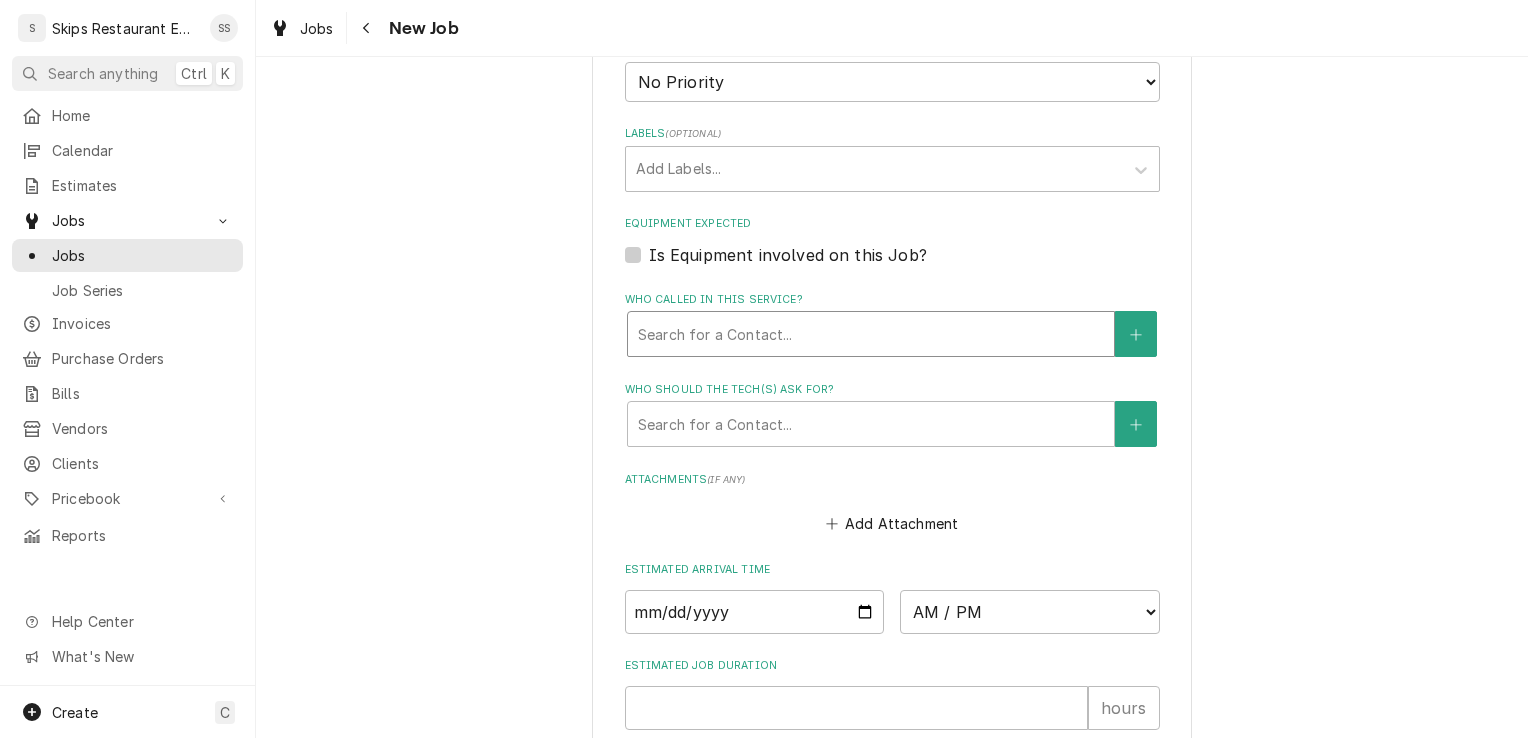 type on "Installation of shelving" 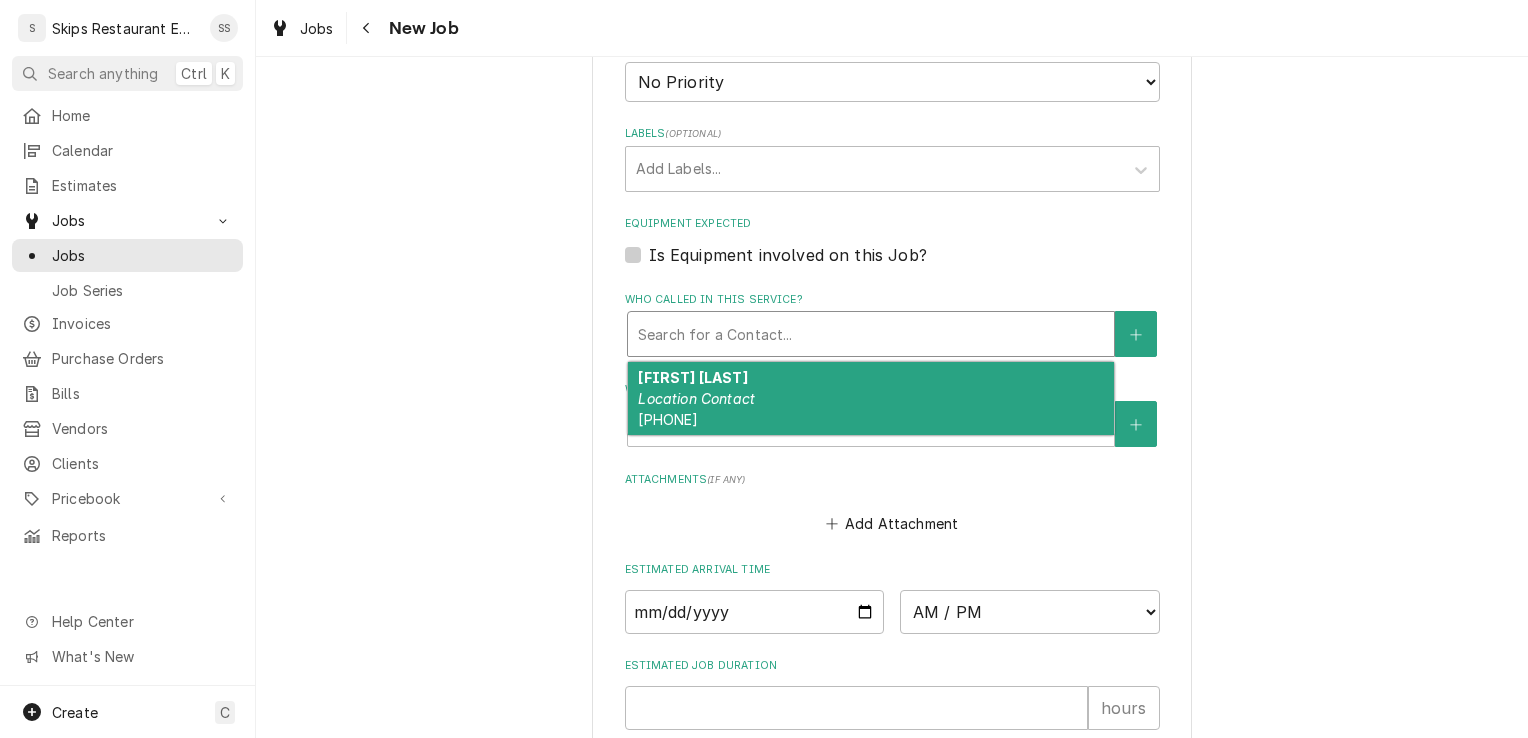 click on "Erica Briggs Location Contact (832) 247-2664" at bounding box center (871, 398) 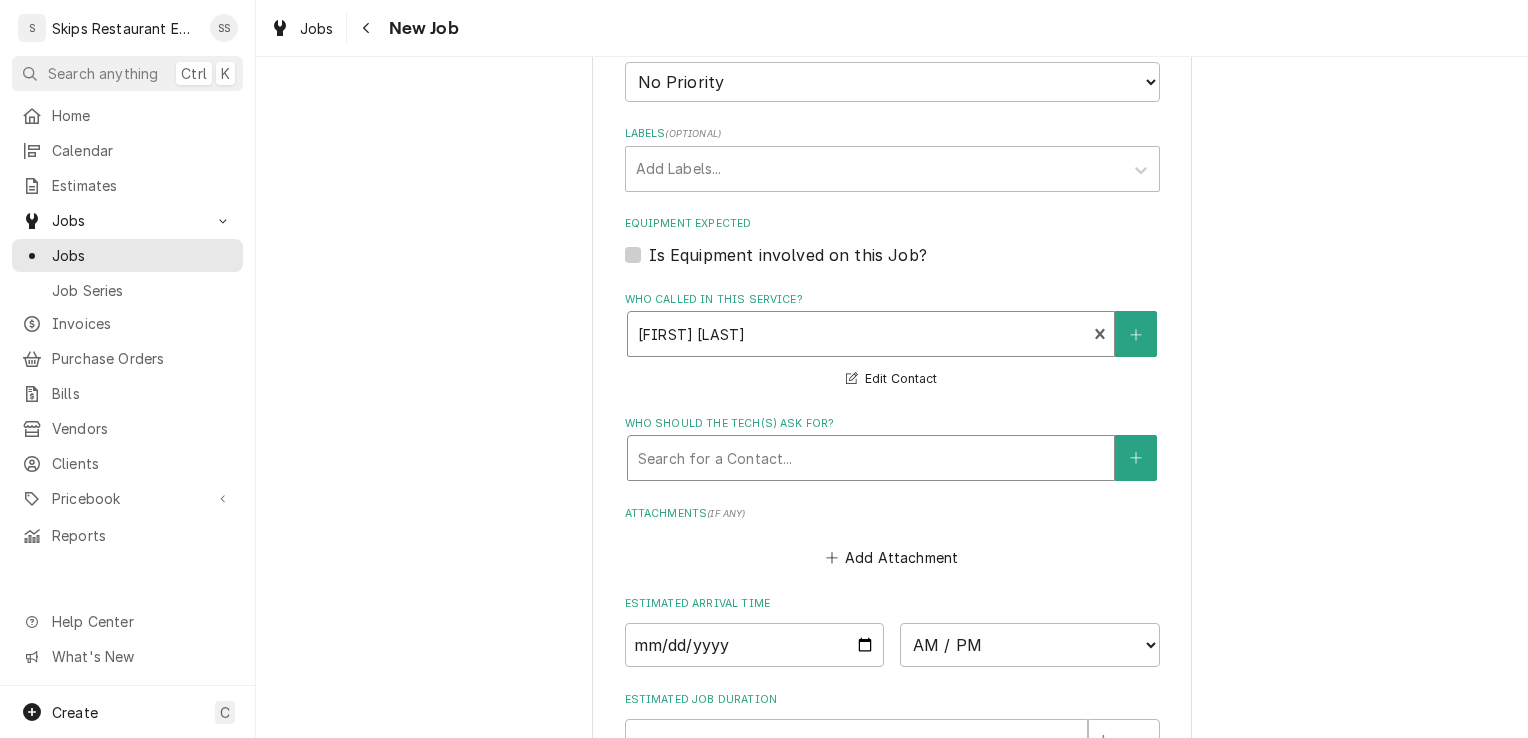 click at bounding box center [871, 458] 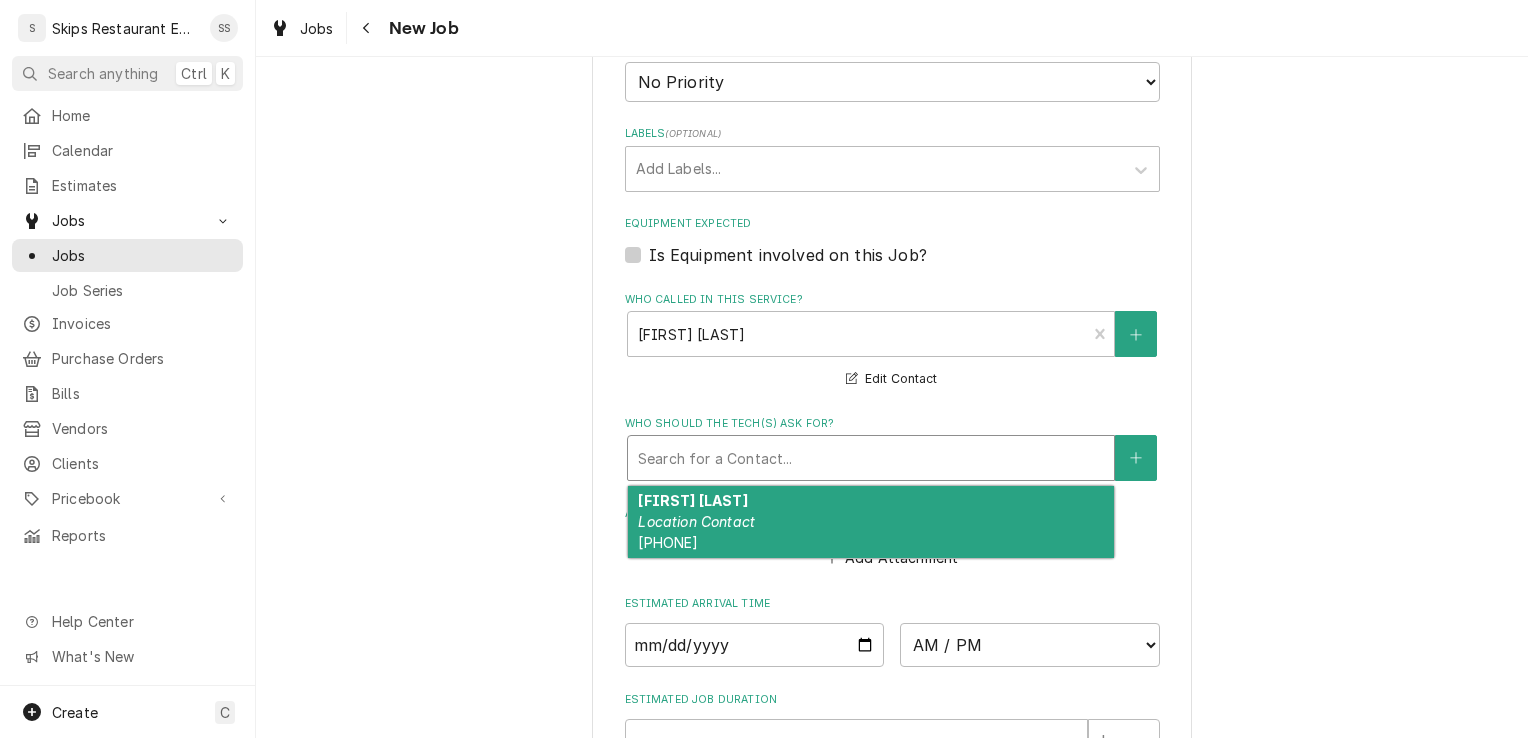 click on "Location Contact" at bounding box center [696, 521] 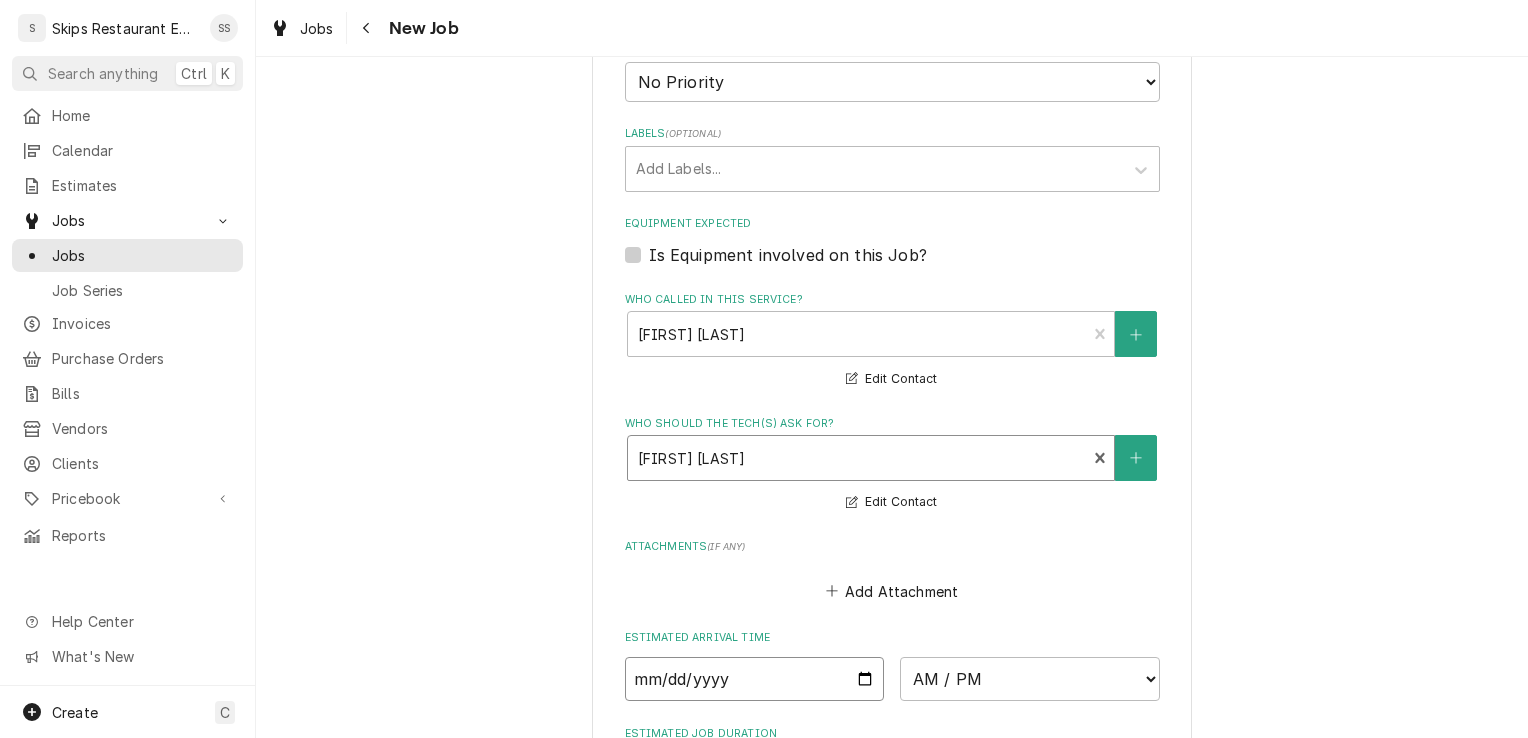 click at bounding box center [755, 679] 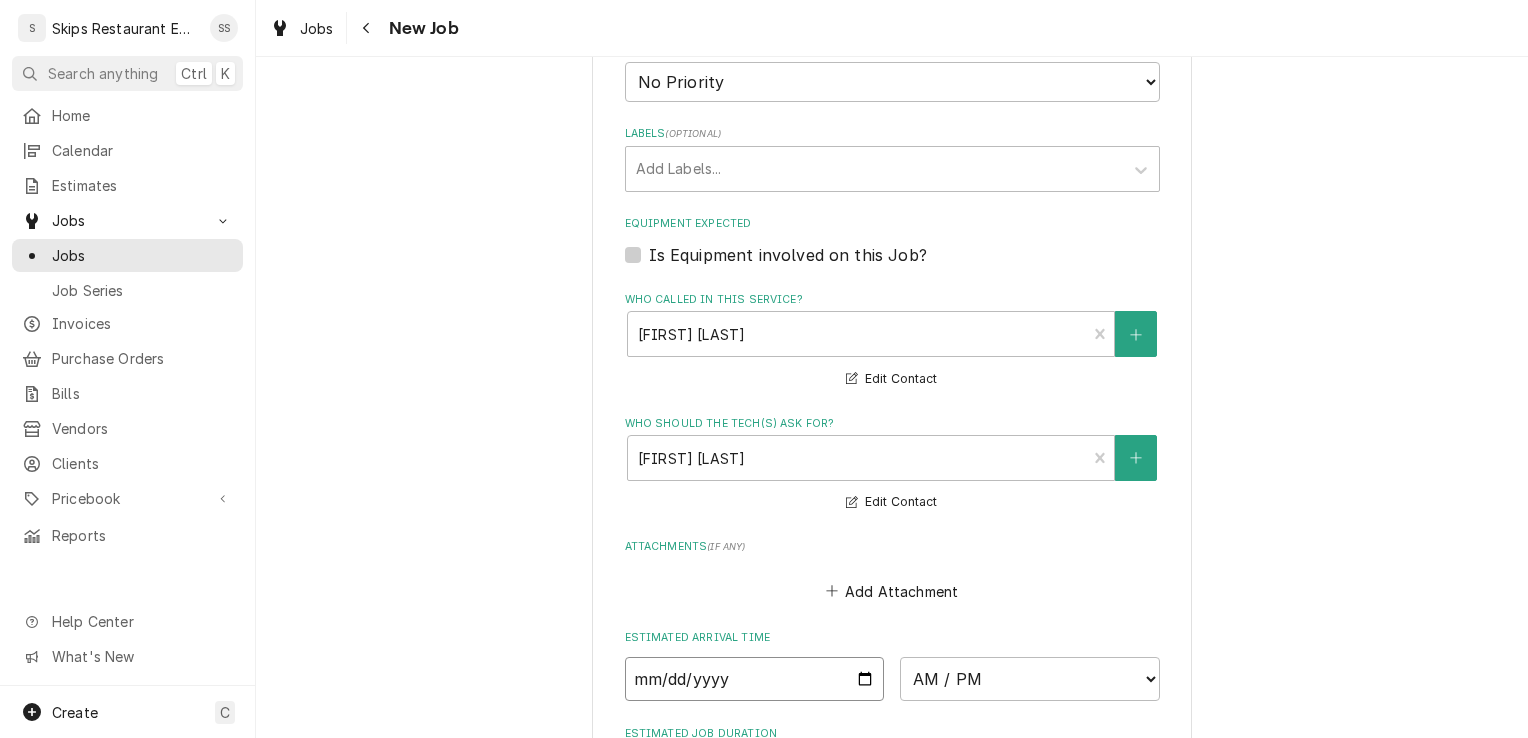 type on "x" 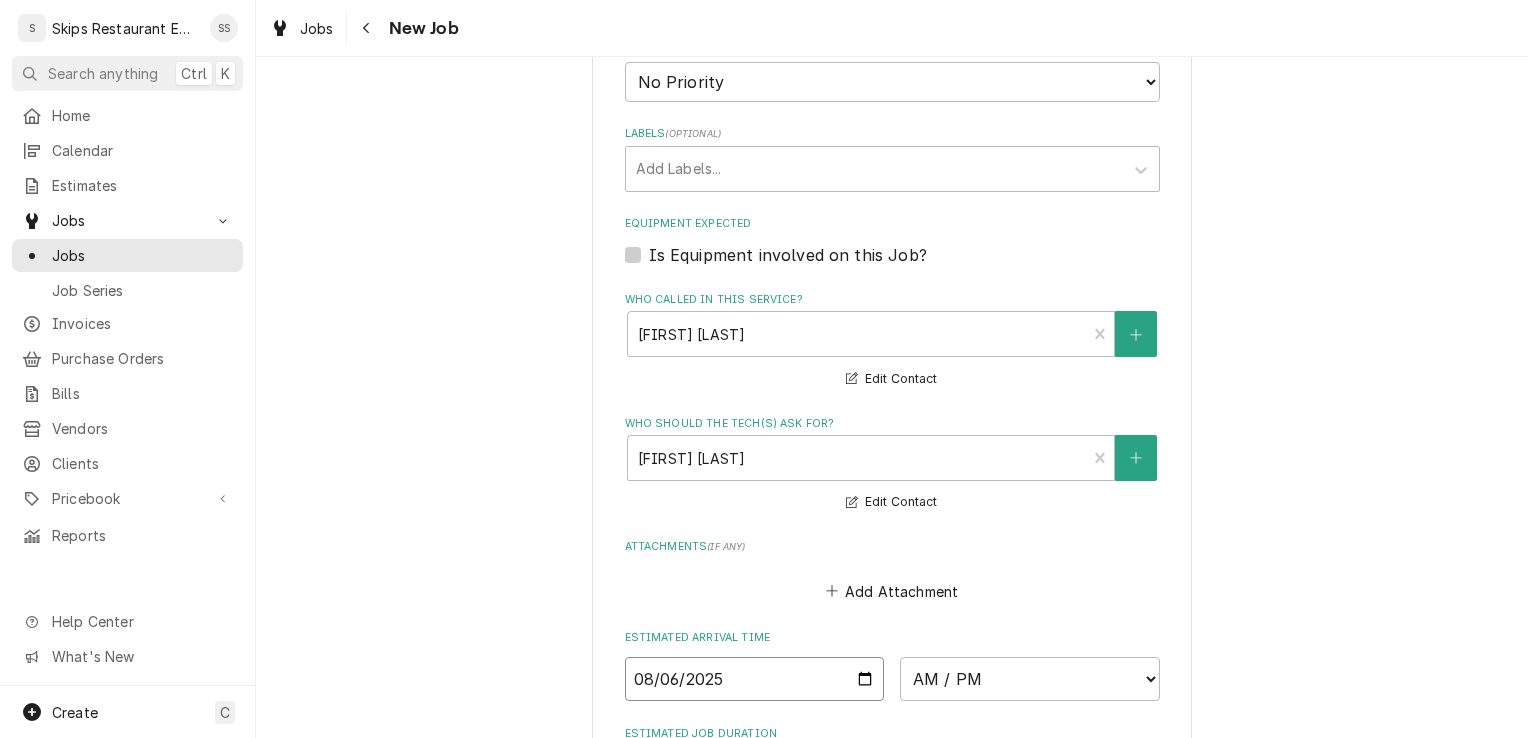 type on "2025-08-06" 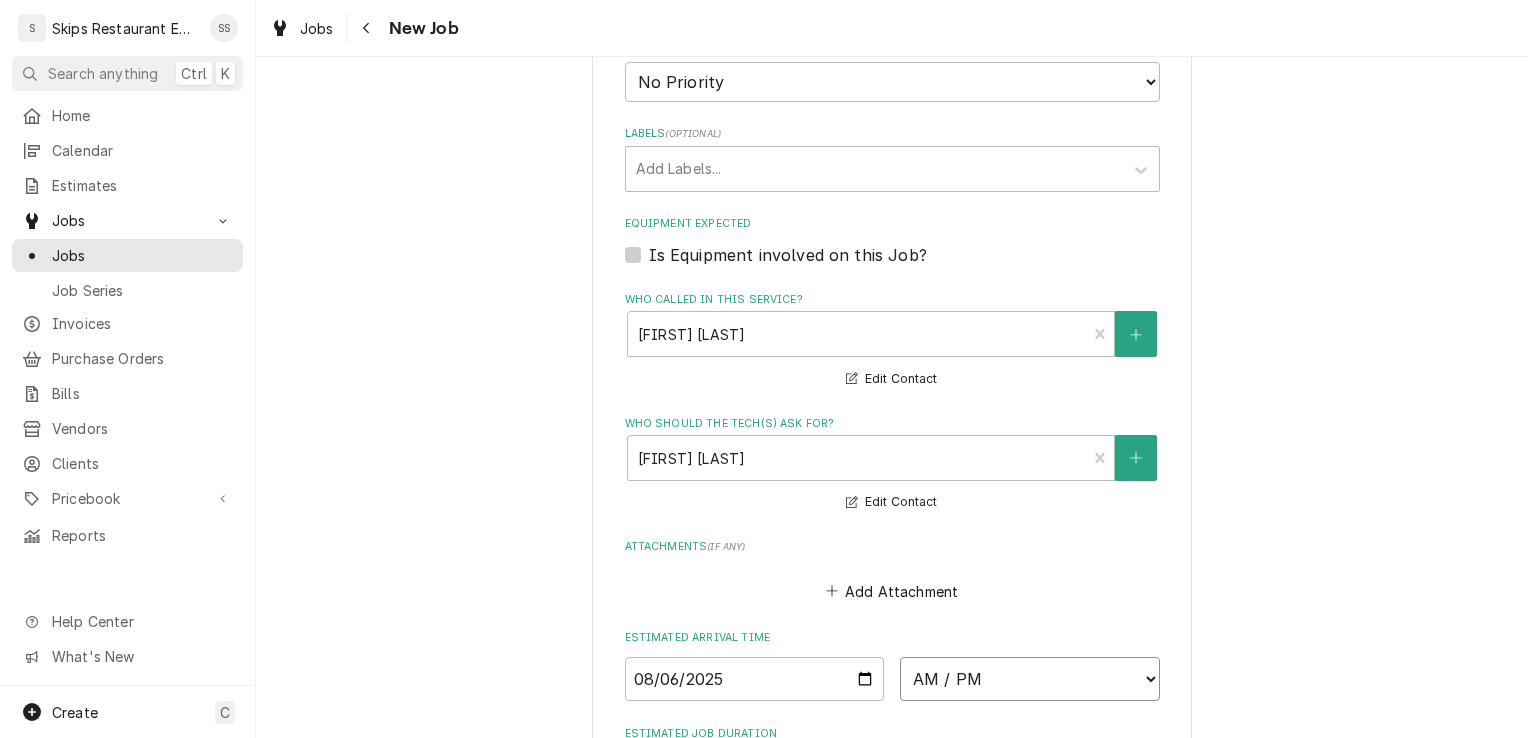 click on "AM / PM 6:00 AM 6:15 AM 6:30 AM 6:45 AM 7:00 AM 7:15 AM 7:30 AM 7:45 AM 8:00 AM 8:15 AM 8:30 AM 8:45 AM 9:00 AM 9:15 AM 9:30 AM 9:45 AM 10:00 AM 10:15 AM 10:30 AM 10:45 AM 11:00 AM 11:15 AM 11:30 AM 11:45 AM 12:00 PM 12:15 PM 12:30 PM 12:45 PM 1:00 PM 1:15 PM 1:30 PM 1:45 PM 2:00 PM 2:15 PM 2:30 PM 2:45 PM 3:00 PM 3:15 PM 3:30 PM 3:45 PM 4:00 PM 4:15 PM 4:30 PM 4:45 PM 5:00 PM 5:15 PM 5:30 PM 5:45 PM 6:00 PM 6:15 PM 6:30 PM 6:45 PM 7:00 PM 7:15 PM 7:30 PM 7:45 PM 8:00 PM 8:15 PM 8:30 PM 8:45 PM 9:00 PM 9:15 PM 9:30 PM 9:45 PM 10:00 PM 10:15 PM 10:30 PM 10:45 PM 11:00 PM 11:15 PM 11:30 PM 11:45 PM 12:00 AM 12:15 AM 12:30 AM 12:45 AM 1:00 AM 1:15 AM 1:30 AM 1:45 AM 2:00 AM 2:15 AM 2:30 AM 2:45 AM 3:00 AM 3:15 AM 3:30 AM 3:45 AM 4:00 AM 4:15 AM 4:30 AM 4:45 AM 5:00 AM 5:15 AM 5:30 AM 5:45 AM" at bounding box center (1030, 679) 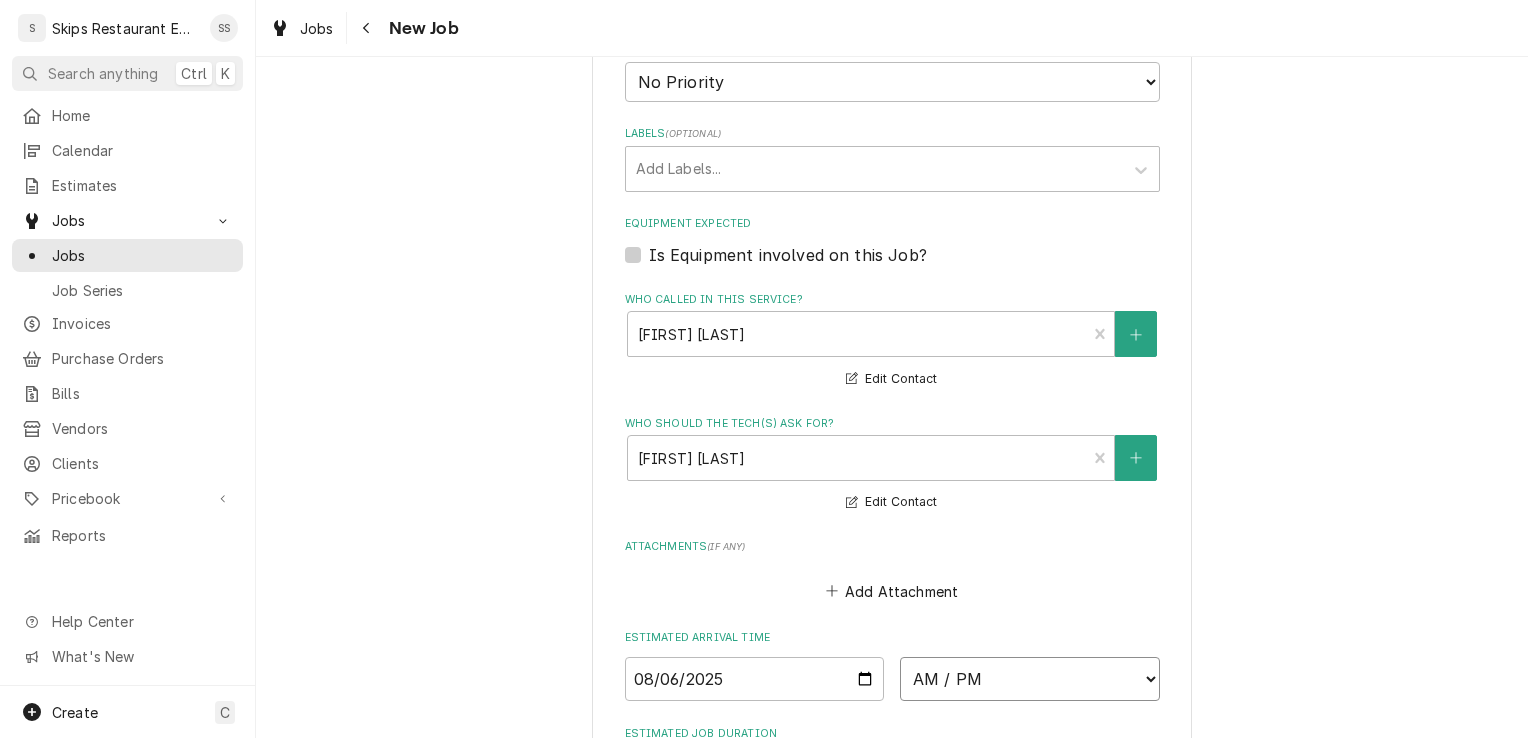 select on "09:00:00" 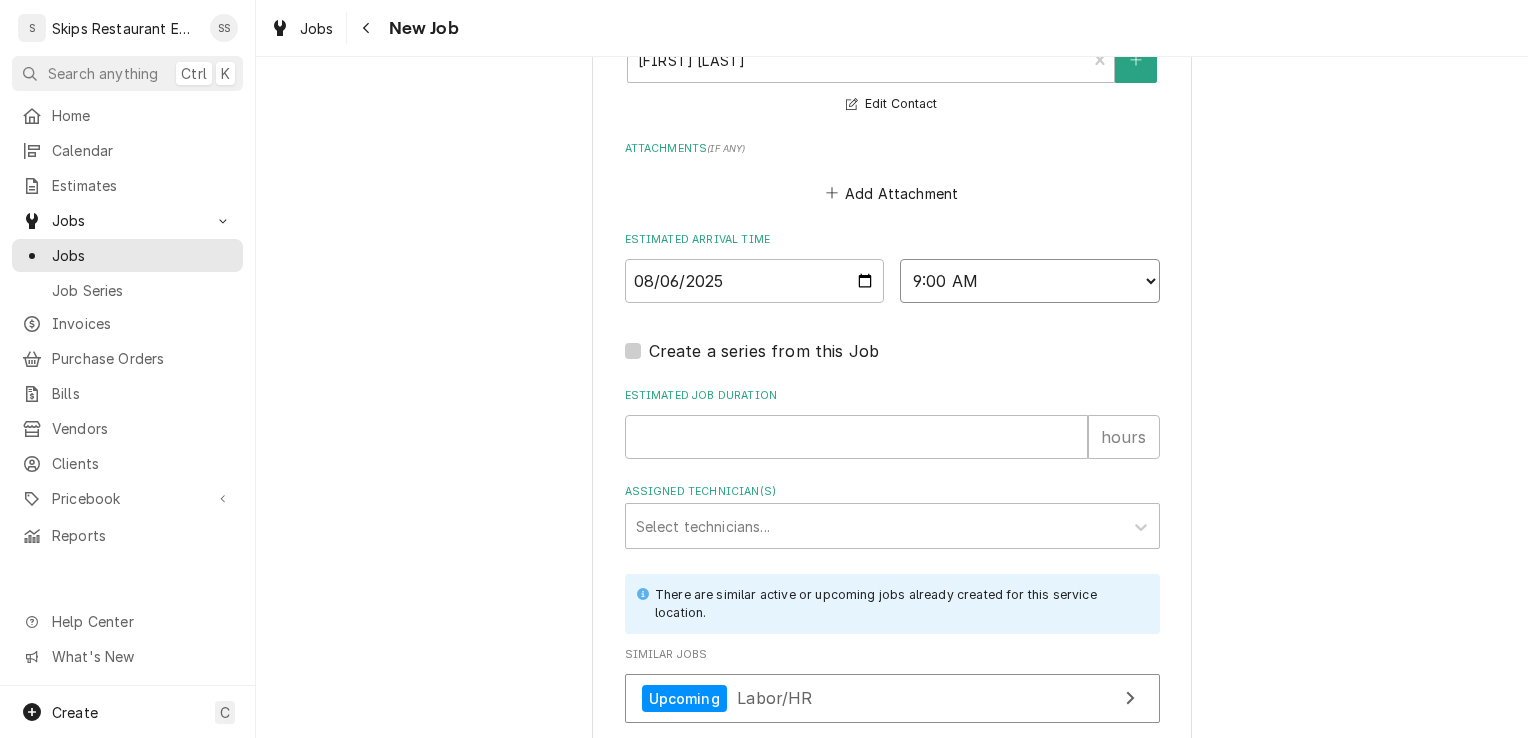 scroll, scrollTop: 1748, scrollLeft: 0, axis: vertical 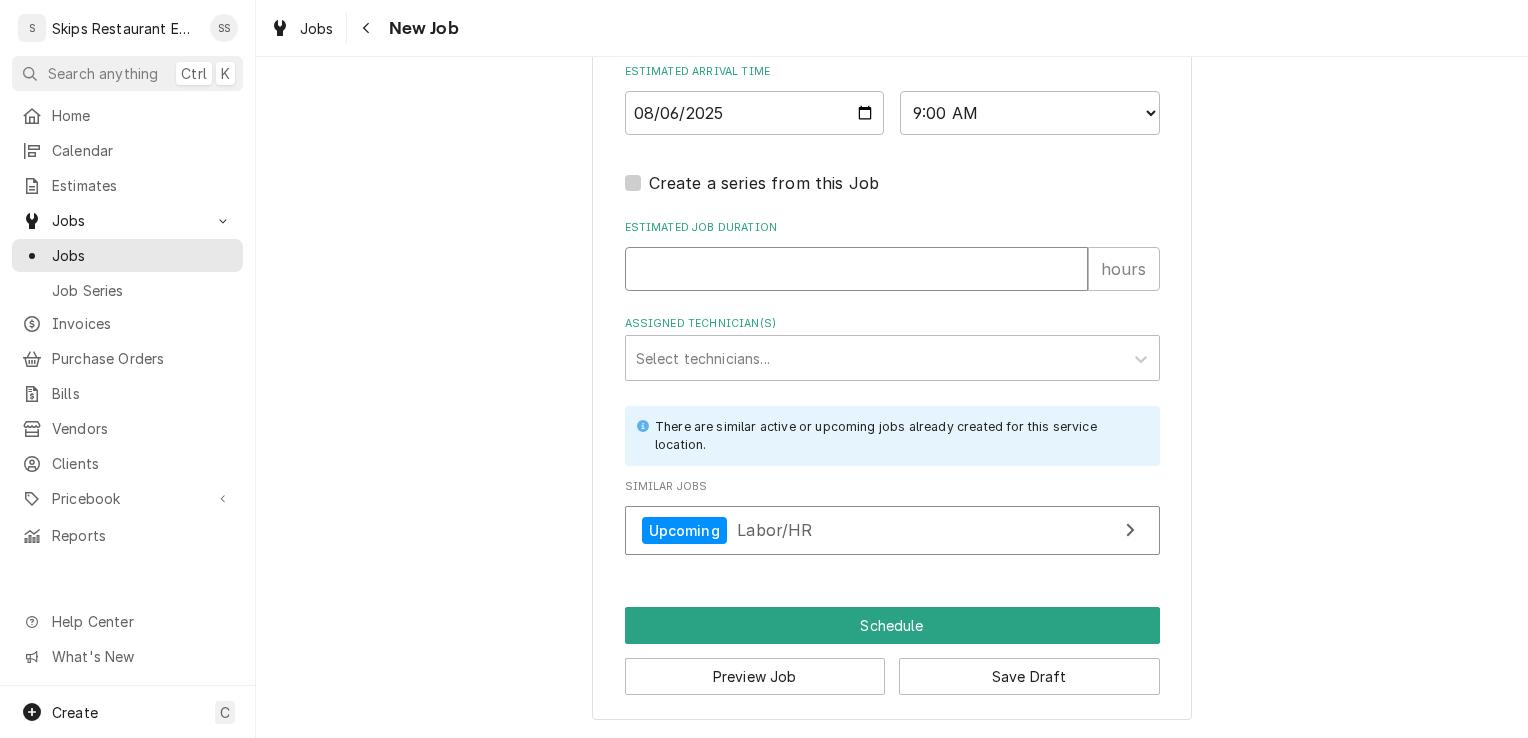 click on "Estimated Job Duration" at bounding box center [856, 269] 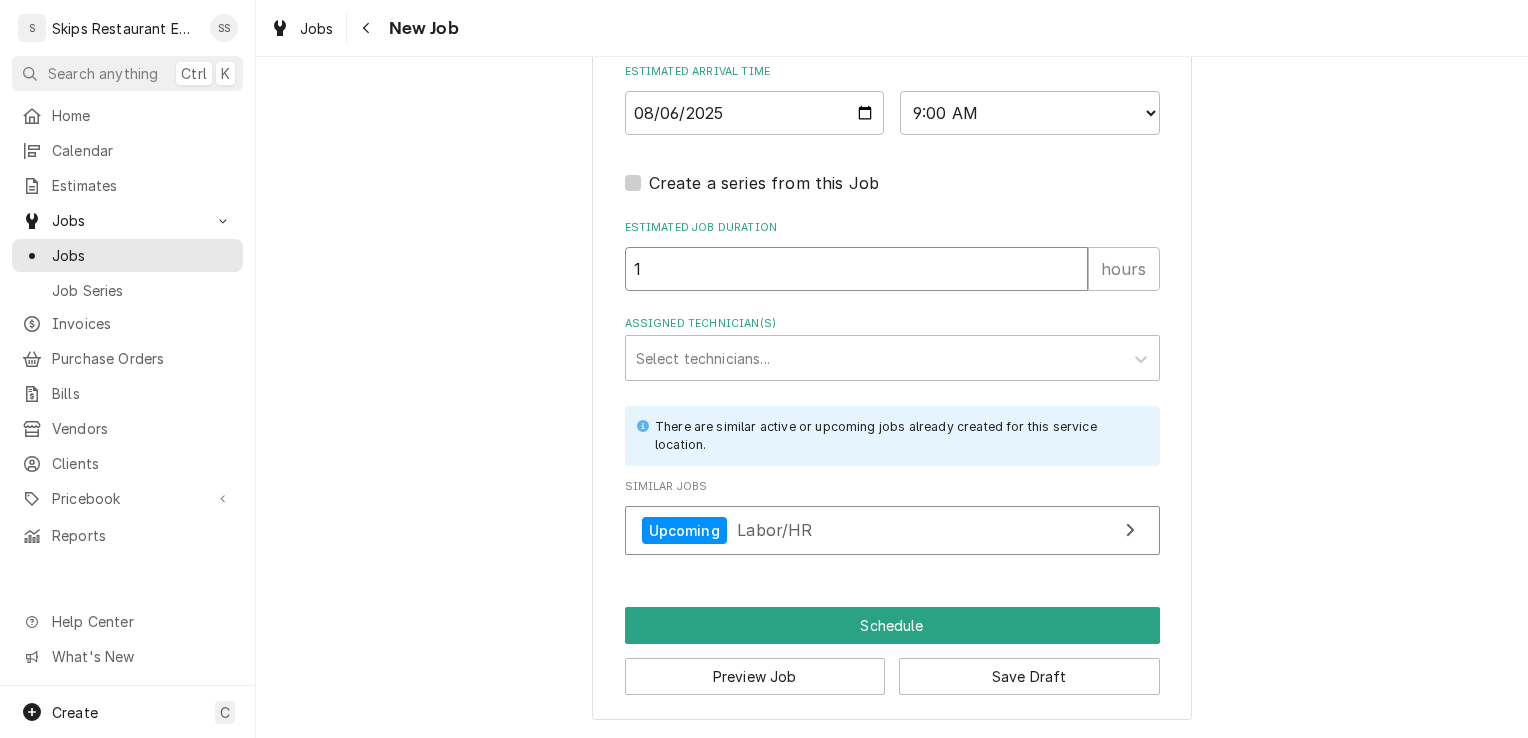 type on "x" 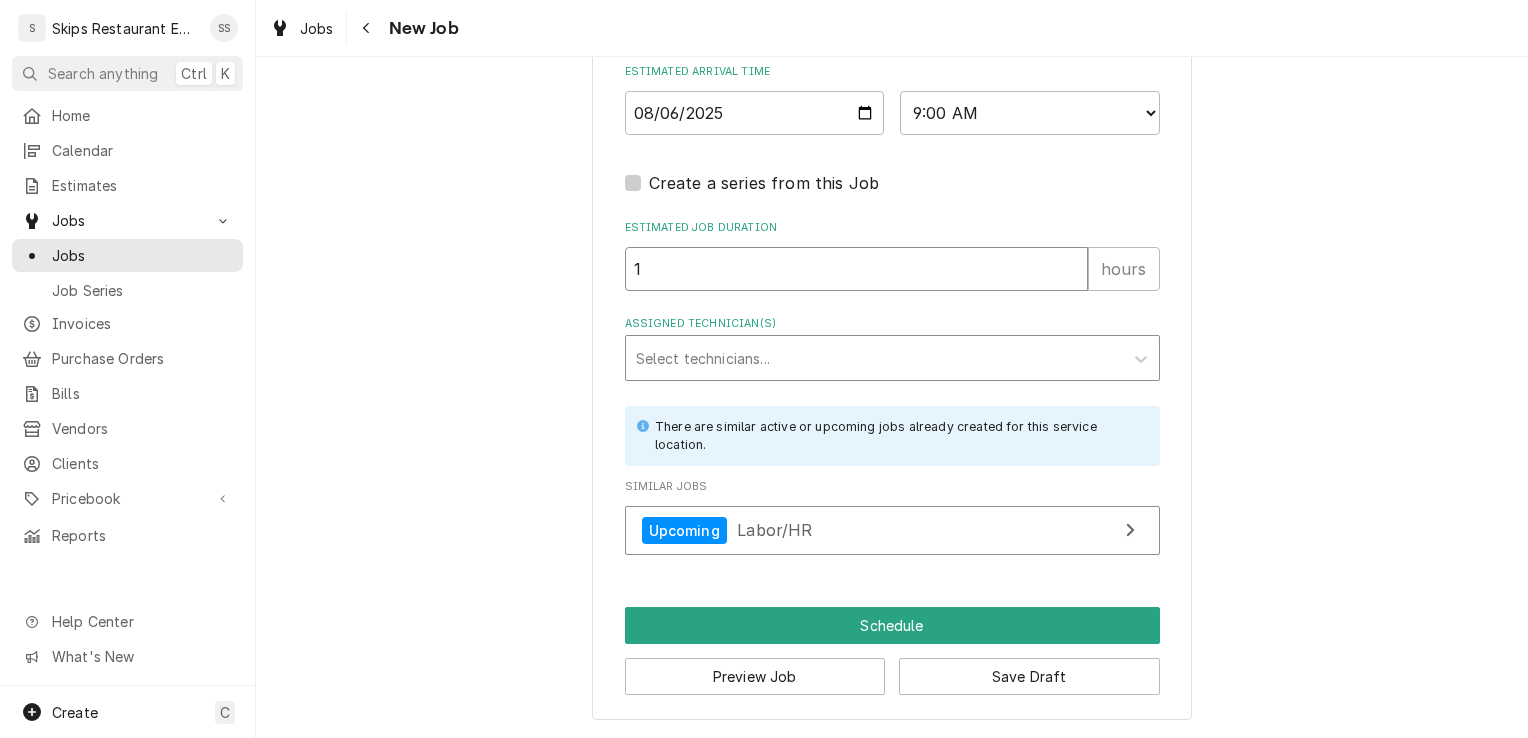 type on "1" 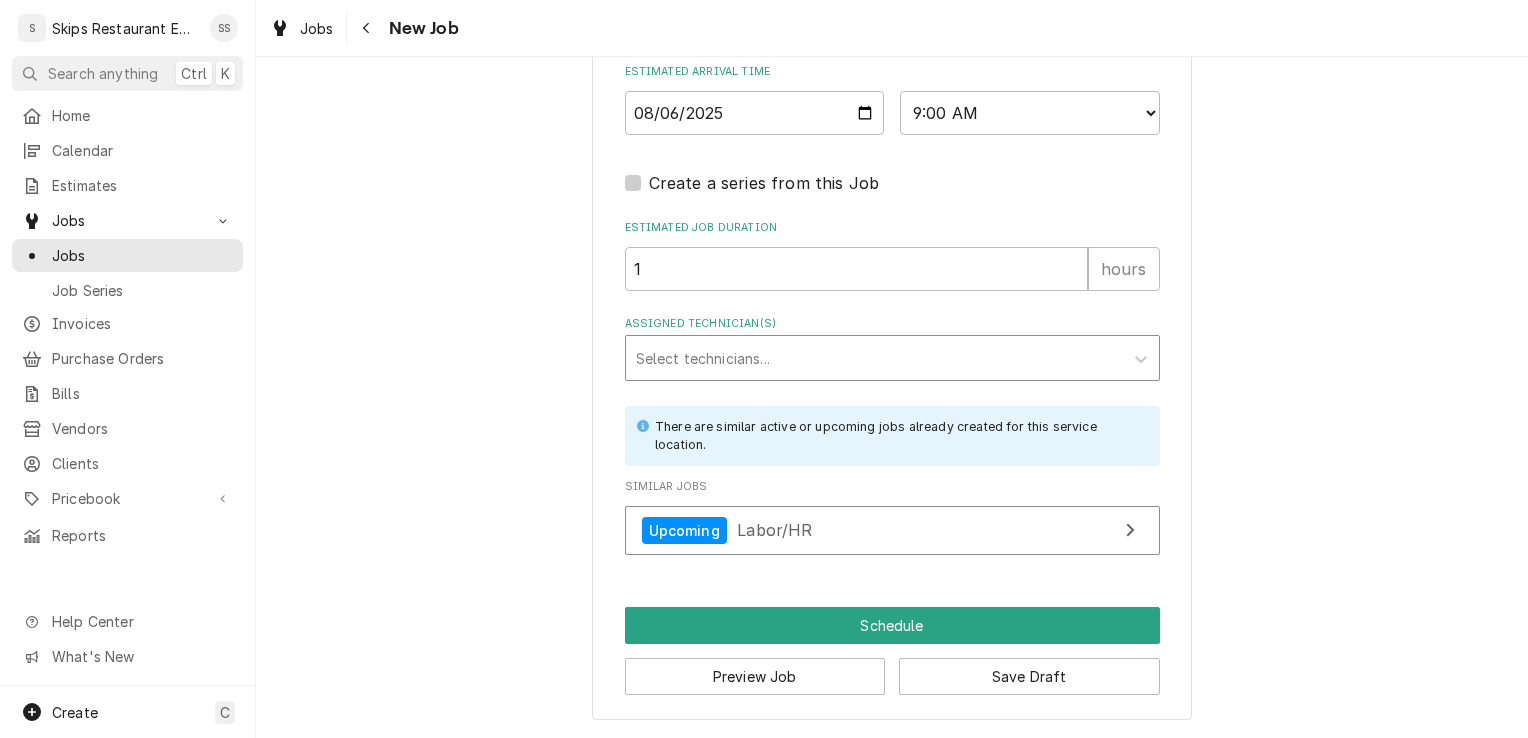 click at bounding box center [874, 358] 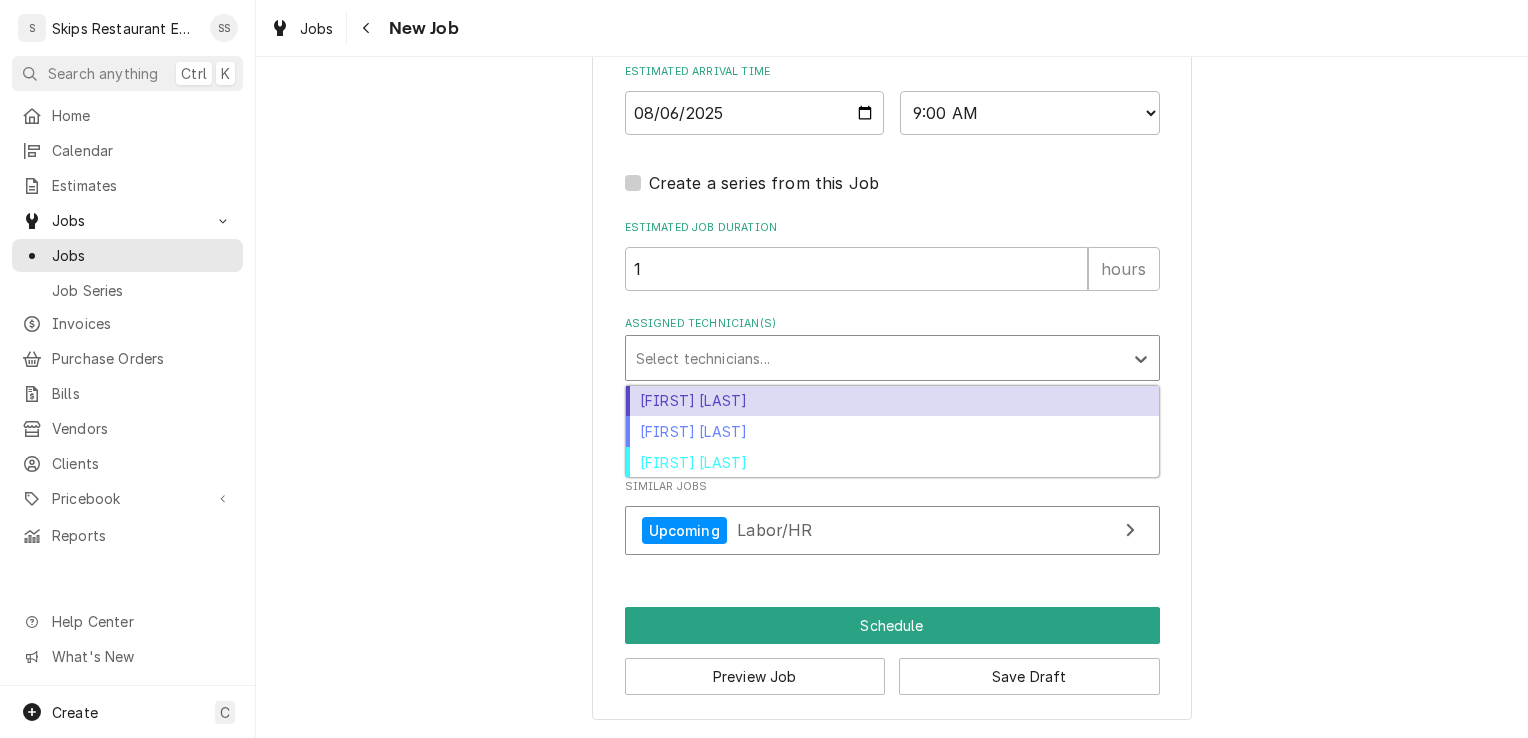 click on "Jason Marroquin" at bounding box center (892, 401) 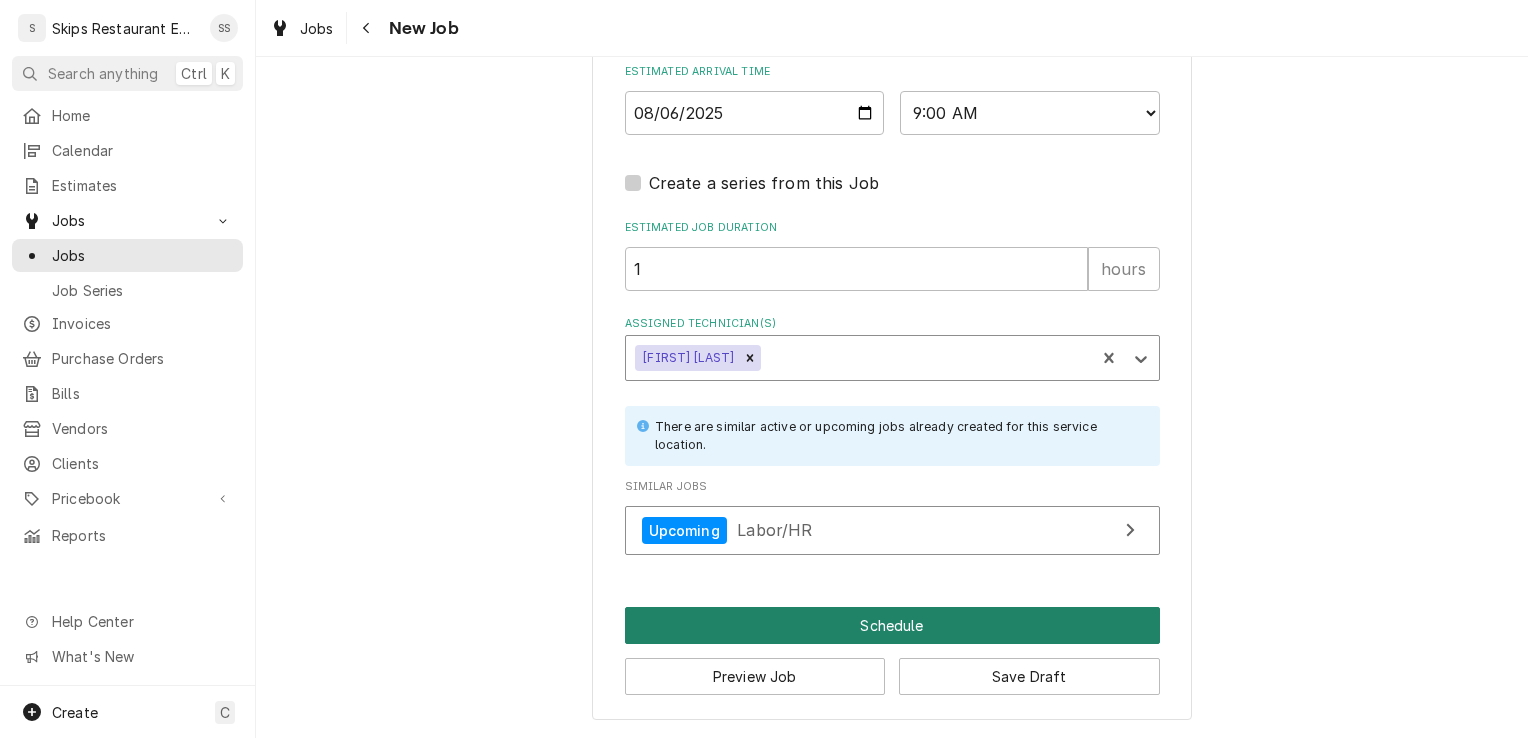 click on "Schedule" at bounding box center (892, 625) 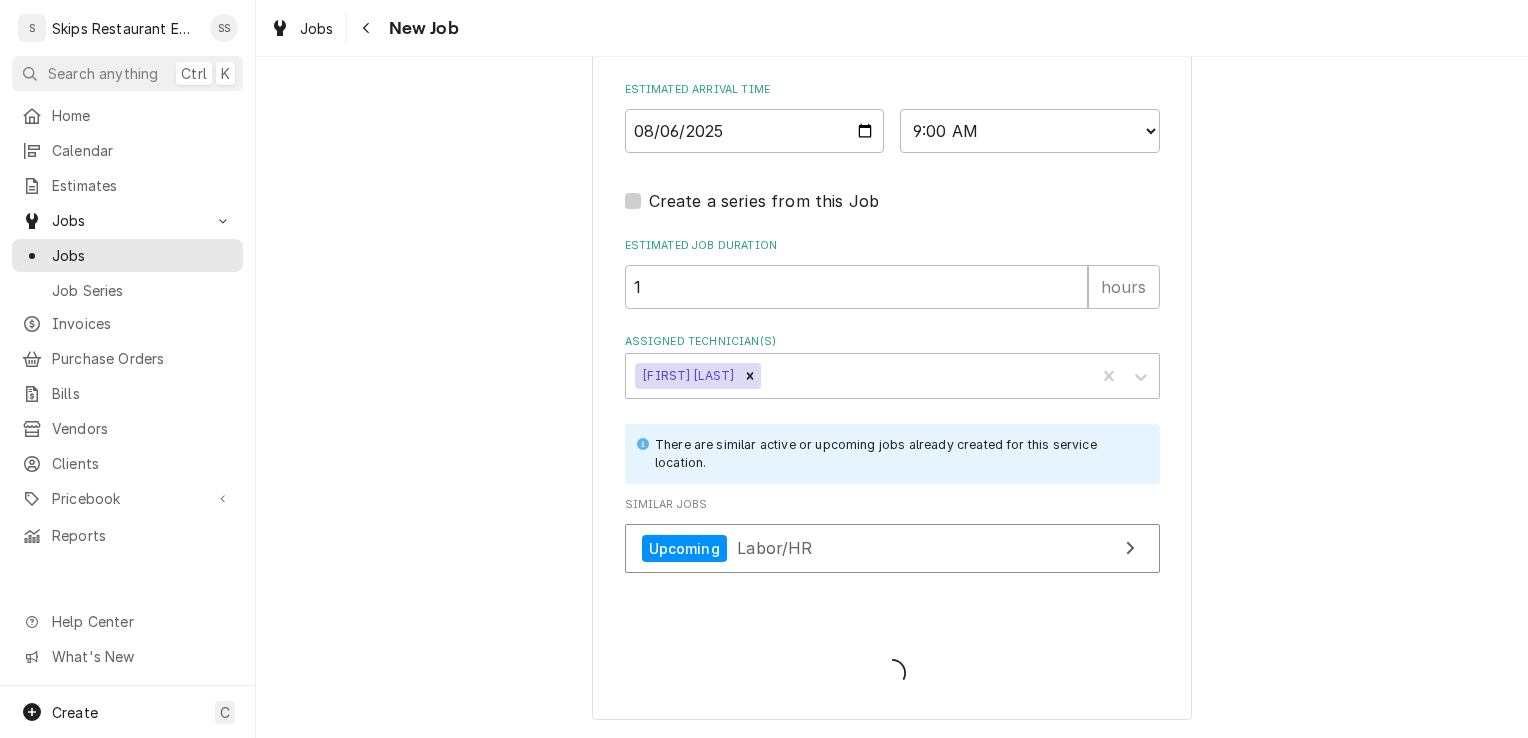 scroll, scrollTop: 1729, scrollLeft: 0, axis: vertical 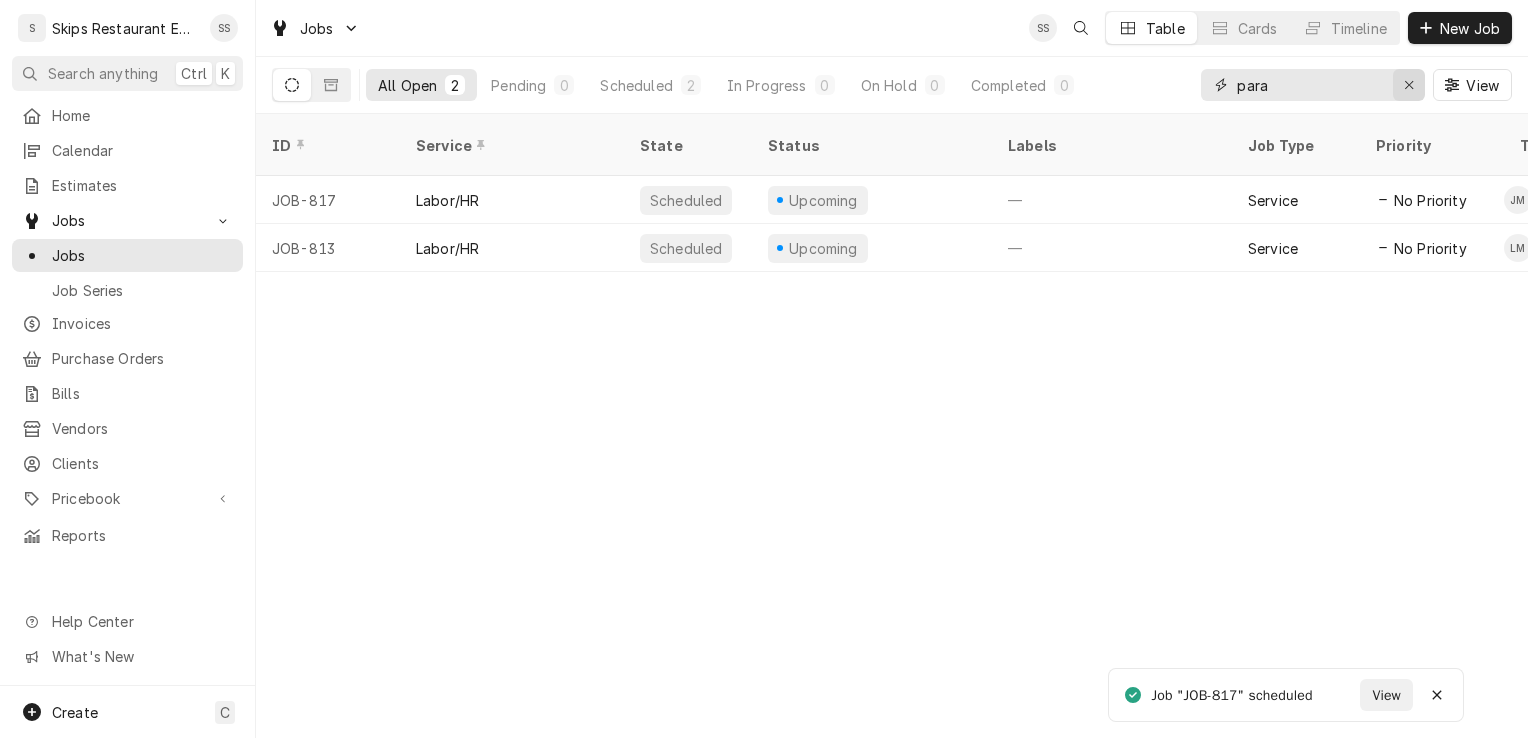 click 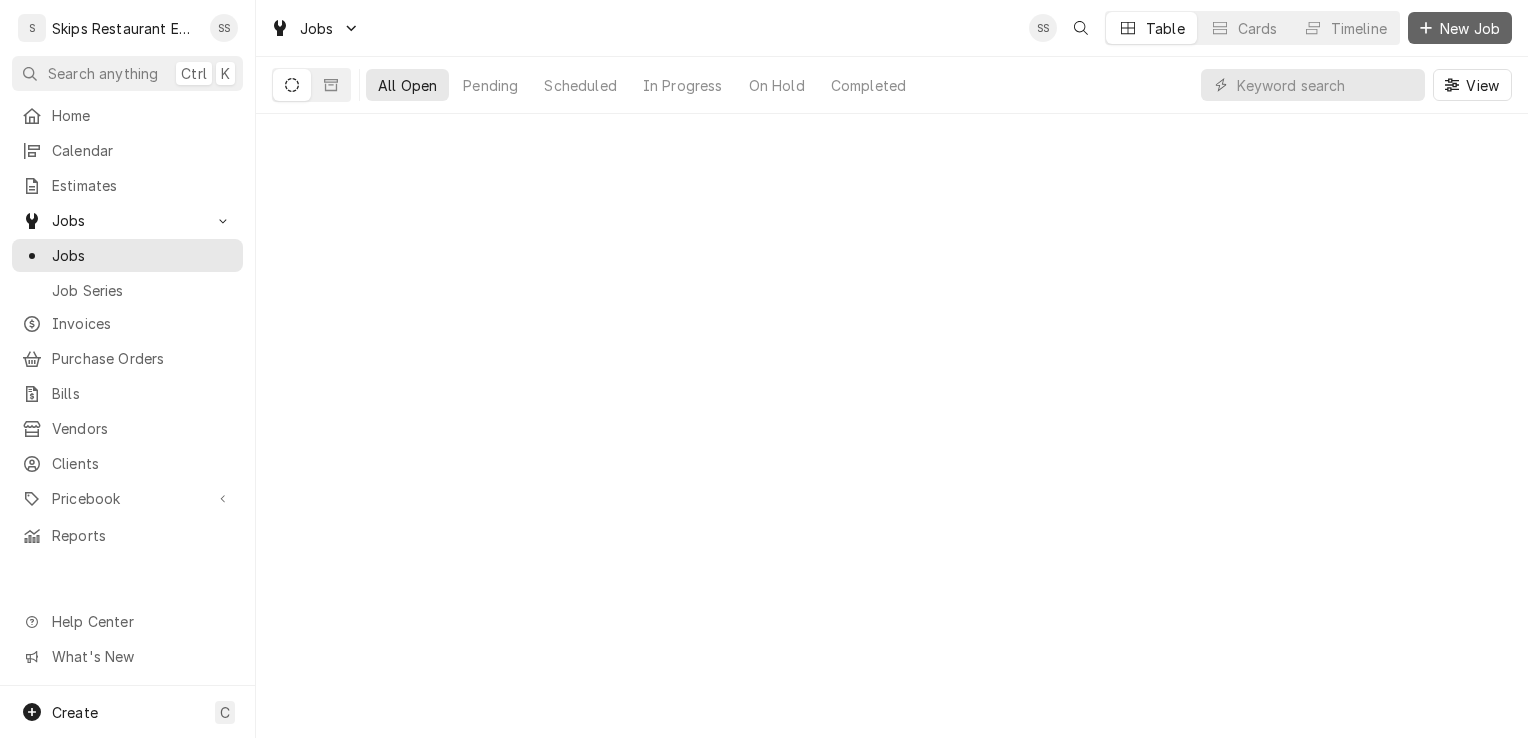 click on "New Job" at bounding box center [1470, 28] 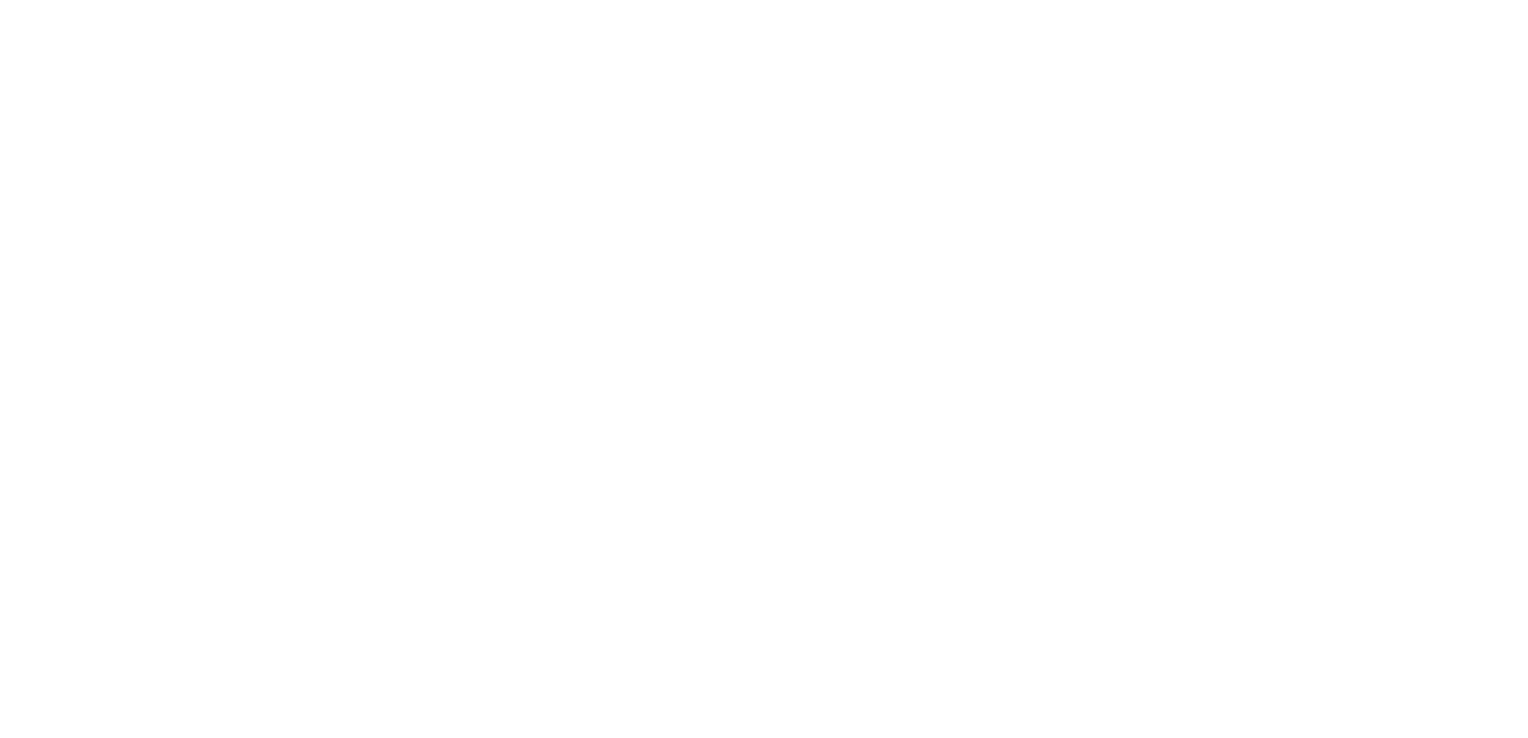 scroll, scrollTop: 0, scrollLeft: 0, axis: both 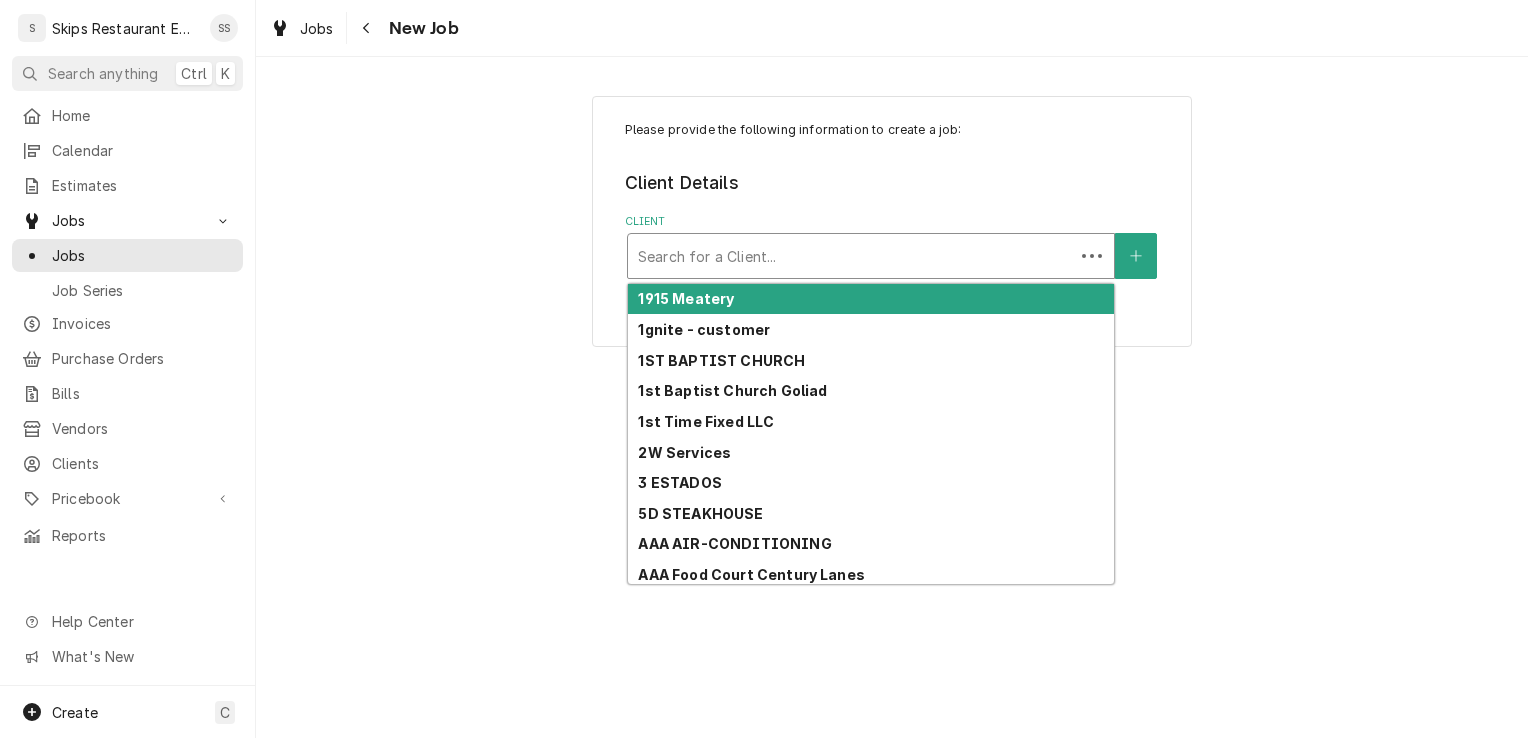 click at bounding box center [851, 256] 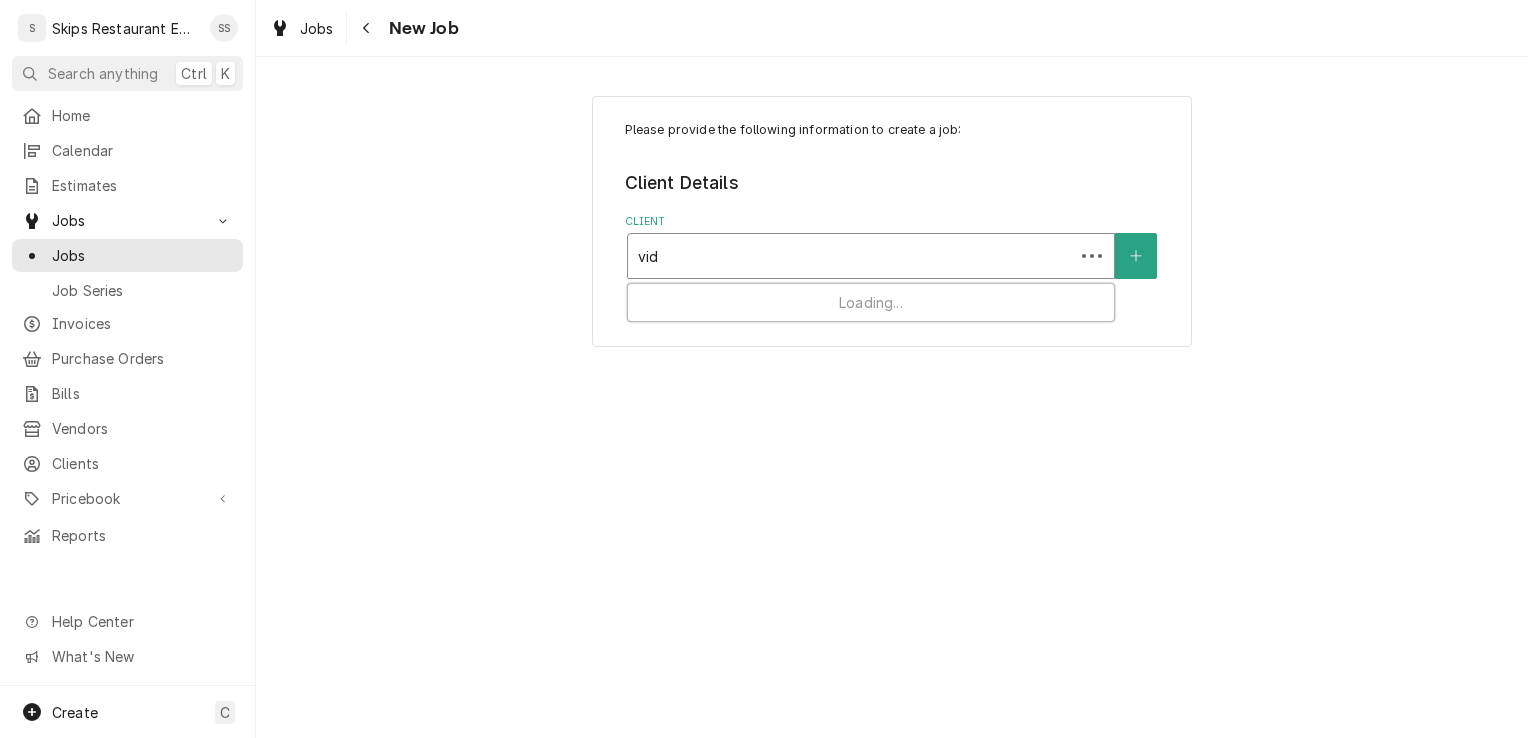 type on "vida" 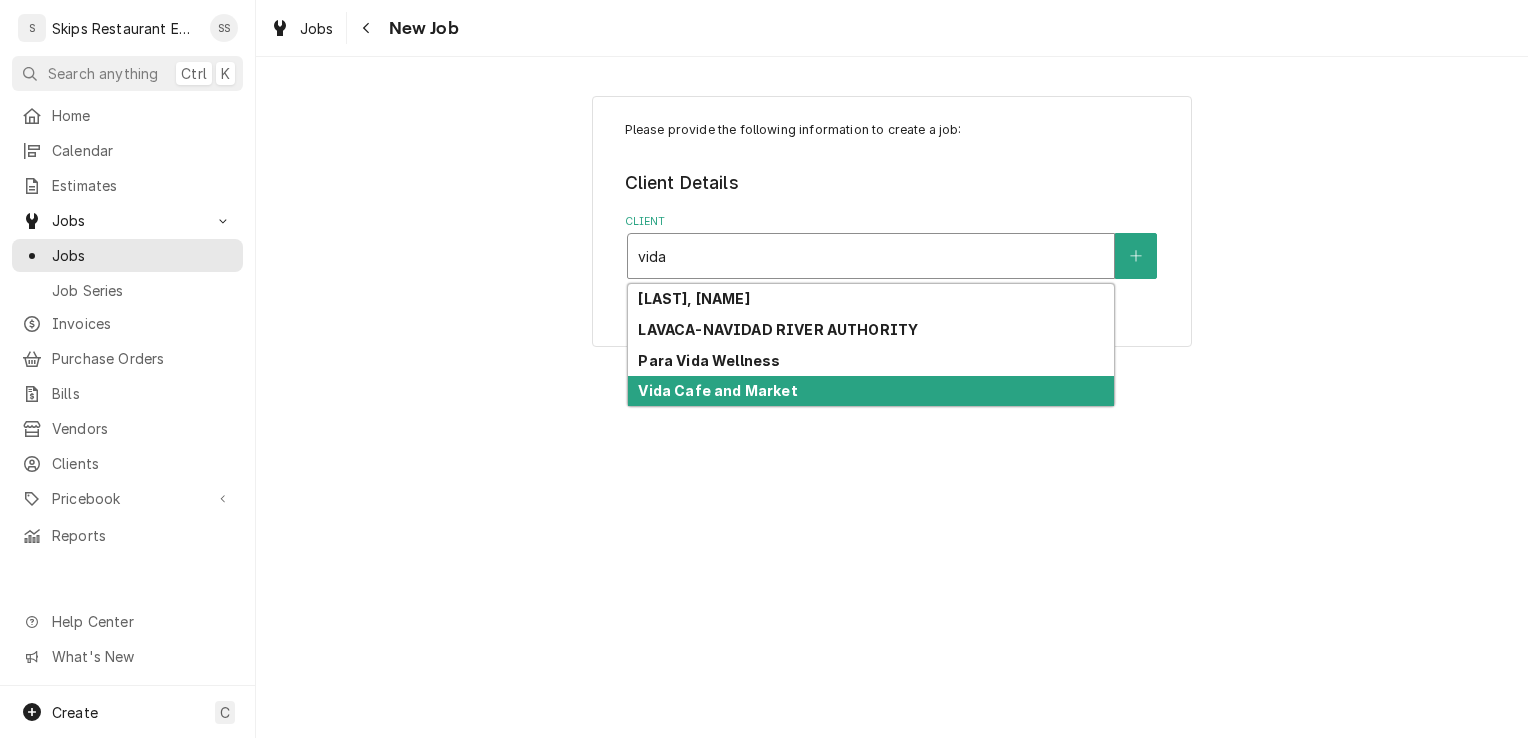 click on "Vida Cafe and Market" at bounding box center [871, 391] 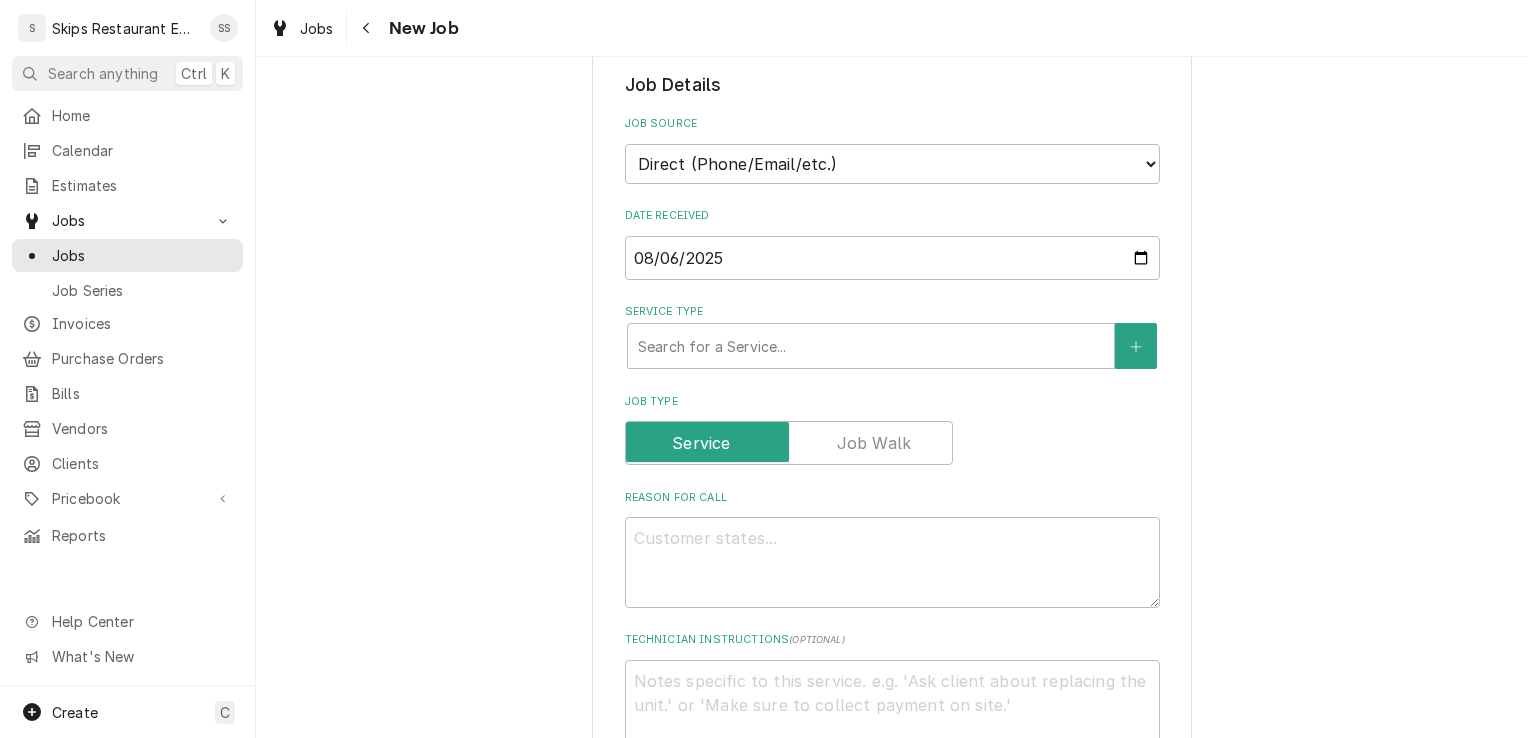 scroll, scrollTop: 408, scrollLeft: 0, axis: vertical 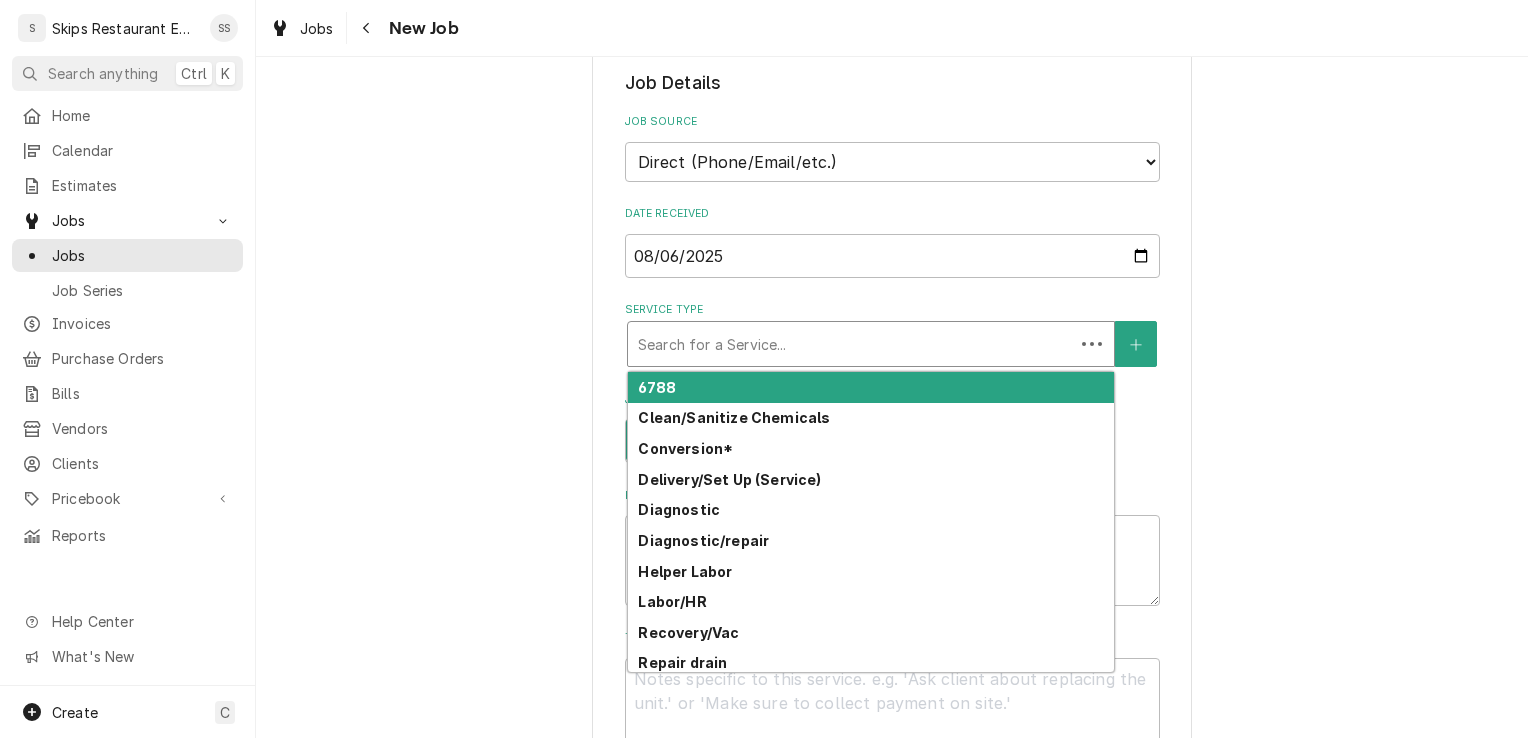 click at bounding box center (851, 344) 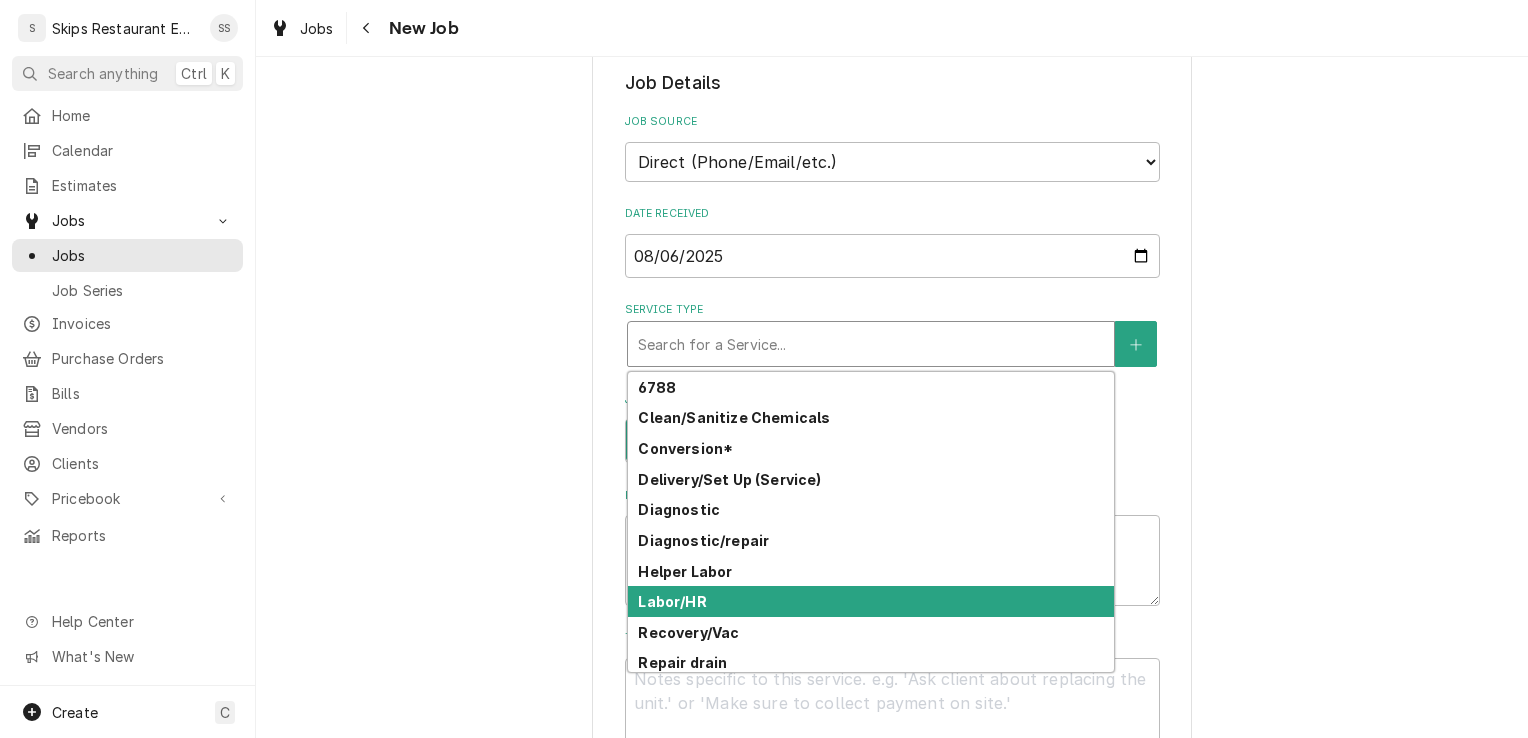 click on "Labor/HR" at bounding box center (672, 601) 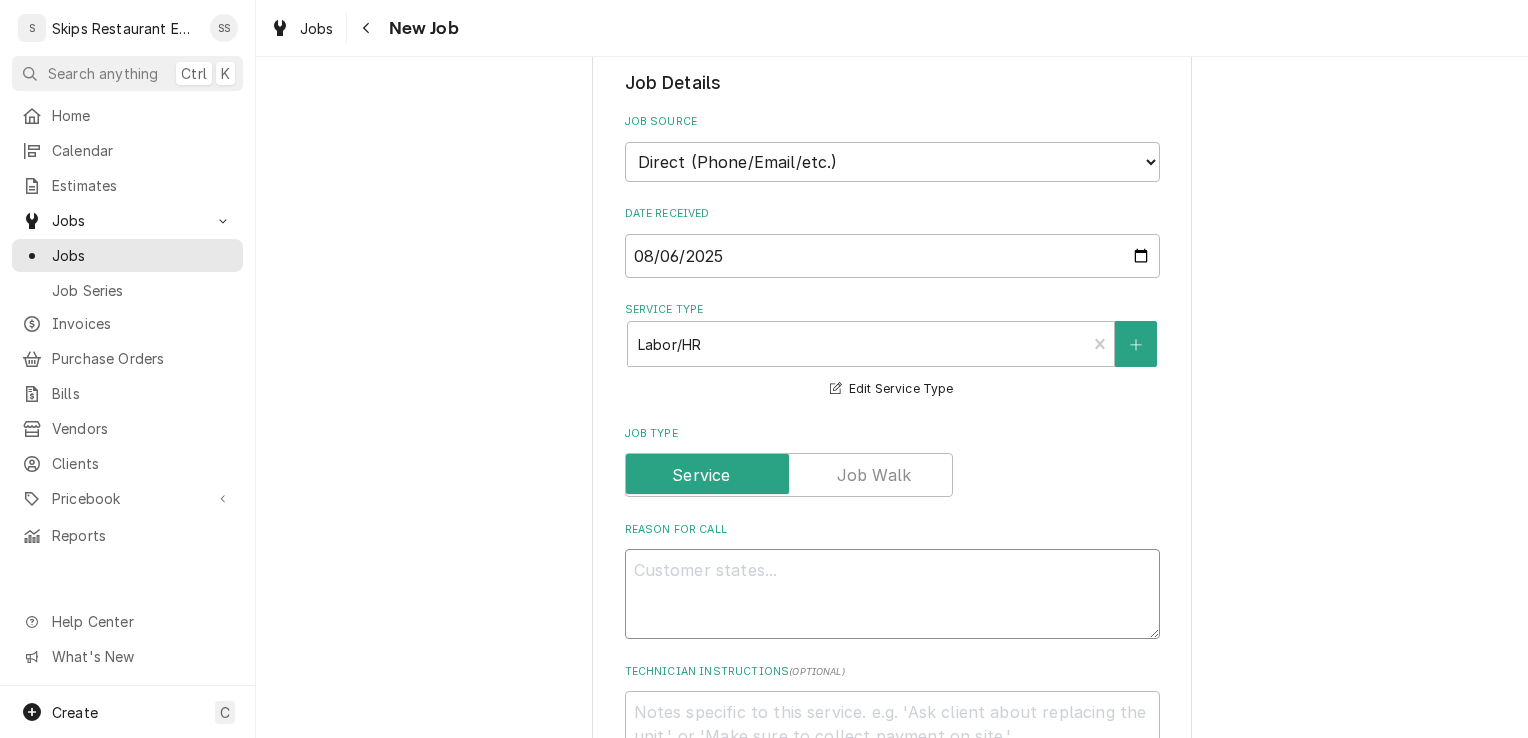 click on "Reason For Call" at bounding box center [892, 594] 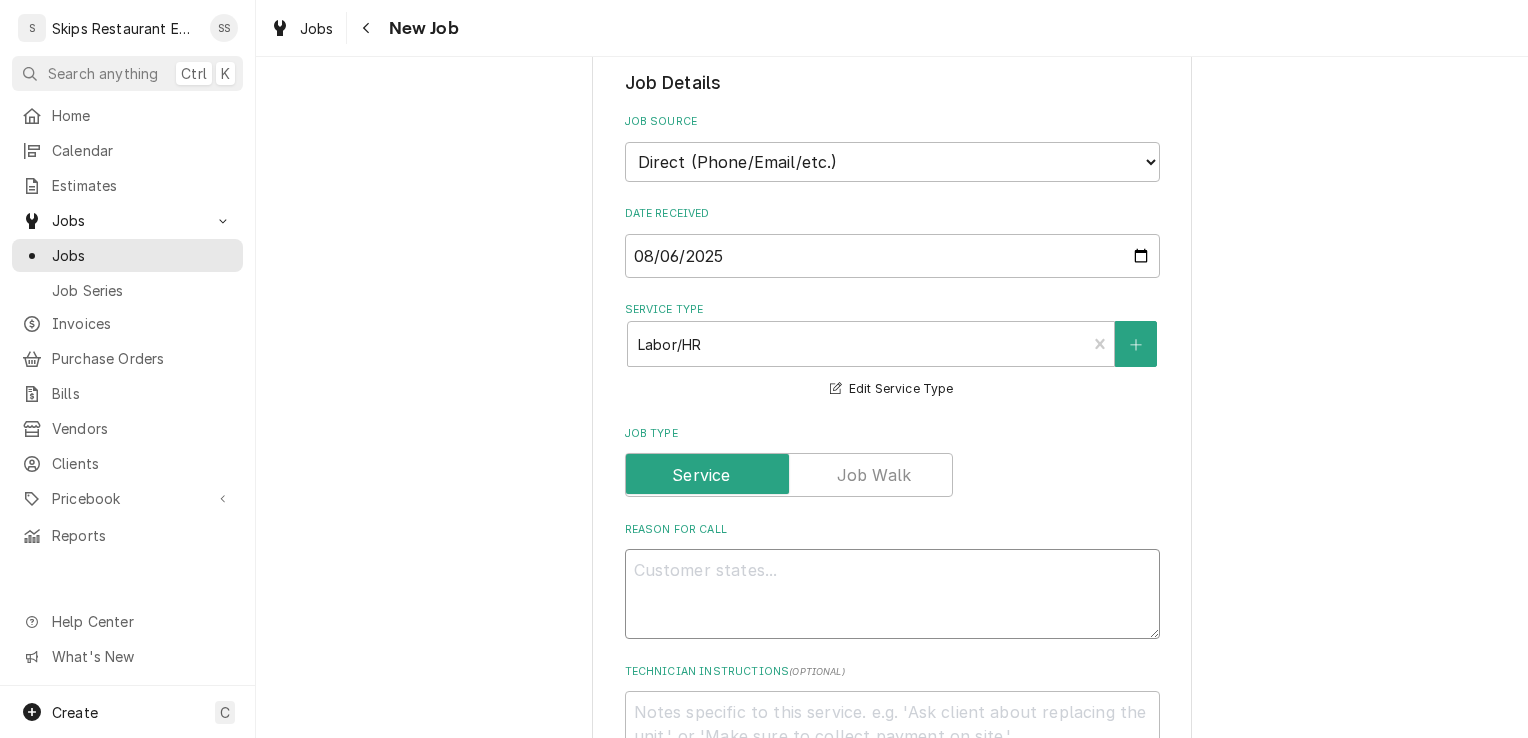 type on "x" 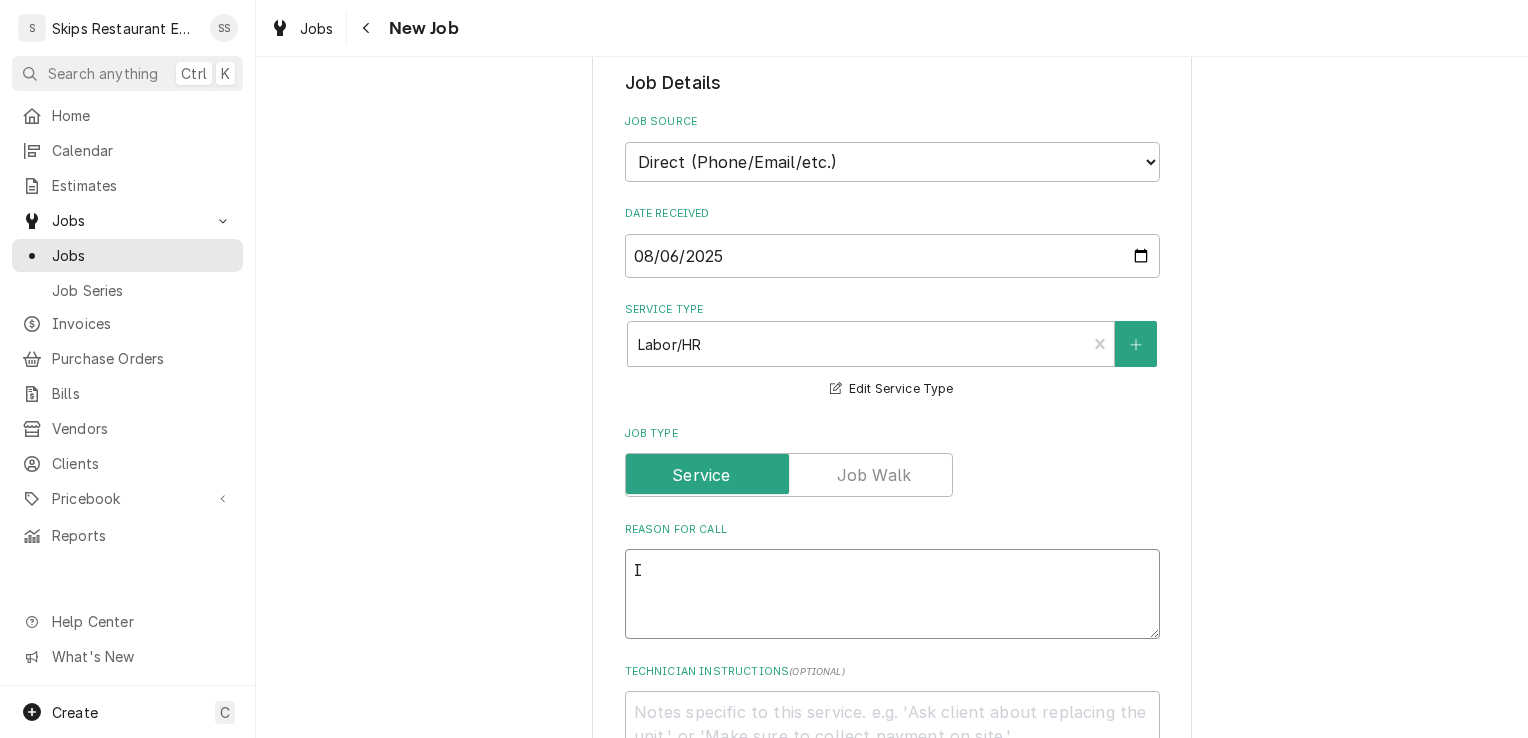 type on "x" 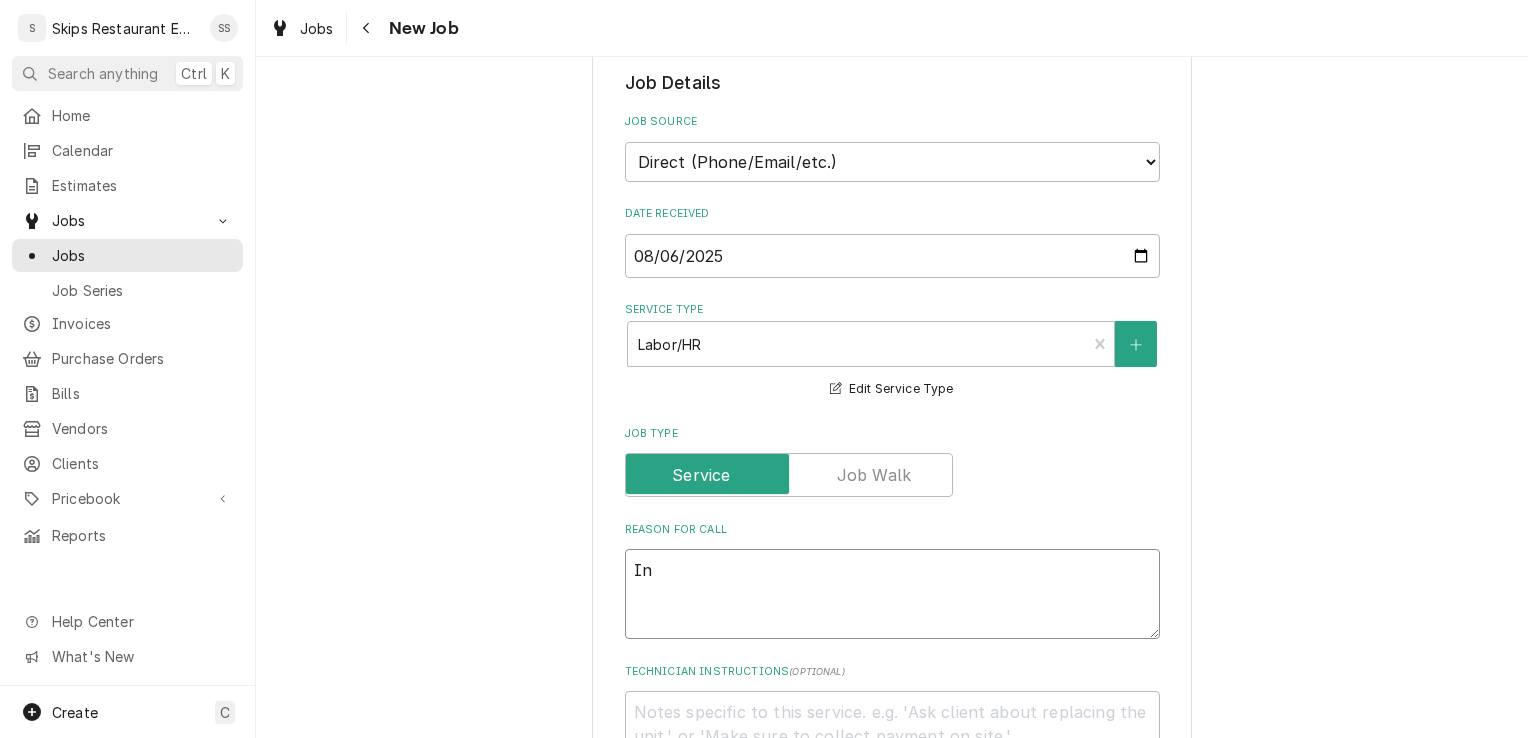type on "x" 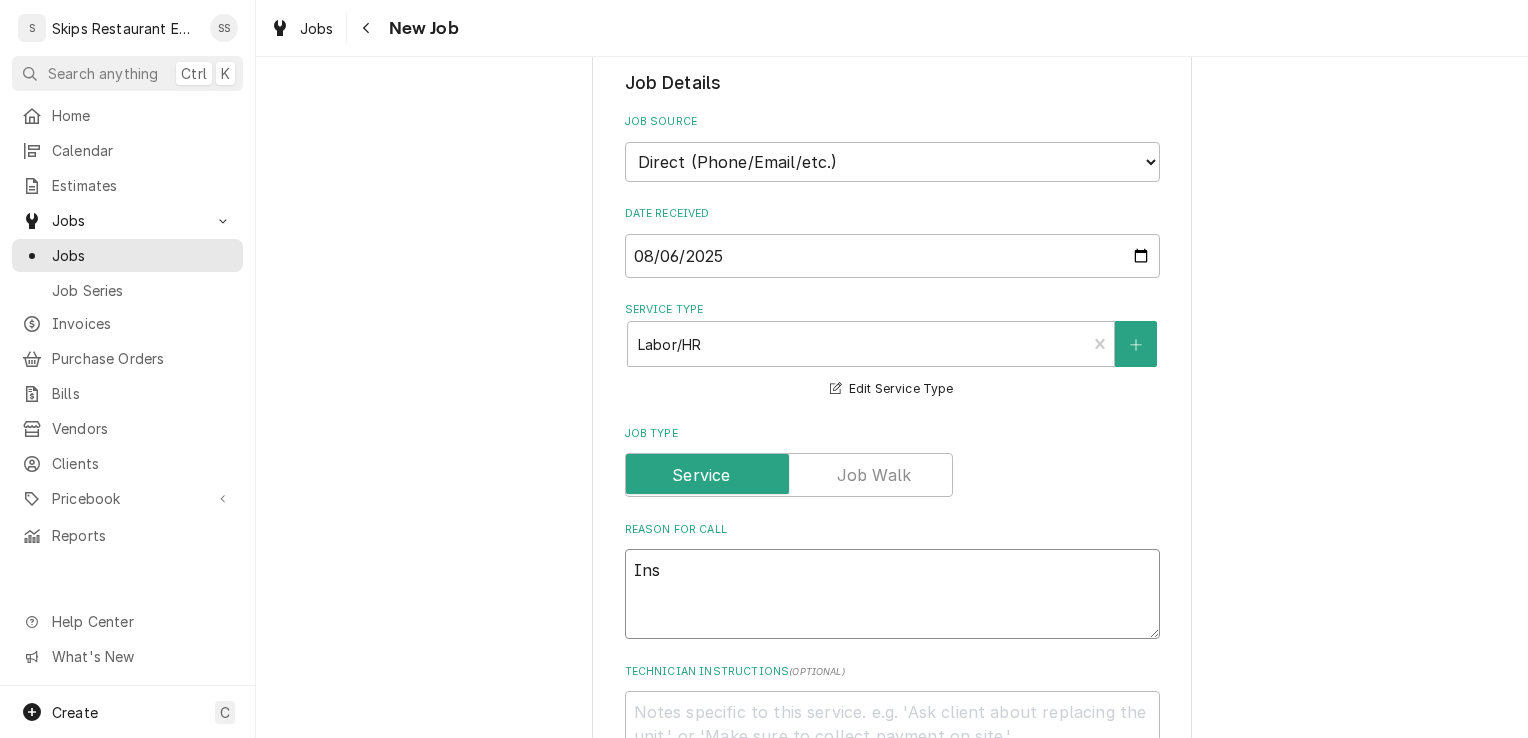 type on "x" 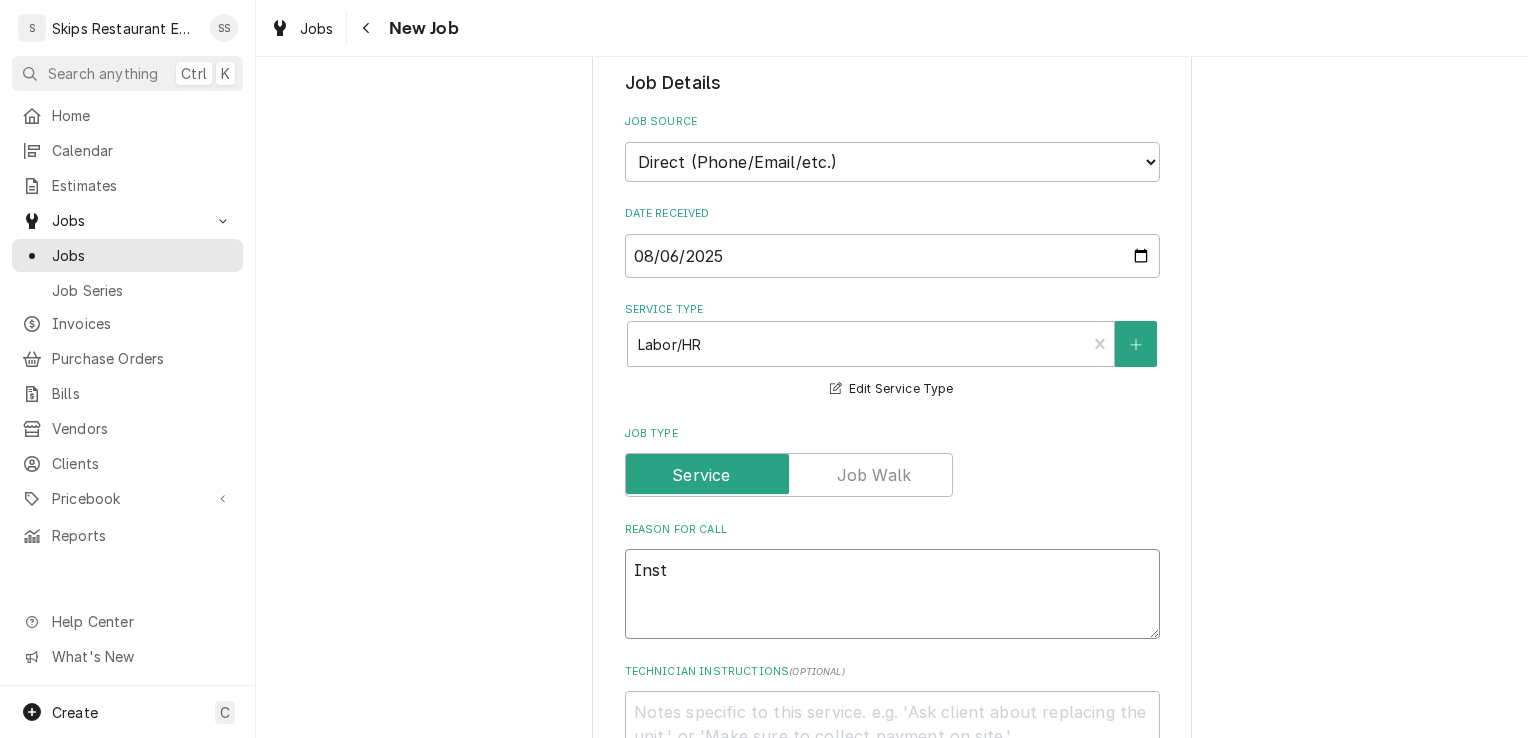 type on "x" 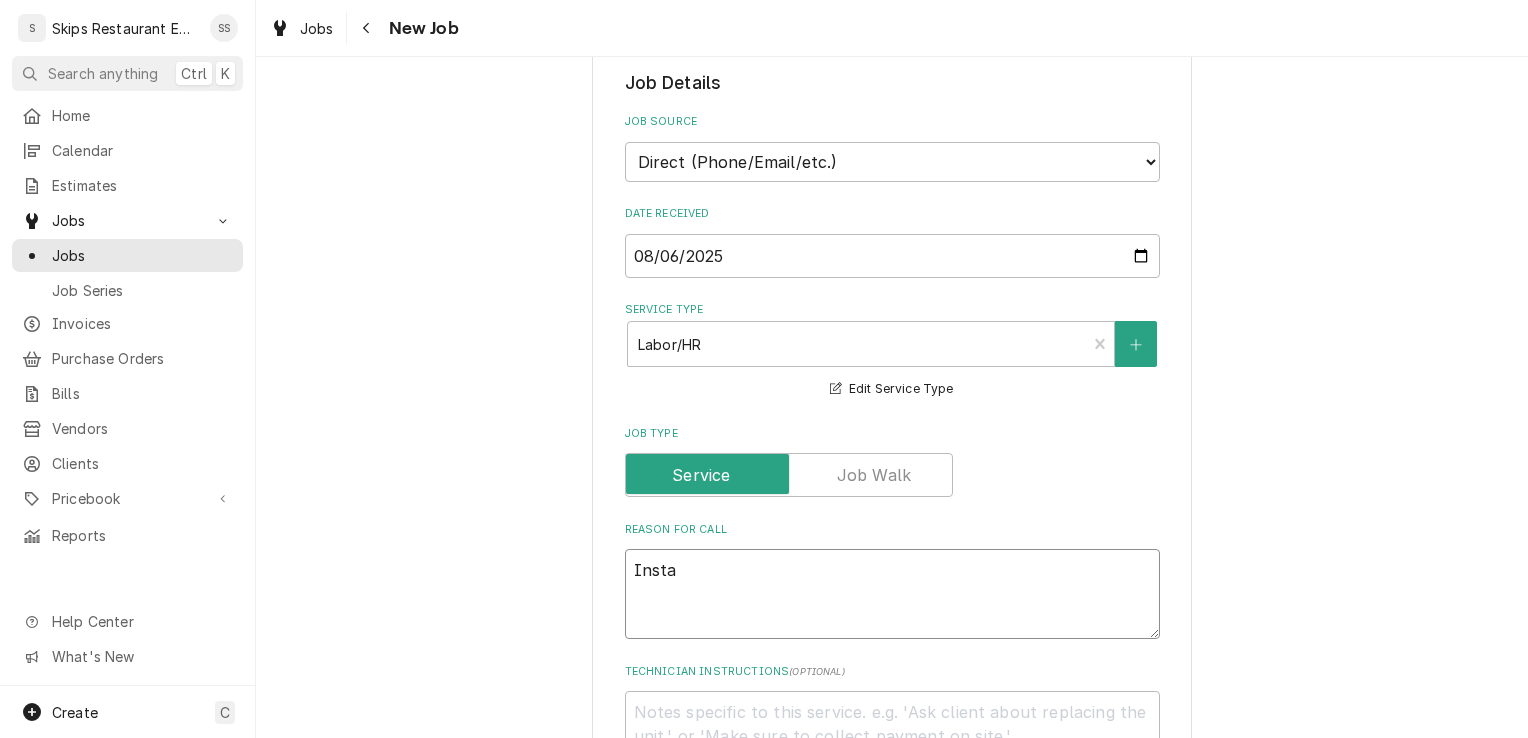 type on "x" 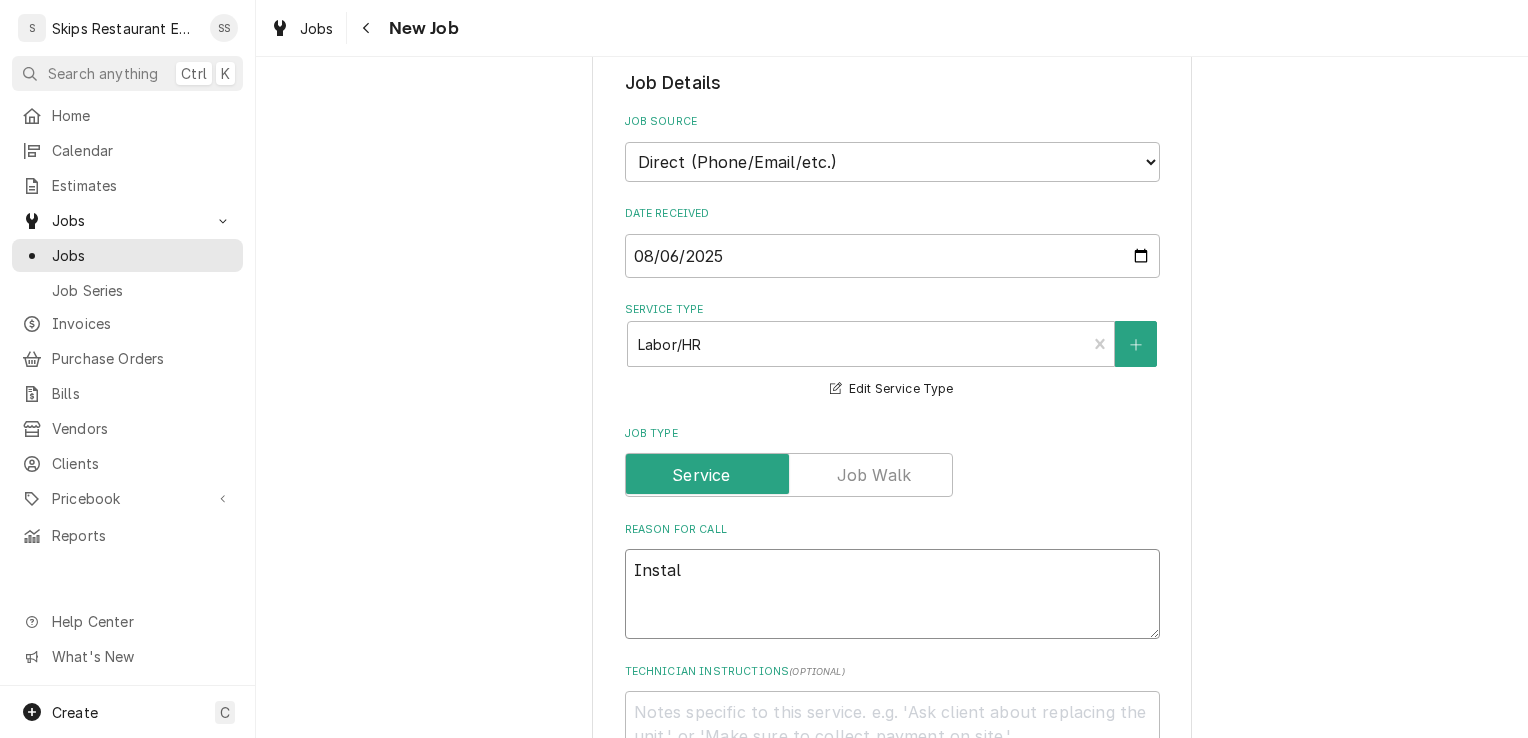 type on "x" 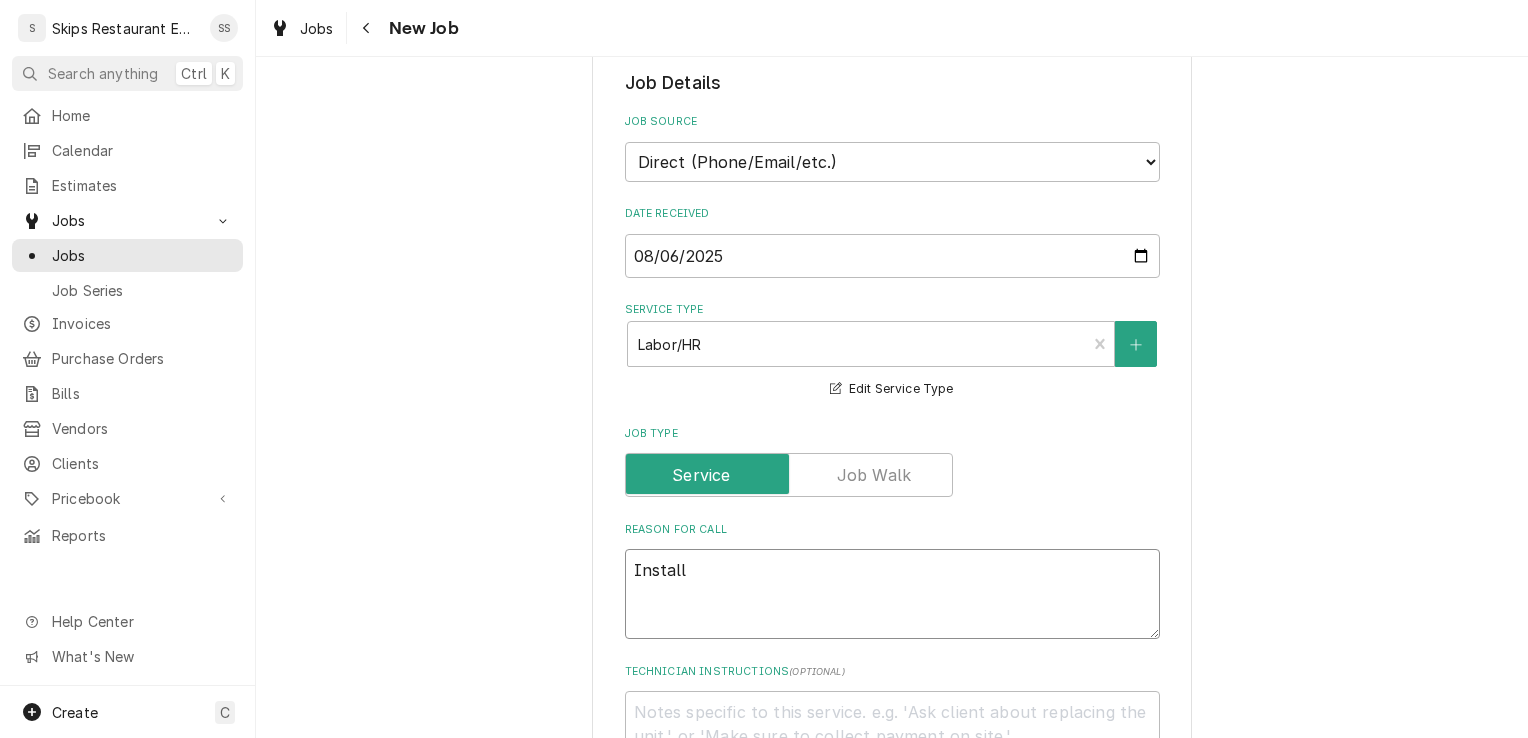 type on "x" 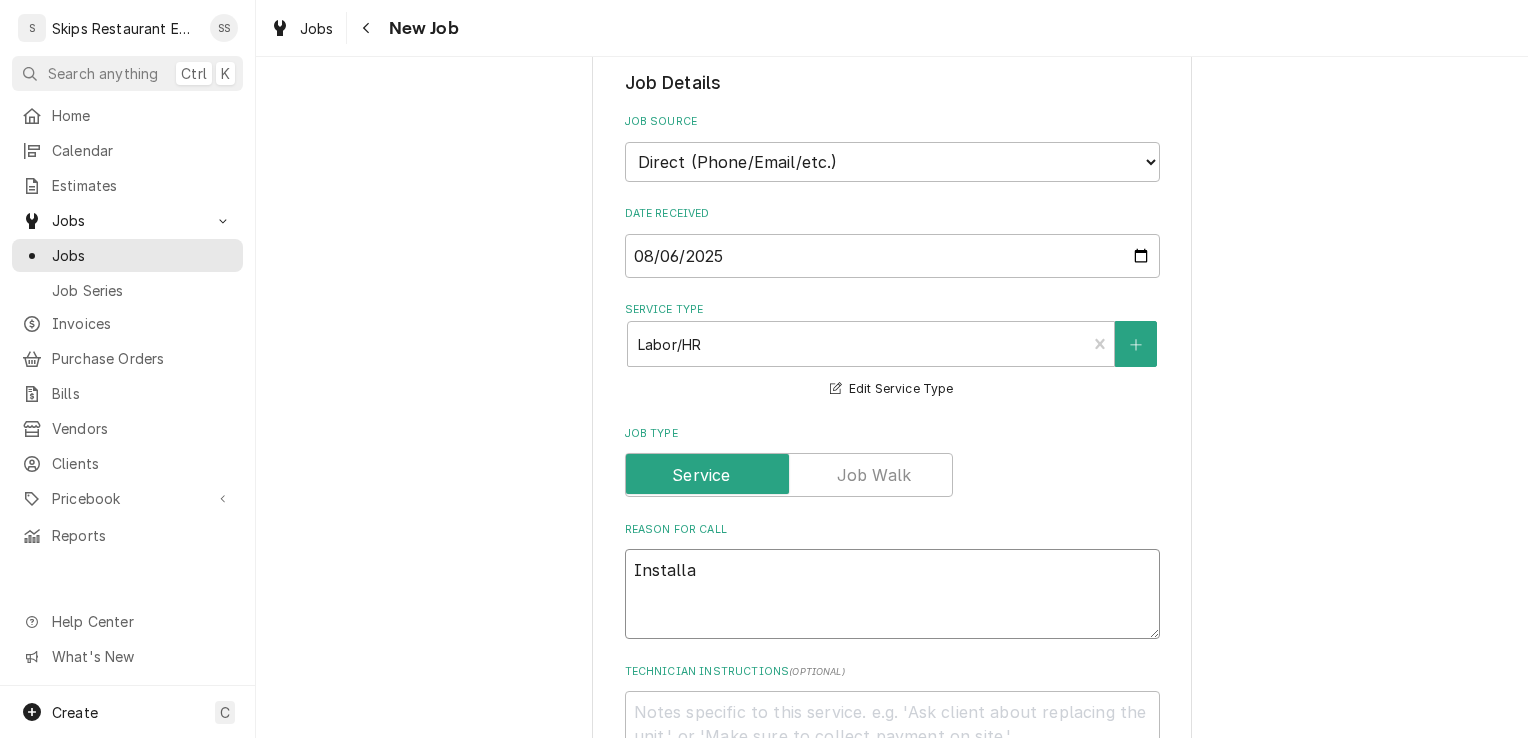 type on "x" 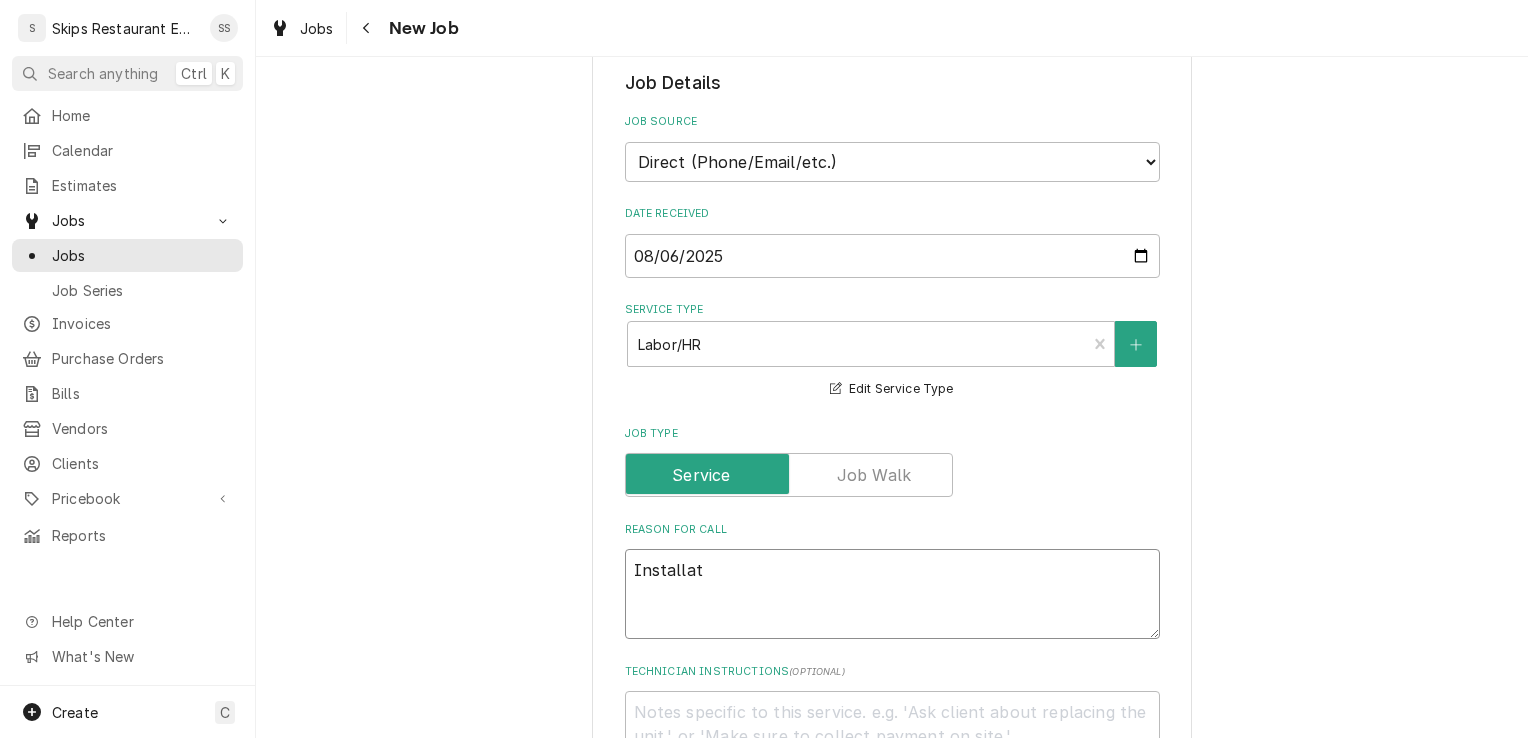 type on "x" 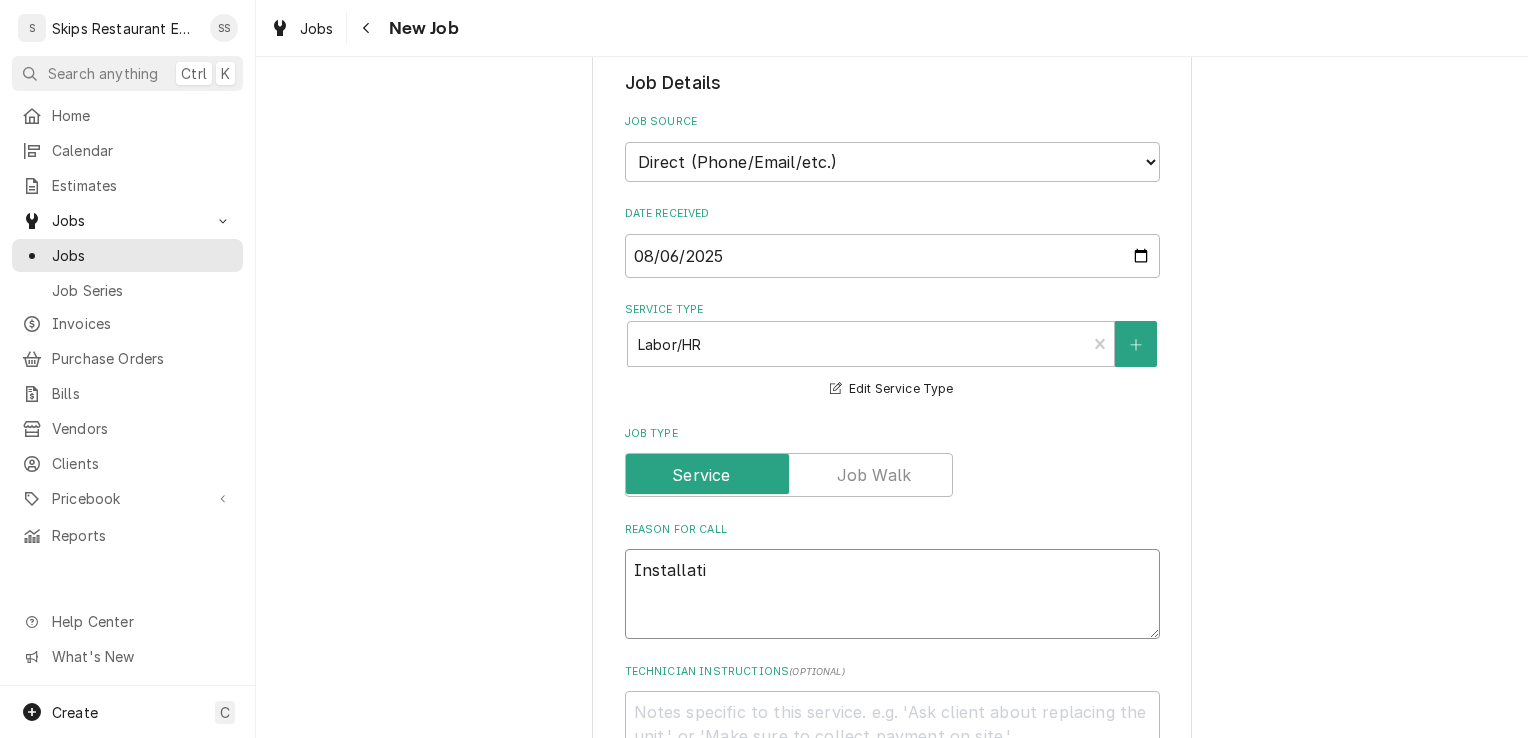 type on "Installatio" 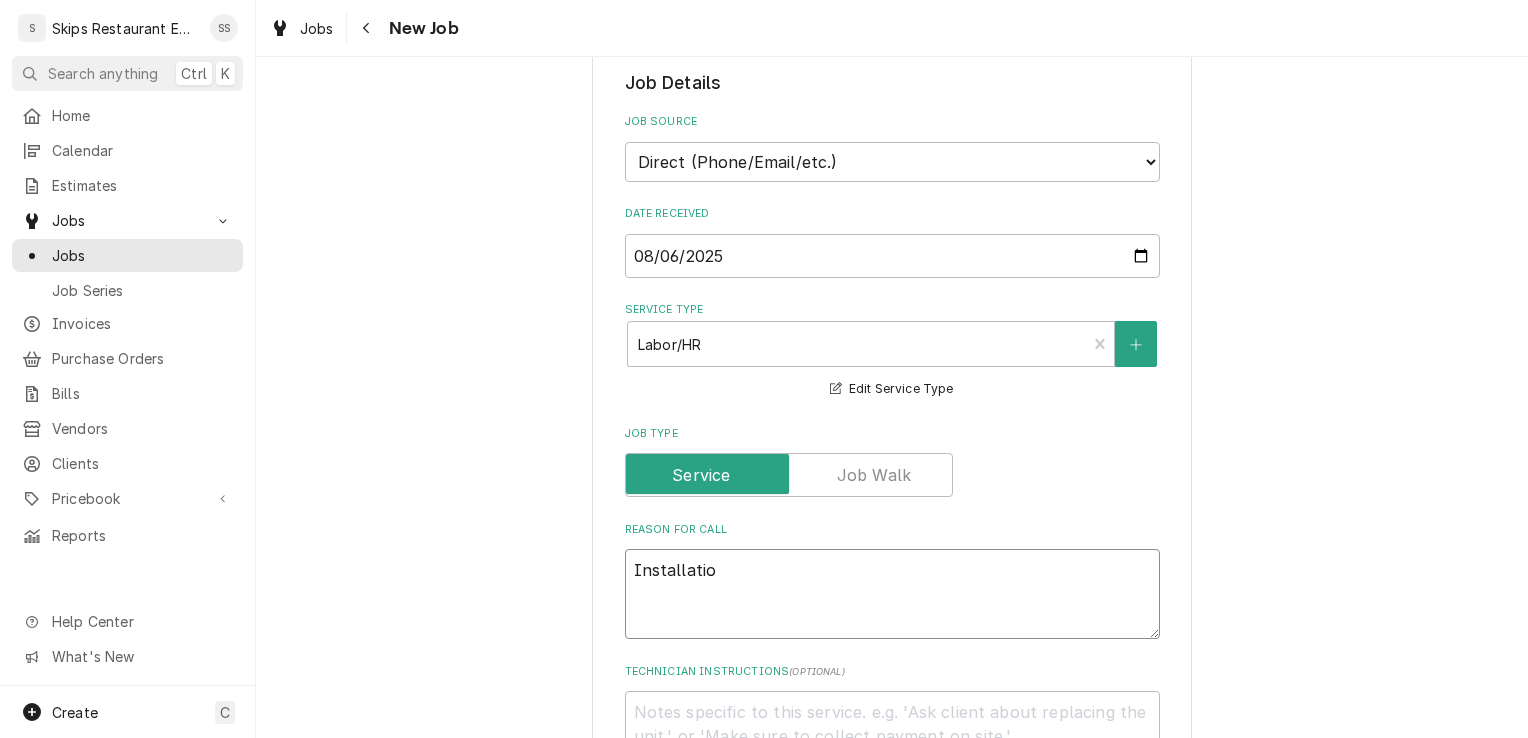type on "x" 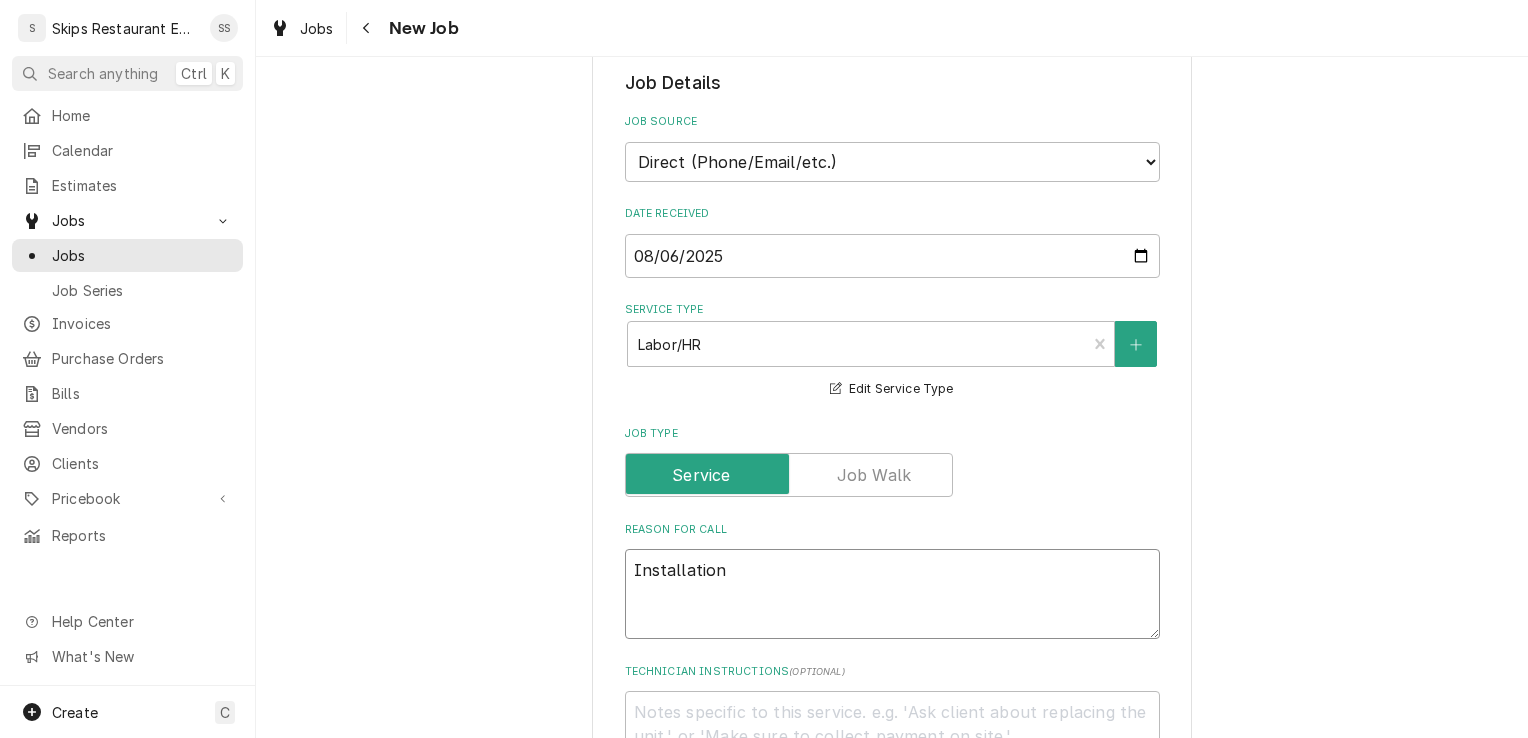 type on "x" 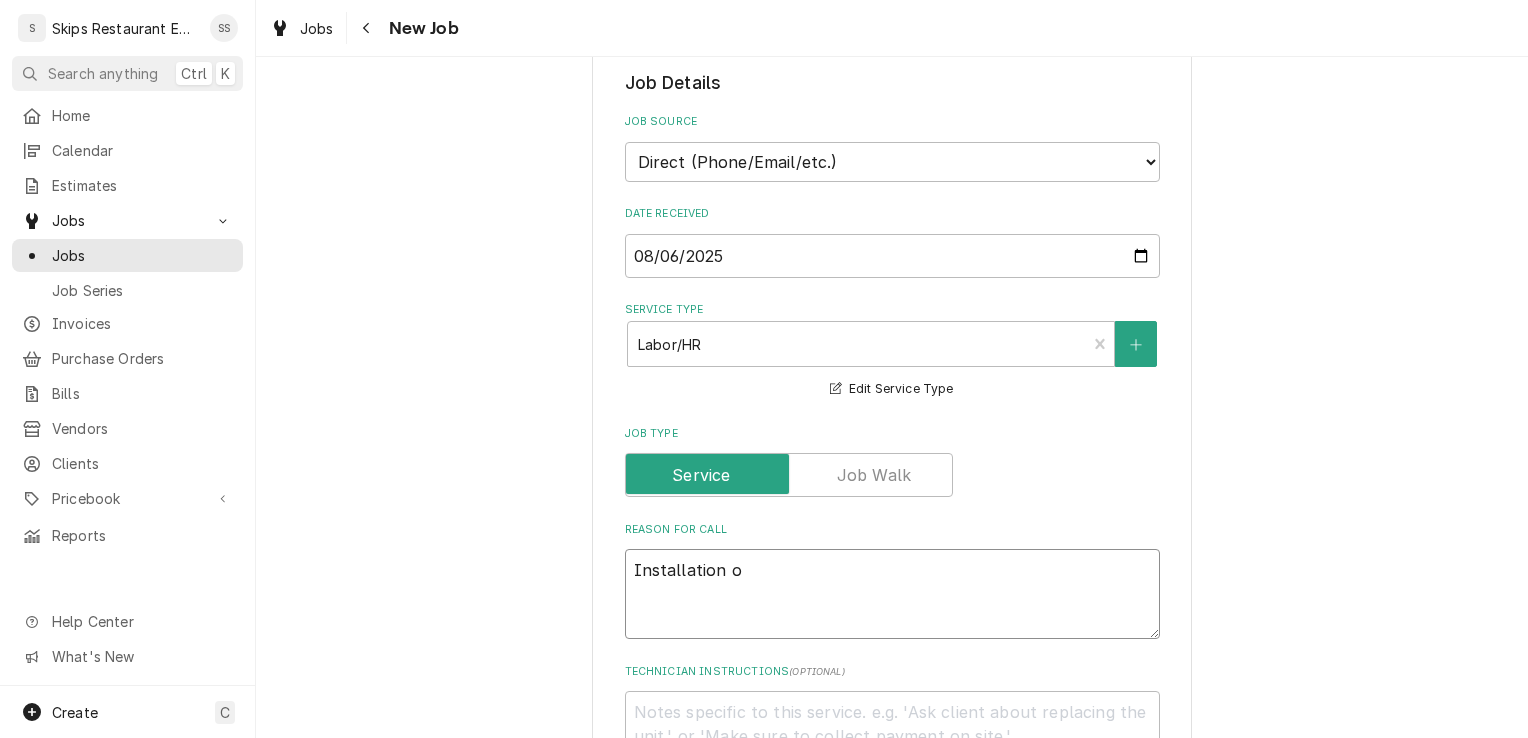 type on "x" 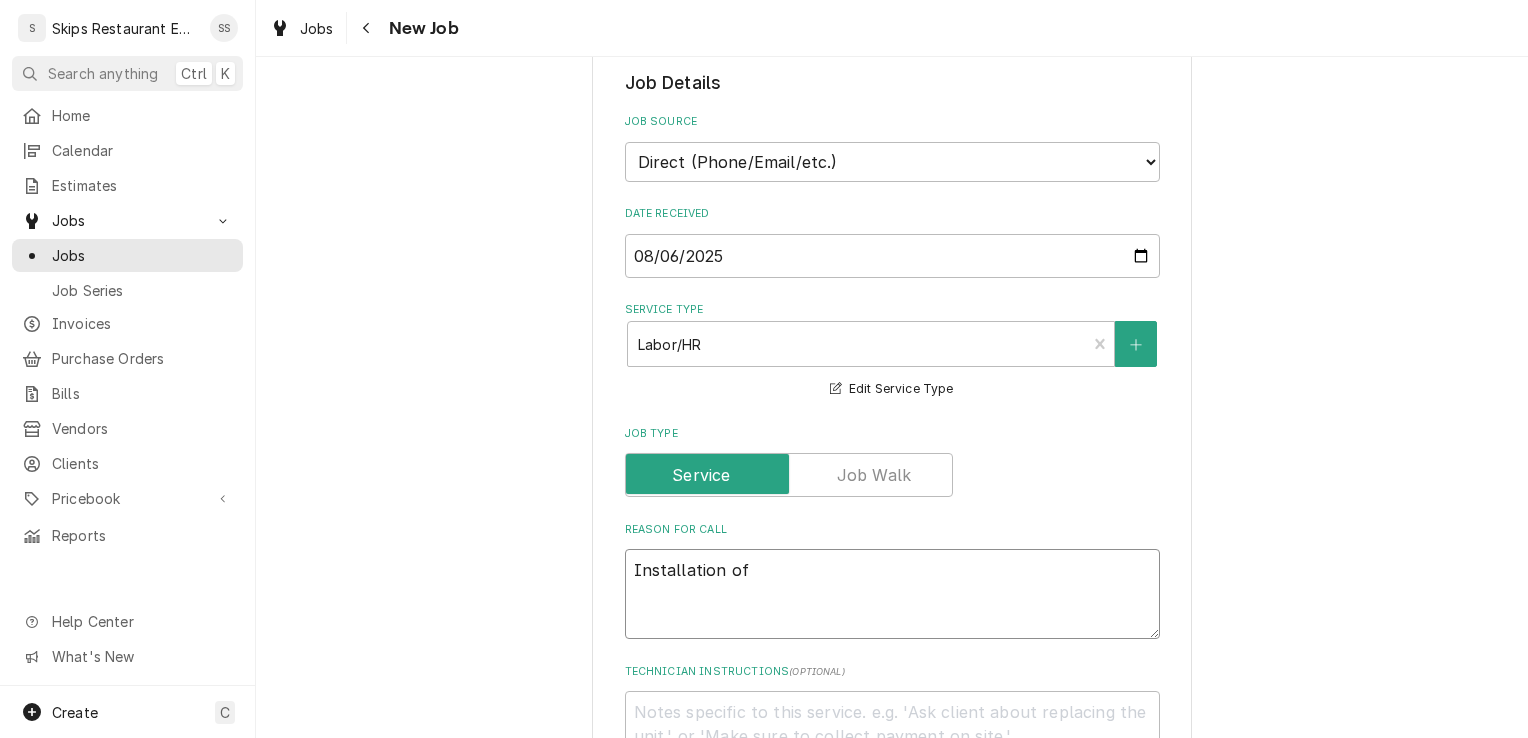 type on "x" 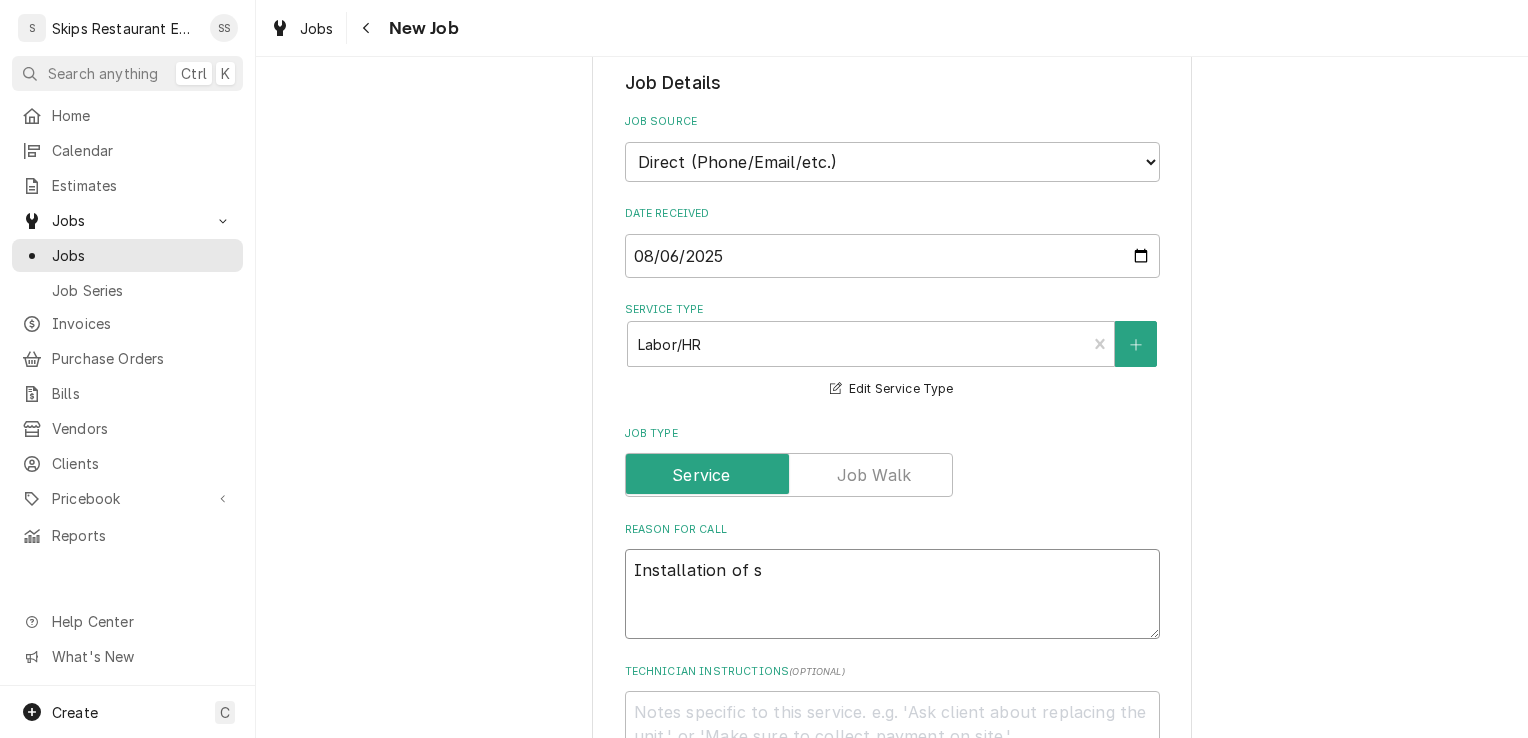 type on "x" 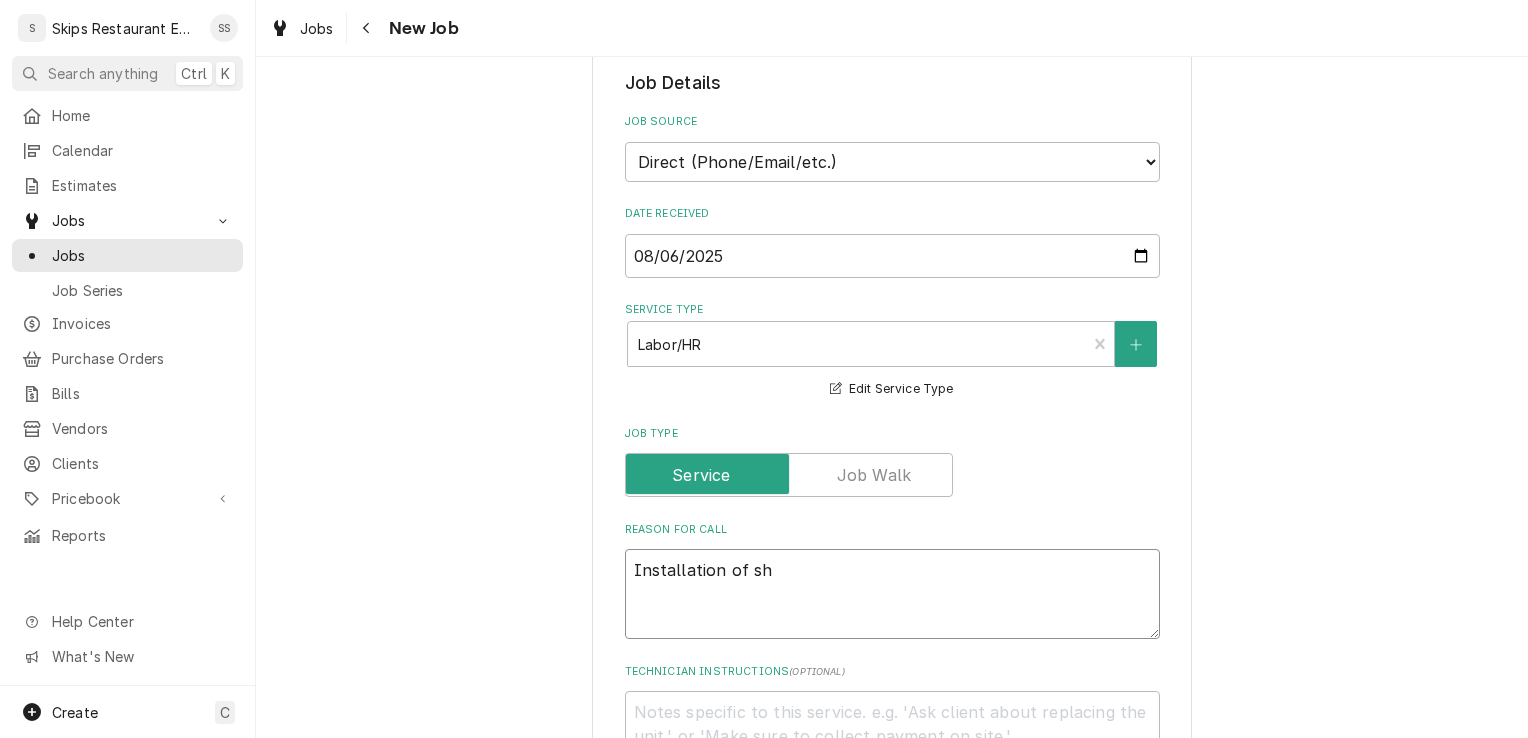 type on "x" 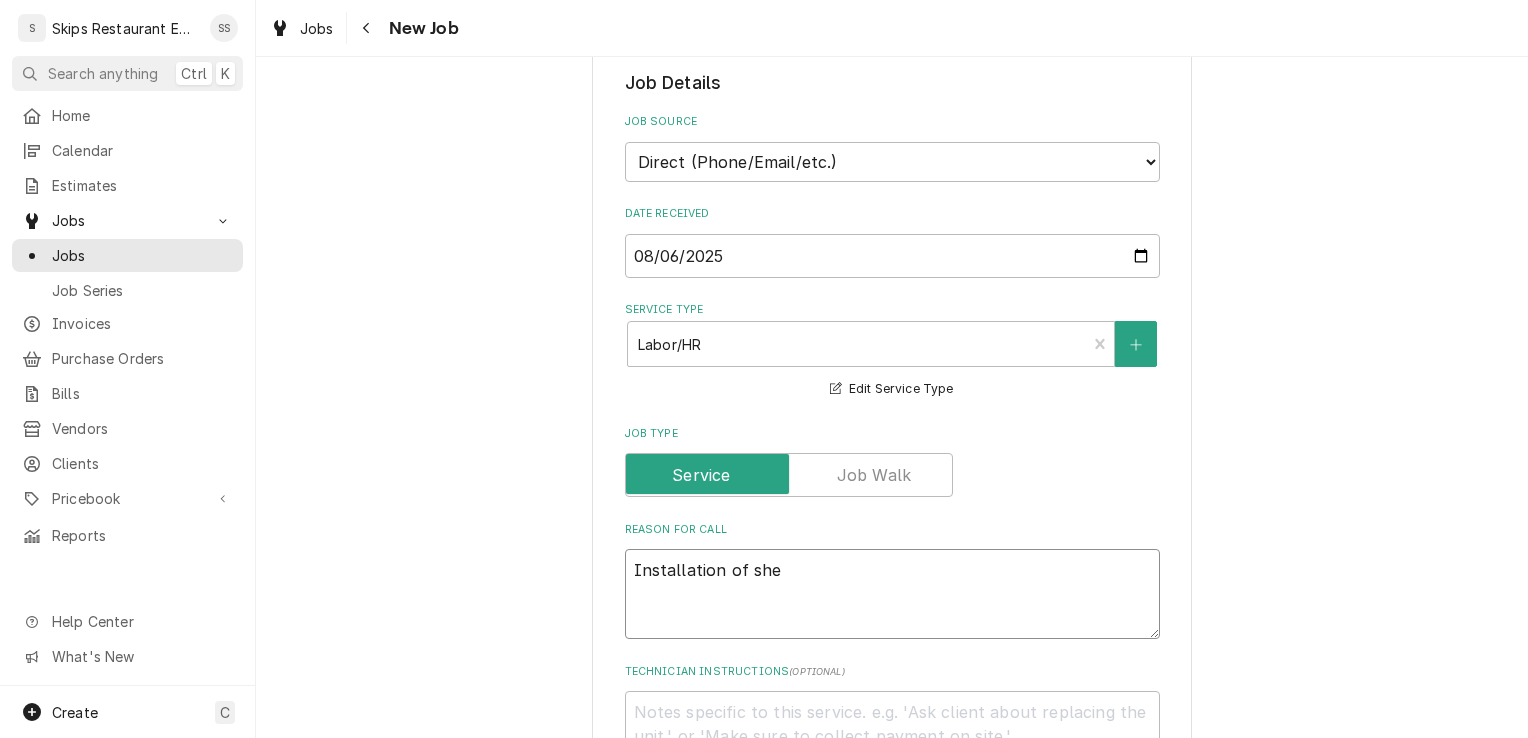 type on "x" 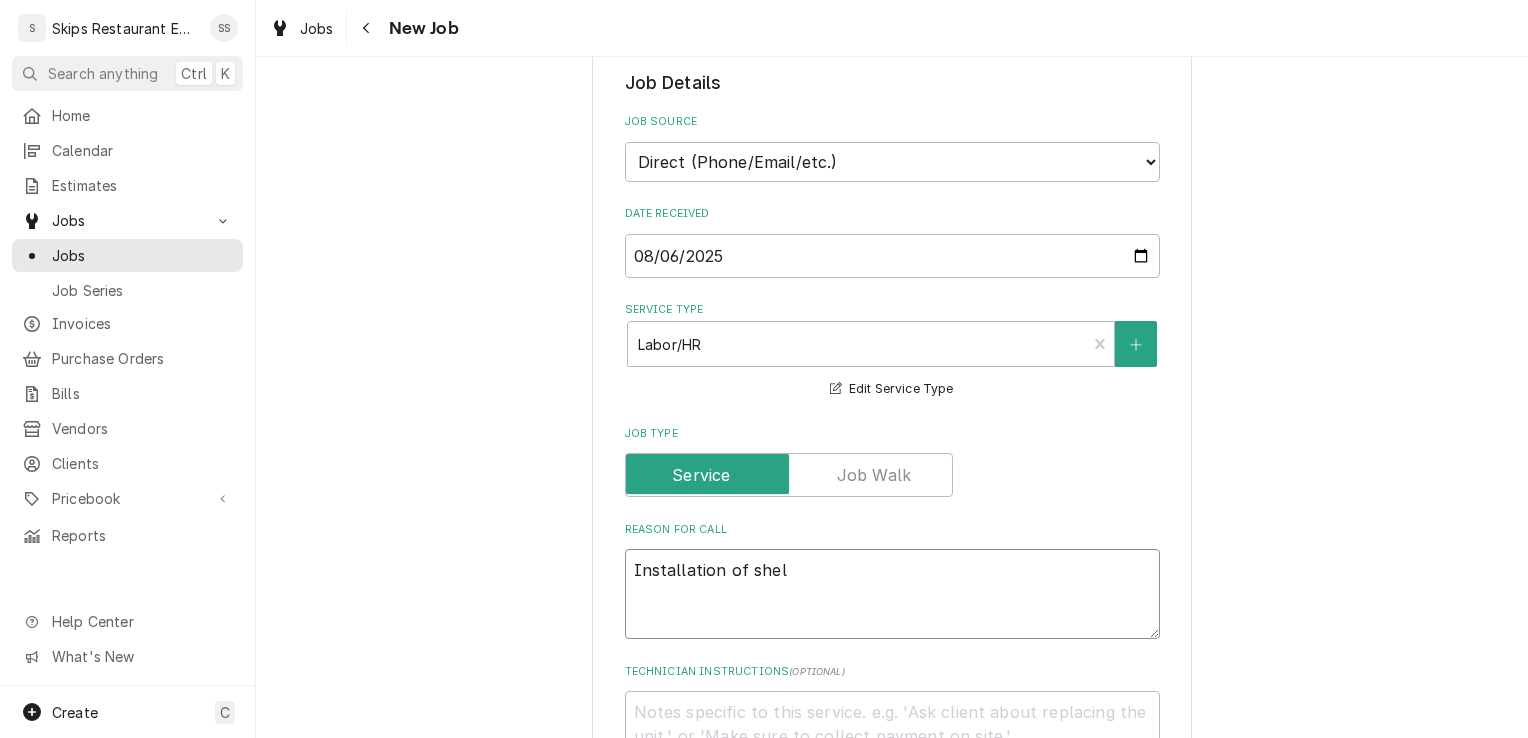 type on "x" 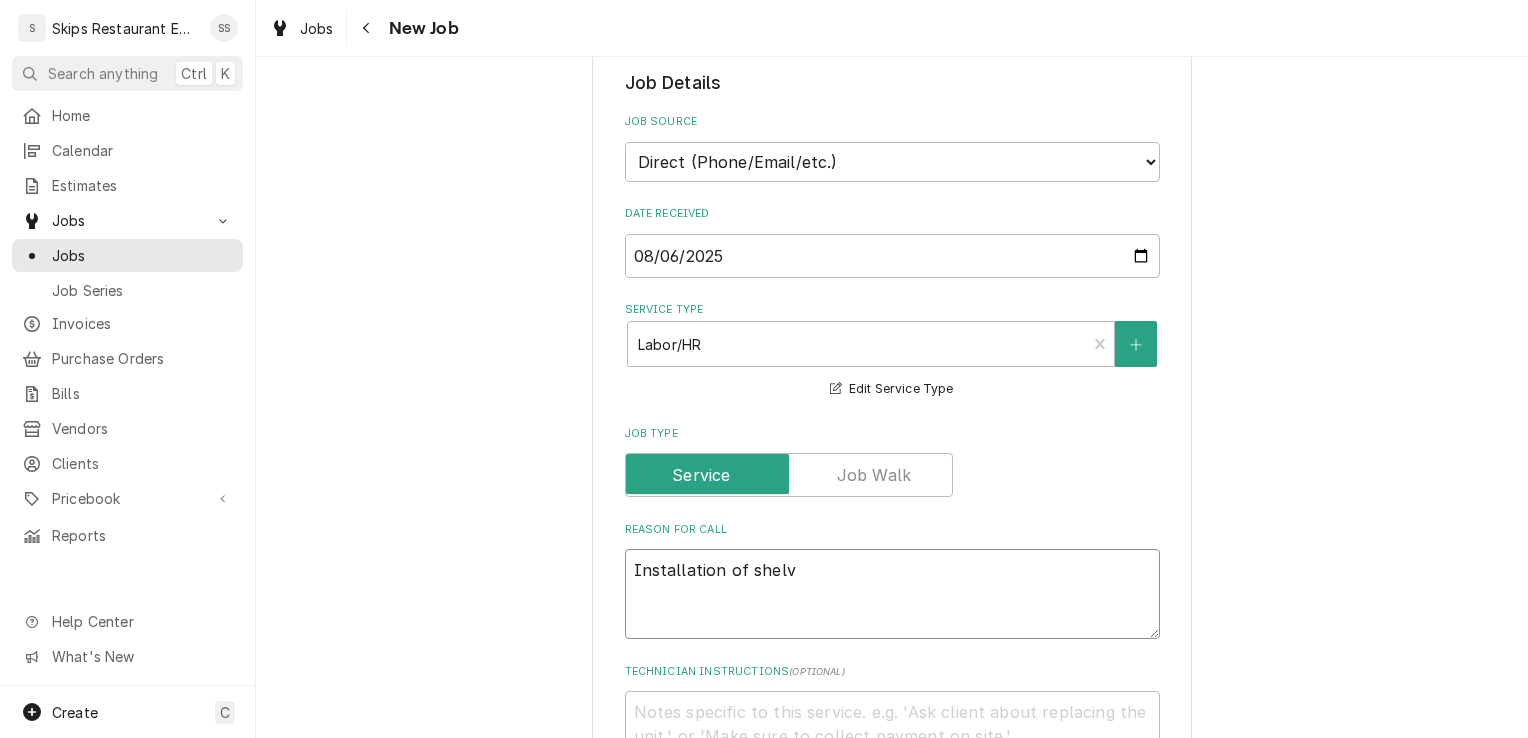type on "x" 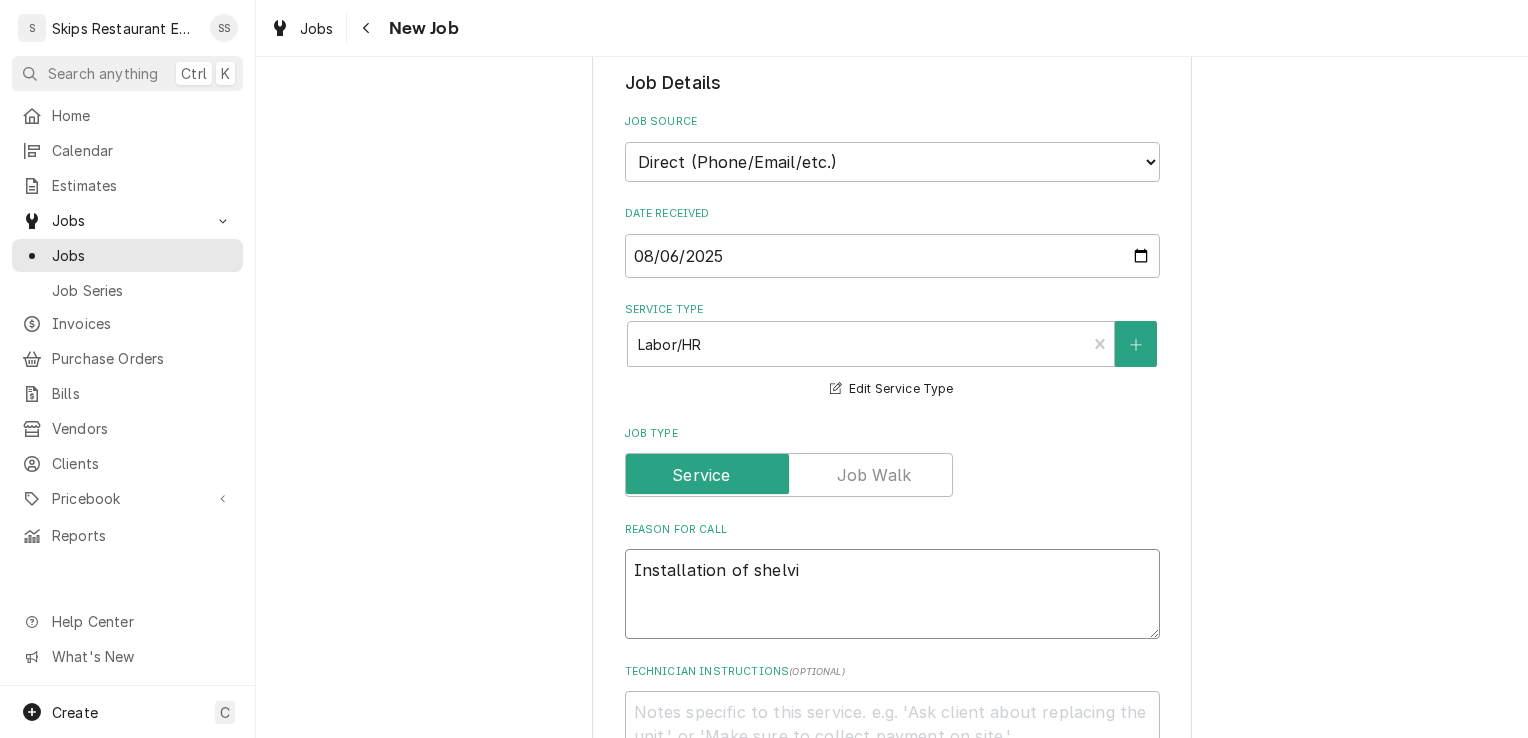 type on "x" 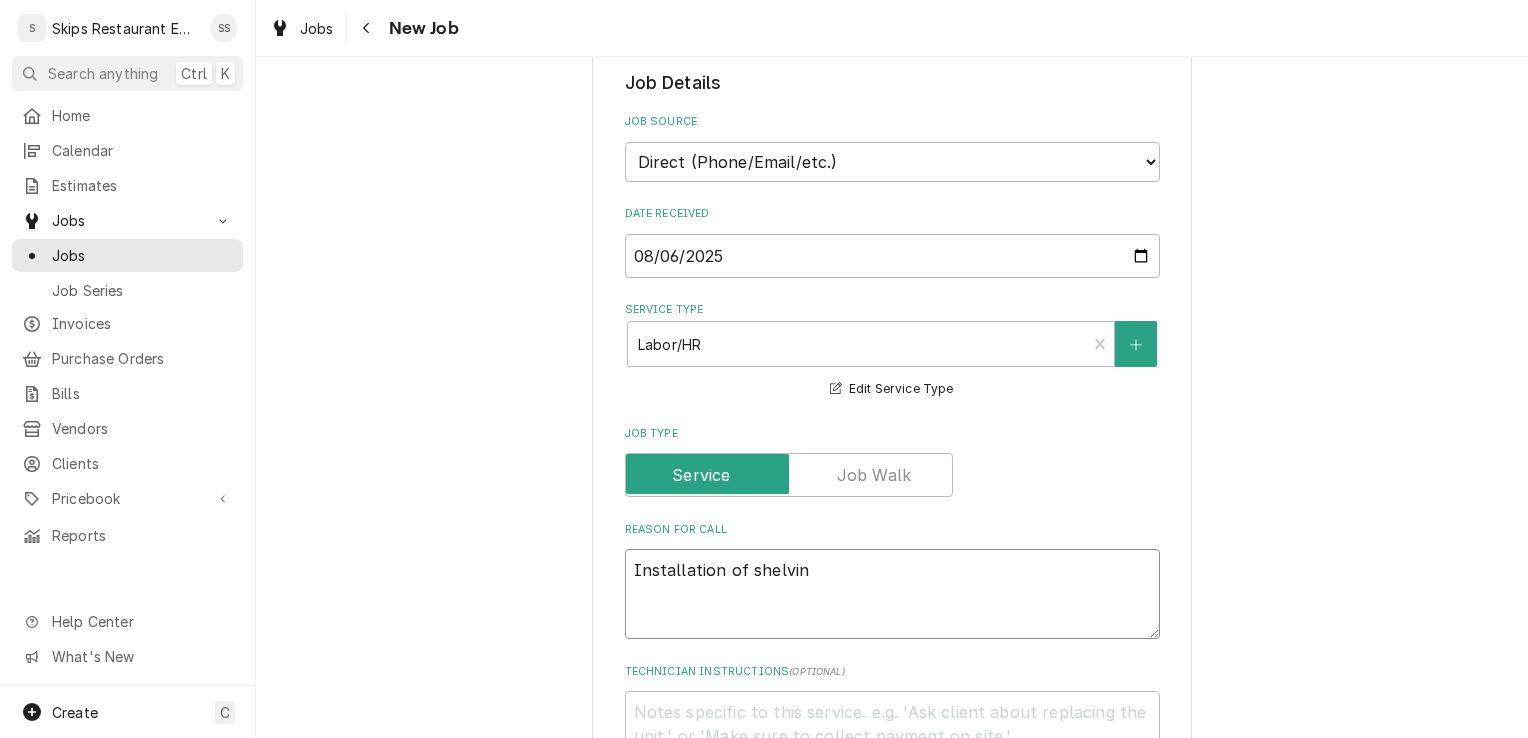 type on "x" 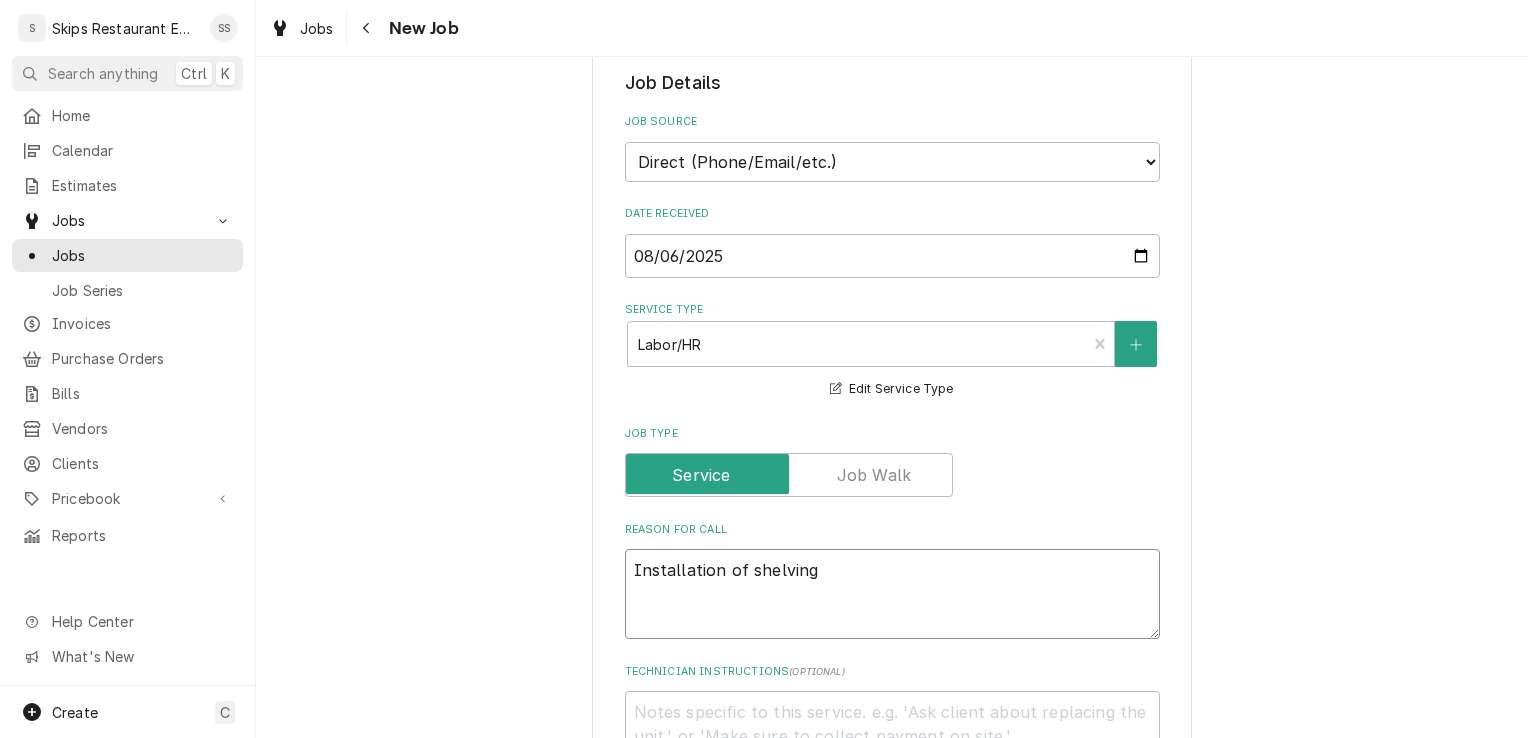 type on "x" 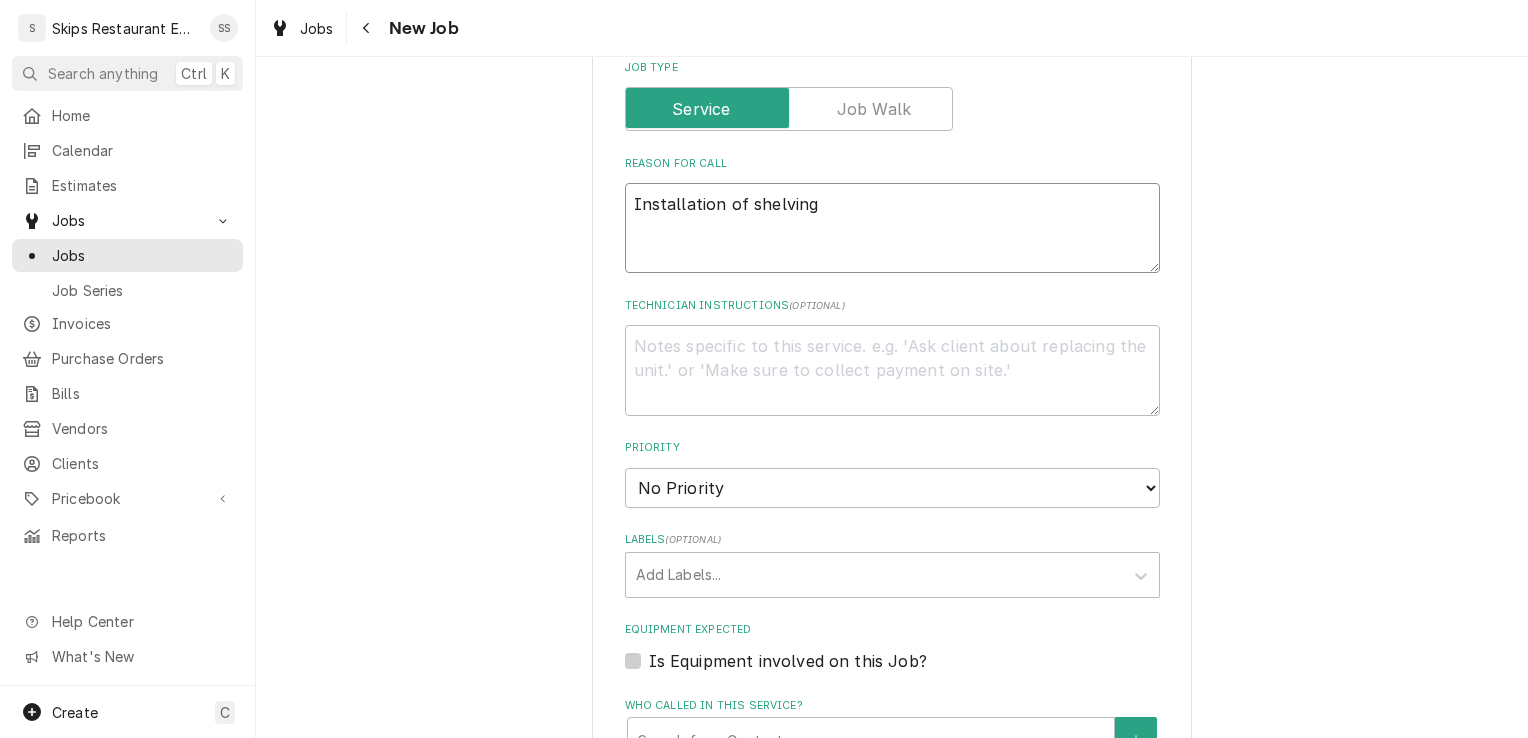 scroll, scrollTop: 795, scrollLeft: 0, axis: vertical 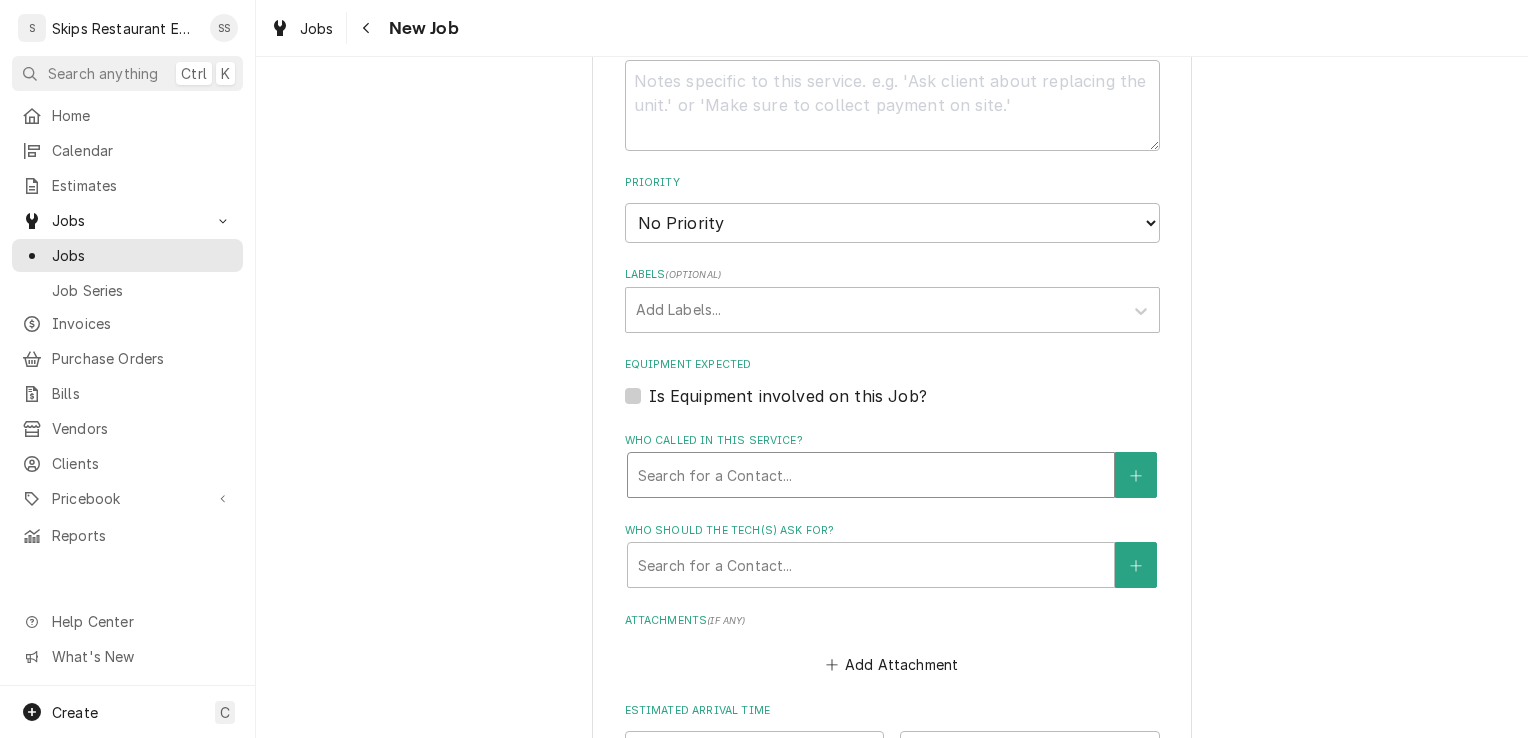 type on "Installation of shelving" 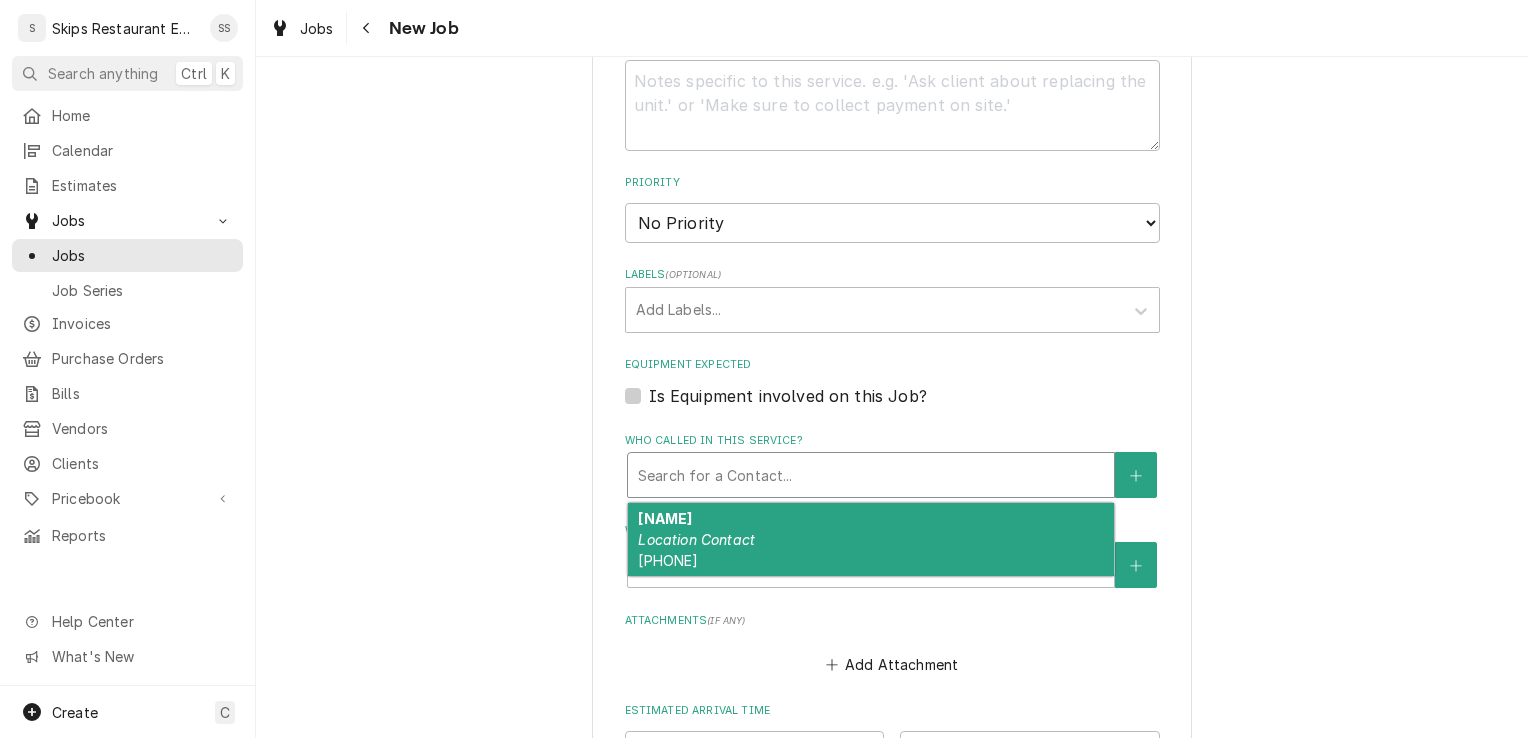 click on "Ericka Location Contact (832) 247-2664" at bounding box center [871, 539] 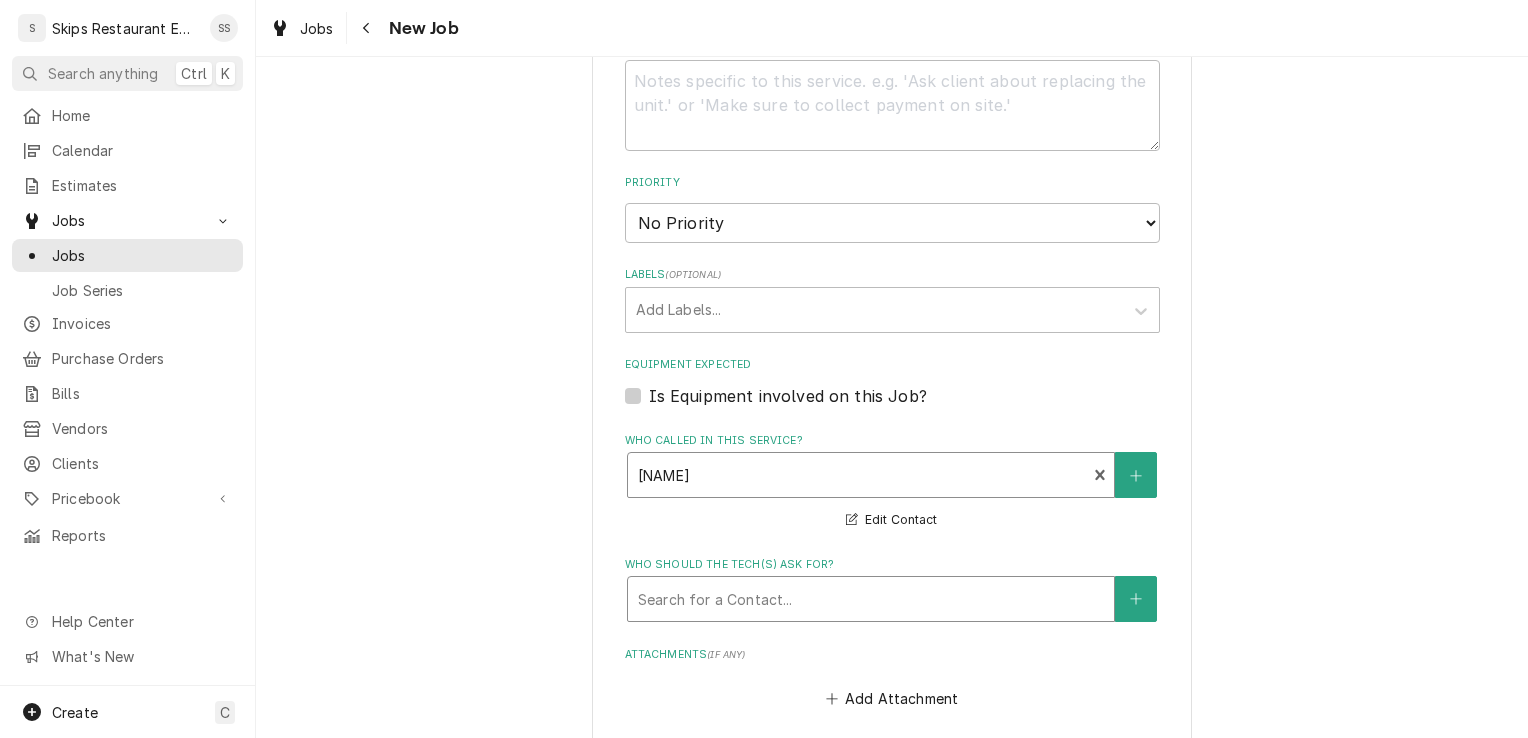 click at bounding box center [871, 599] 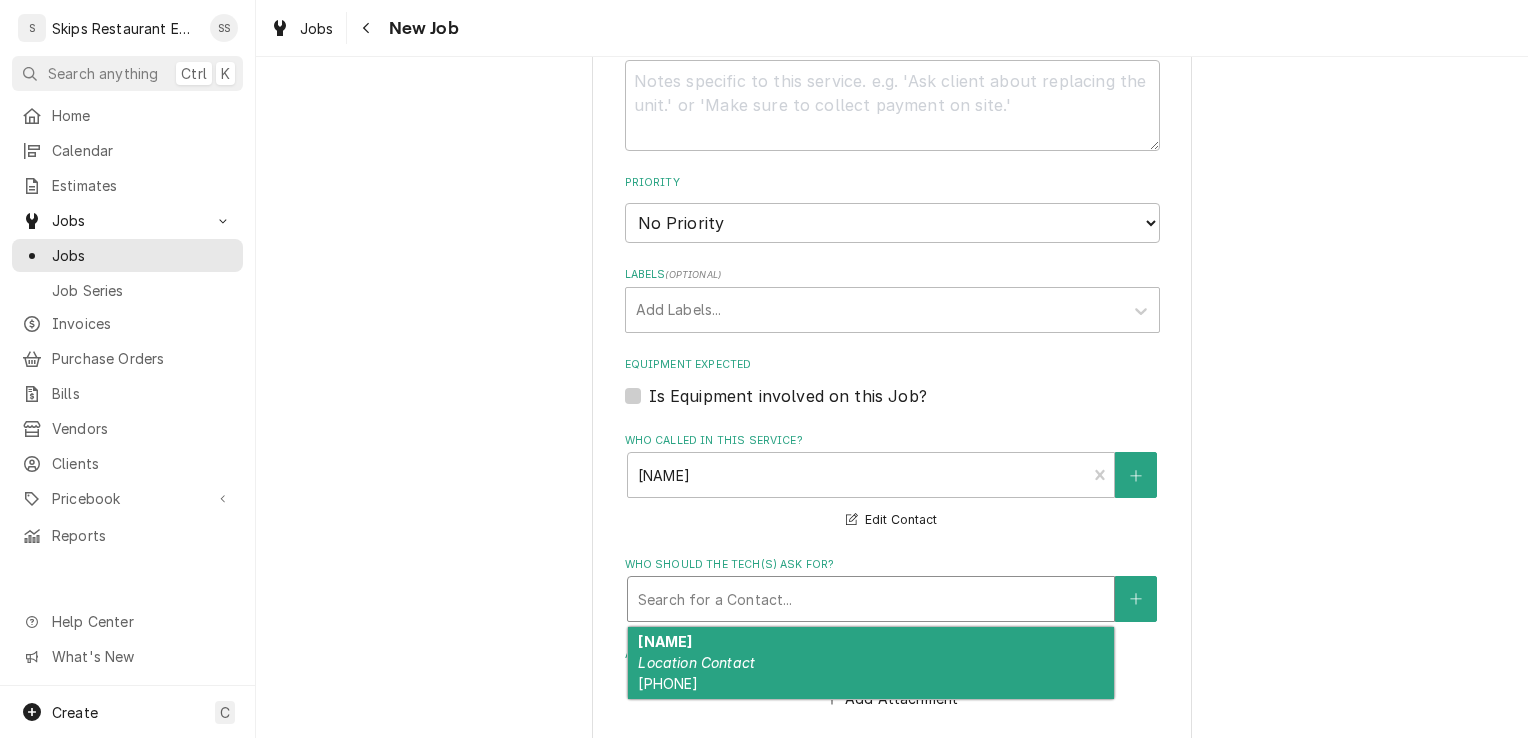 click on "Ericka Location Contact (832) 247-2664" at bounding box center (871, 663) 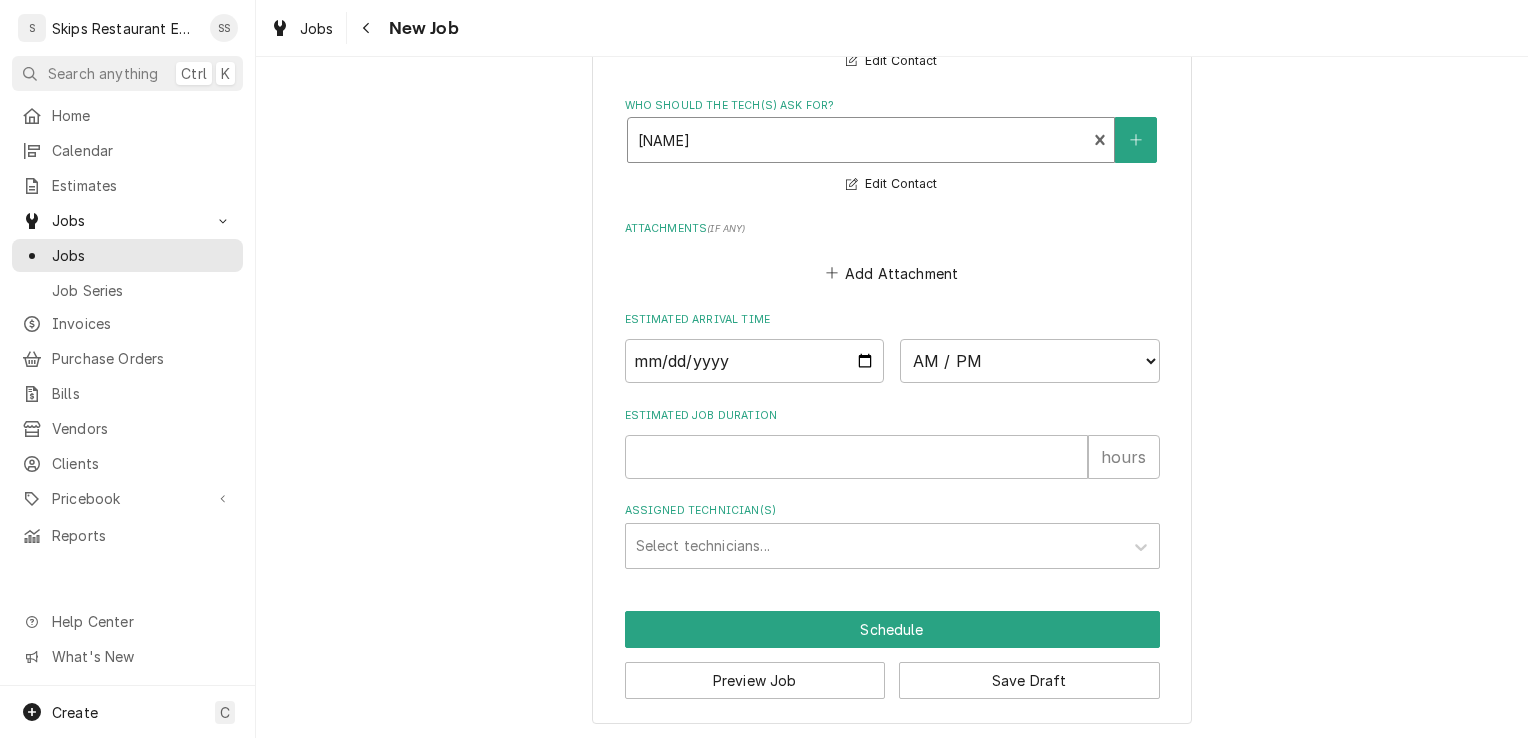 scroll, scrollTop: 1504, scrollLeft: 0, axis: vertical 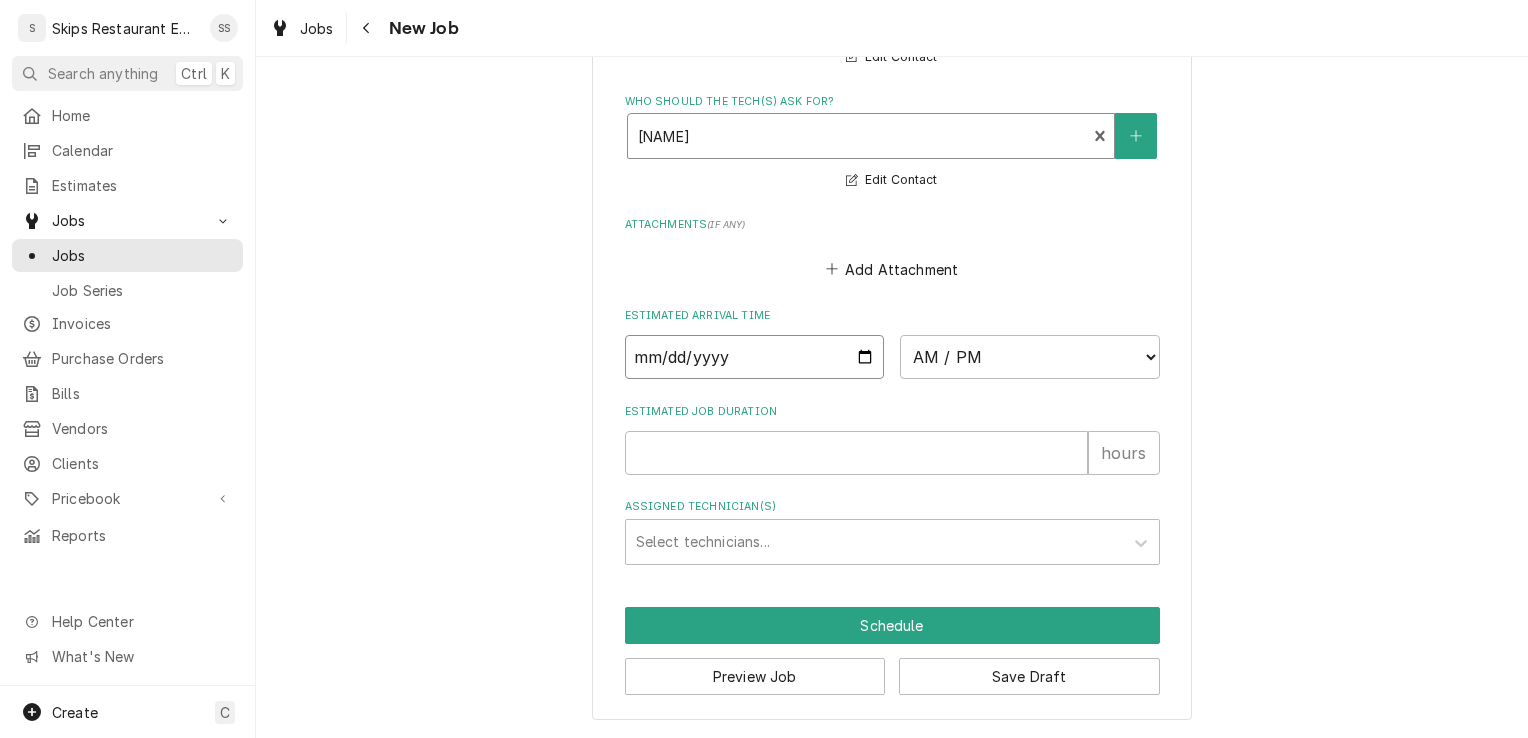 click at bounding box center [755, 357] 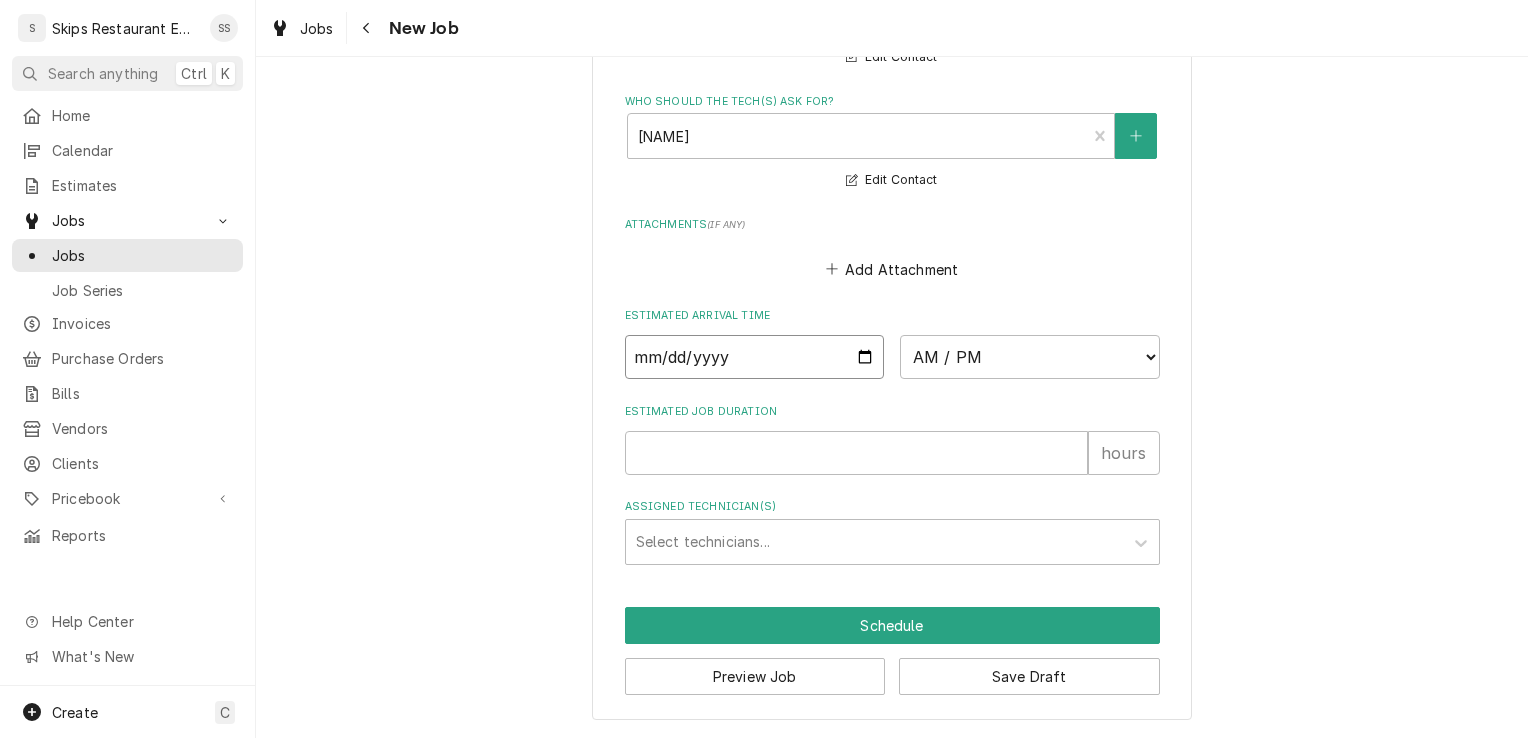 type on "x" 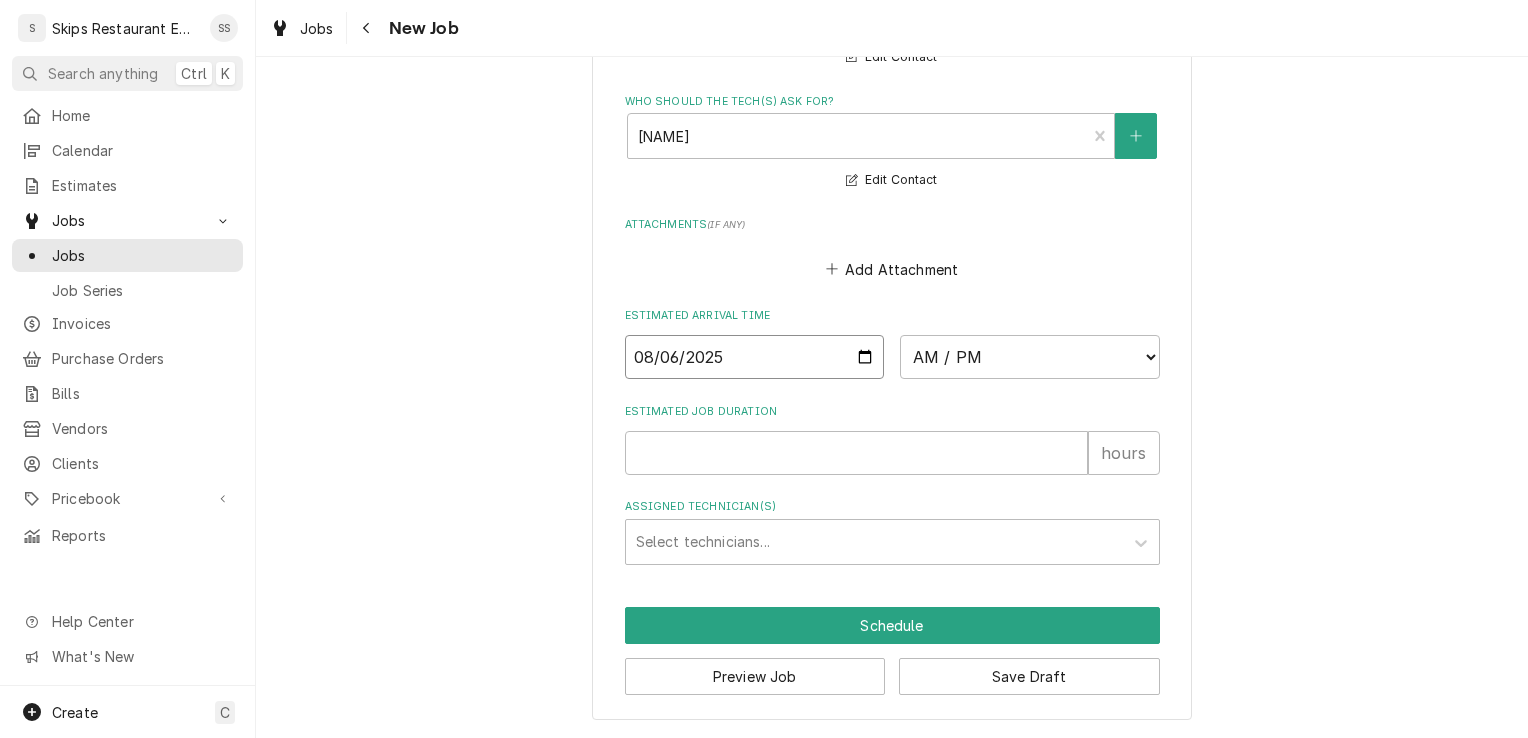 type on "2025-08-06" 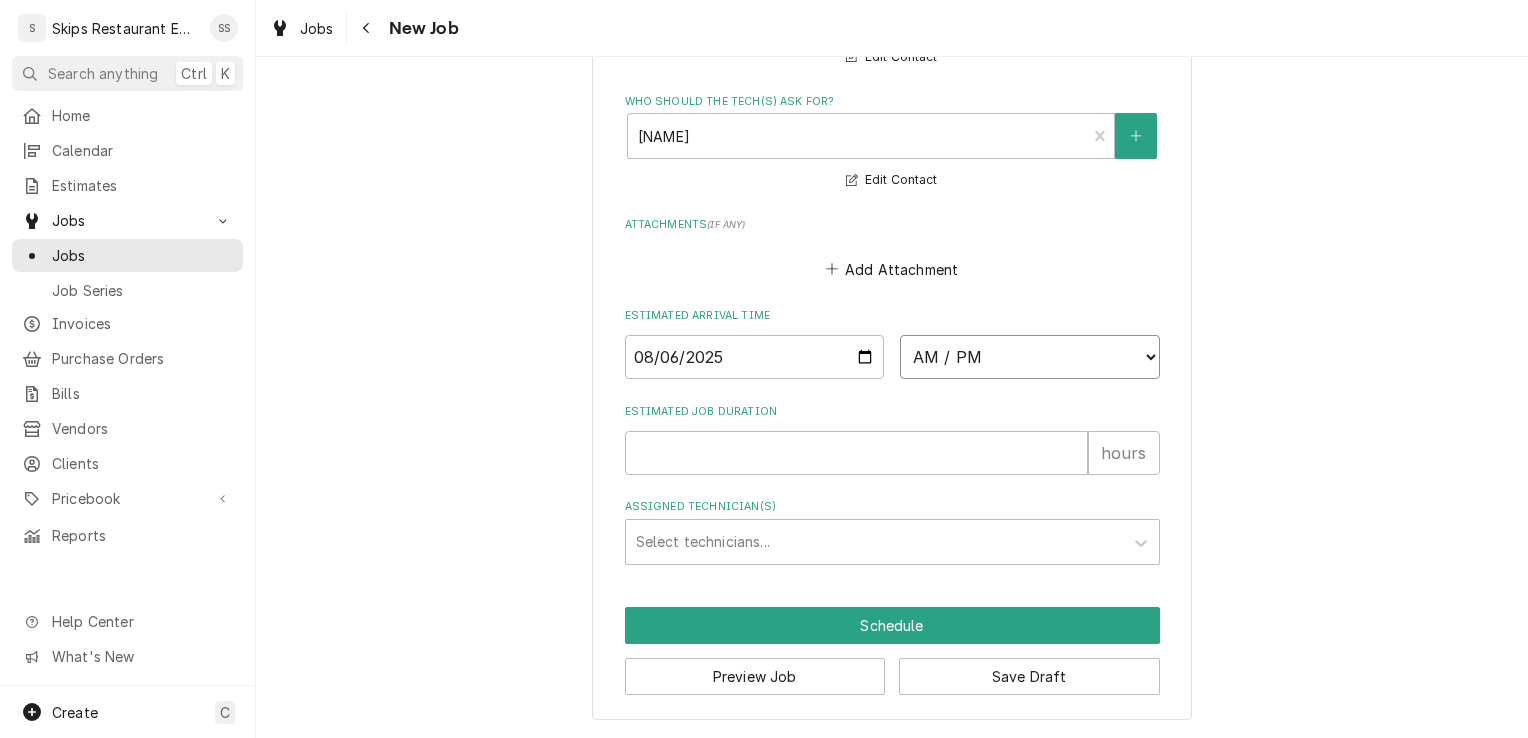 click on "AM / PM 6:00 AM 6:15 AM 6:30 AM 6:45 AM 7:00 AM 7:15 AM 7:30 AM 7:45 AM 8:00 AM 8:15 AM 8:30 AM 8:45 AM 9:00 AM 9:15 AM 9:30 AM 9:45 AM 10:00 AM 10:15 AM 10:30 AM 10:45 AM 11:00 AM 11:15 AM 11:30 AM 11:45 AM 12:00 PM 12:15 PM 12:30 PM 12:45 PM 1:00 PM 1:15 PM 1:30 PM 1:45 PM 2:00 PM 2:15 PM 2:30 PM 2:45 PM 3:00 PM 3:15 PM 3:30 PM 3:45 PM 4:00 PM 4:15 PM 4:30 PM 4:45 PM 5:00 PM 5:15 PM 5:30 PM 5:45 PM 6:00 PM 6:15 PM 6:30 PM 6:45 PM 7:00 PM 7:15 PM 7:30 PM 7:45 PM 8:00 PM 8:15 PM 8:30 PM 8:45 PM 9:00 PM 9:15 PM 9:30 PM 9:45 PM 10:00 PM 10:15 PM 10:30 PM 10:45 PM 11:00 PM 11:15 PM 11:30 PM 11:45 PM 12:00 AM 12:15 AM 12:30 AM 12:45 AM 1:00 AM 1:15 AM 1:30 AM 1:45 AM 2:00 AM 2:15 AM 2:30 AM 2:45 AM 3:00 AM 3:15 AM 3:30 AM 3:45 AM 4:00 AM 4:15 AM 4:30 AM 4:45 AM 5:00 AM 5:15 AM 5:30 AM 5:45 AM" at bounding box center (1030, 357) 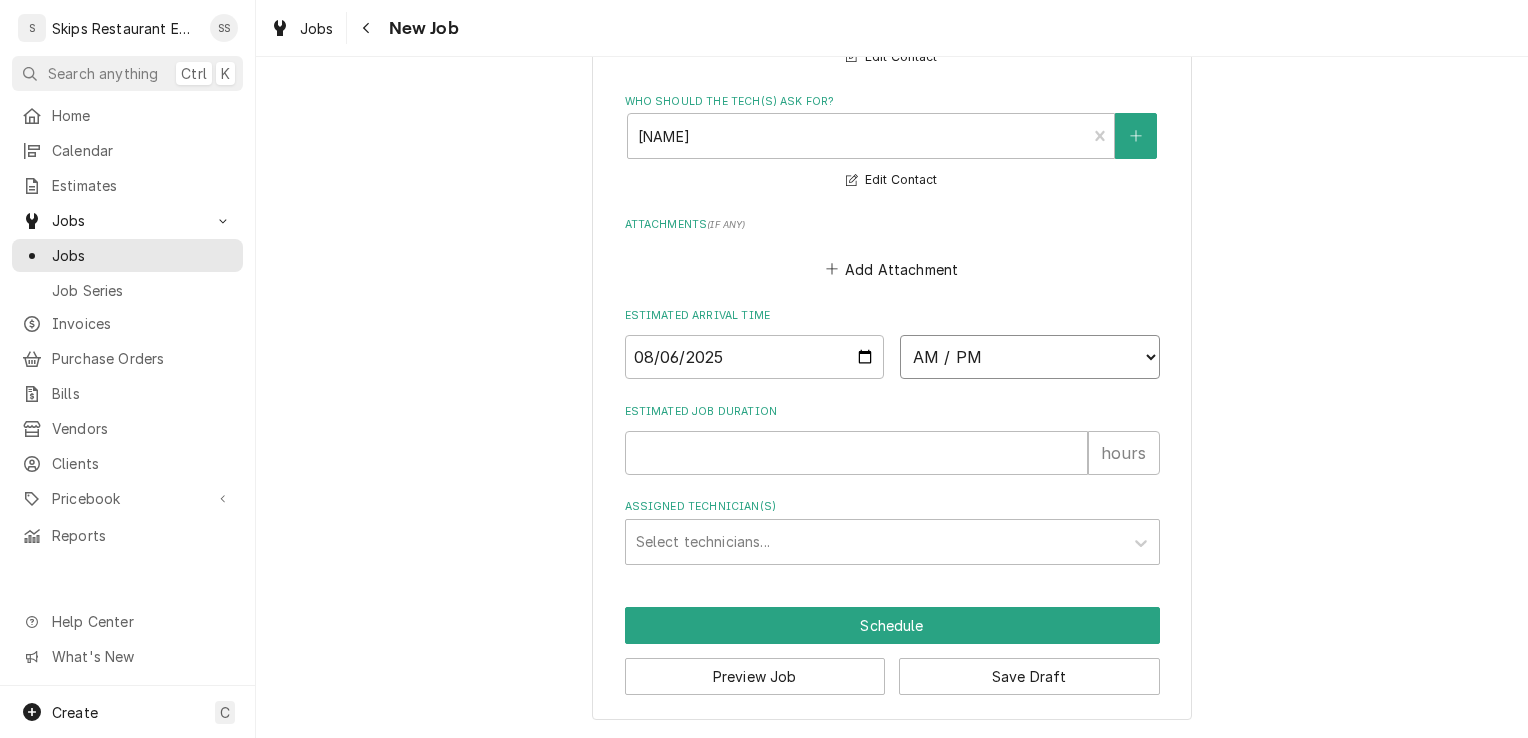 select on "13:30:00" 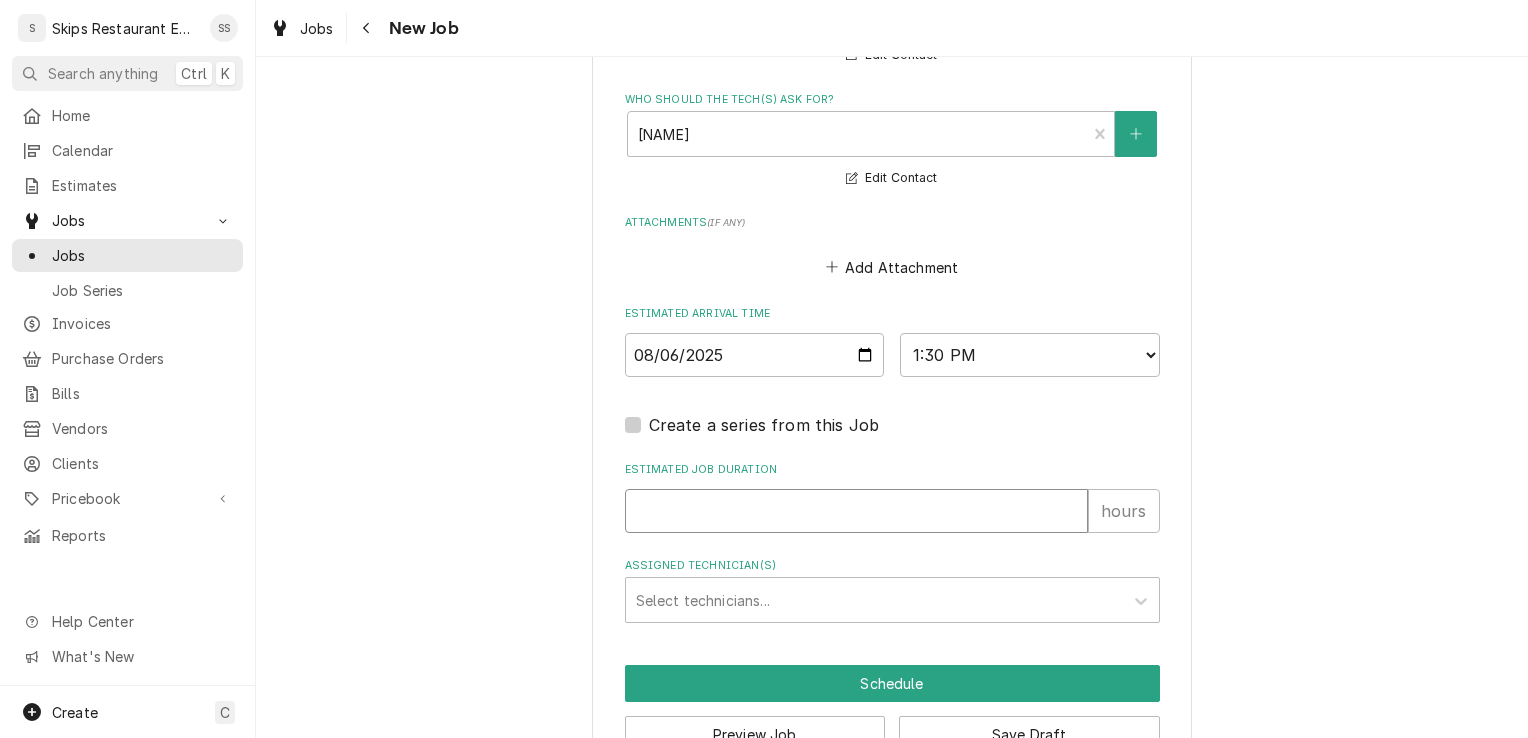 click on "Estimated Job Duration" at bounding box center (856, 511) 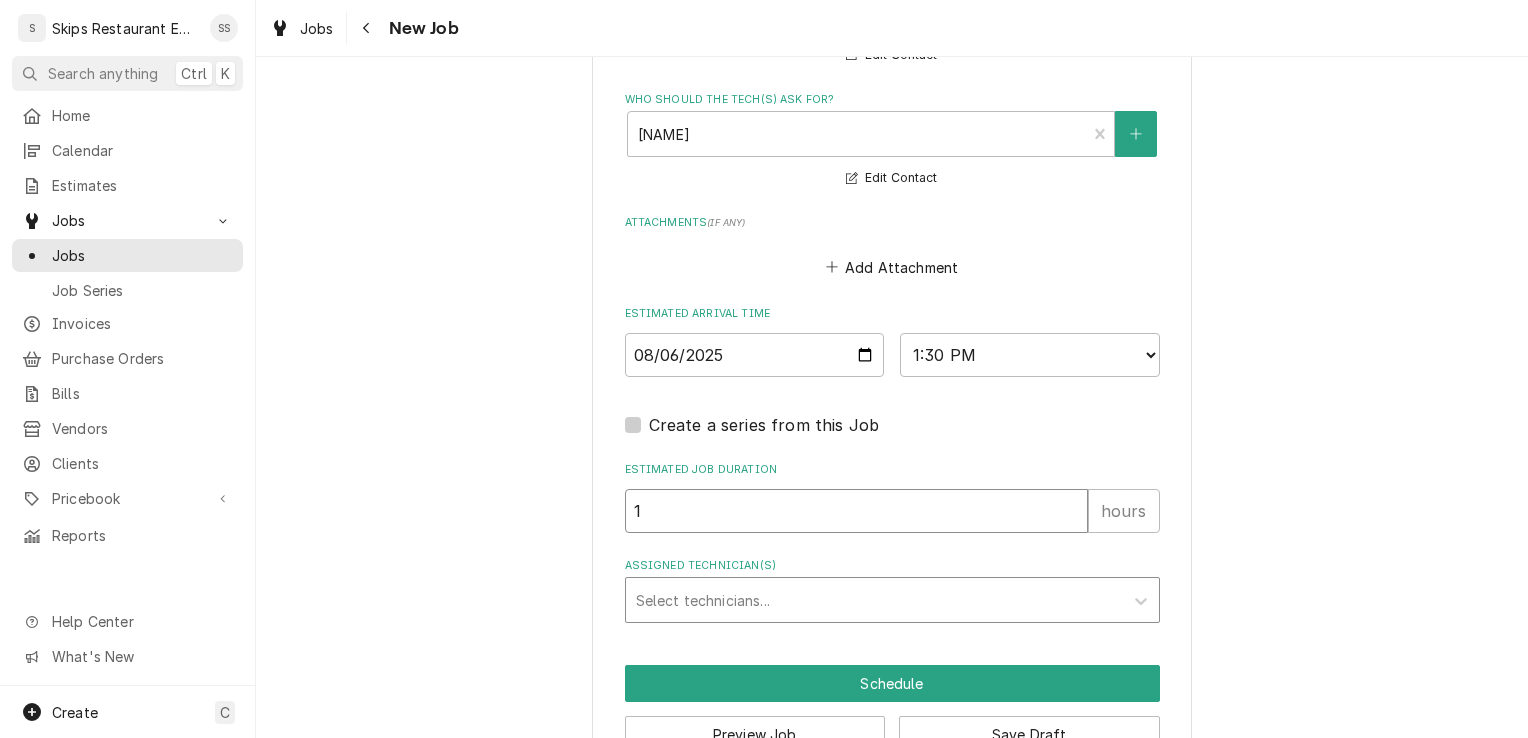 type on "x" 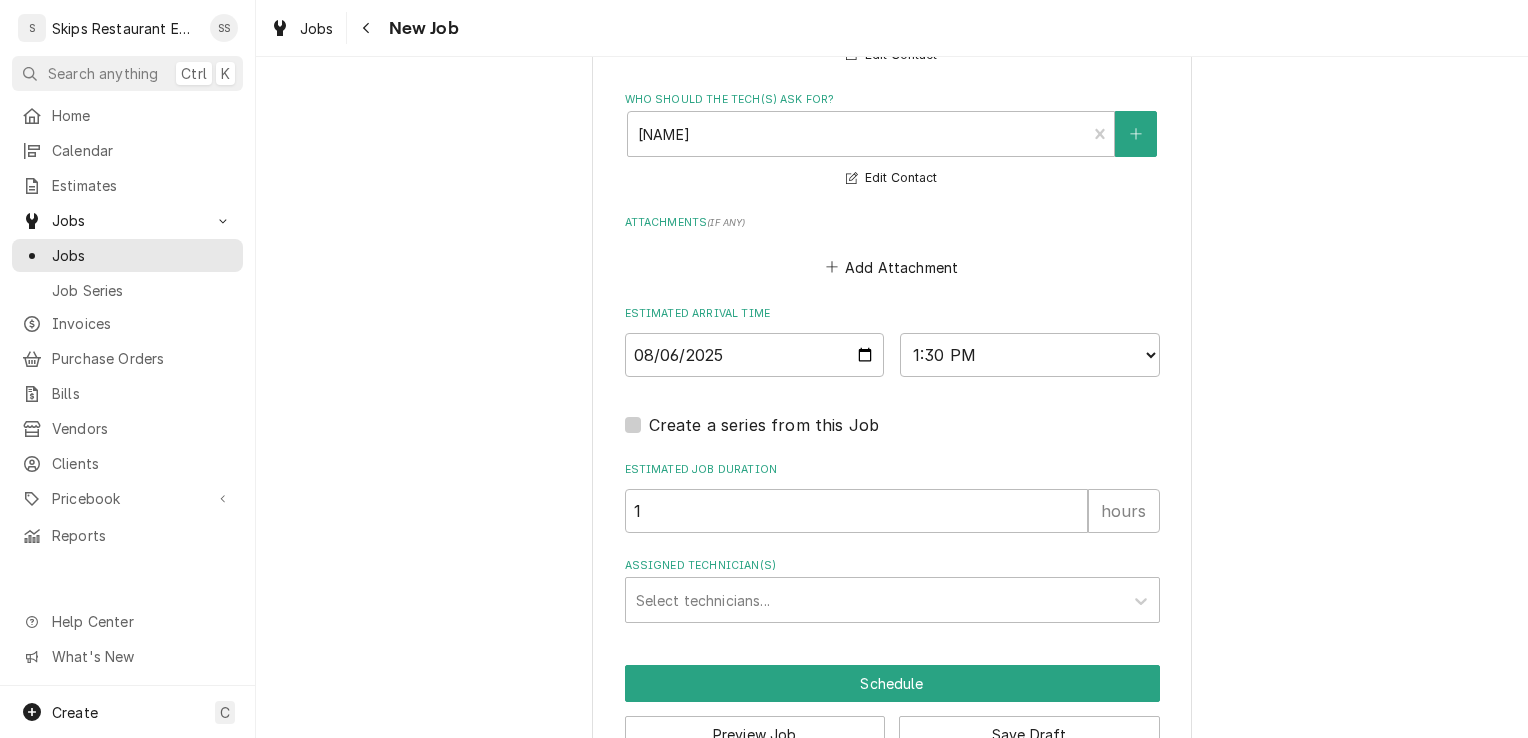 drag, startPoint x: 674, startPoint y: 592, endPoint x: 674, endPoint y: 576, distance: 16 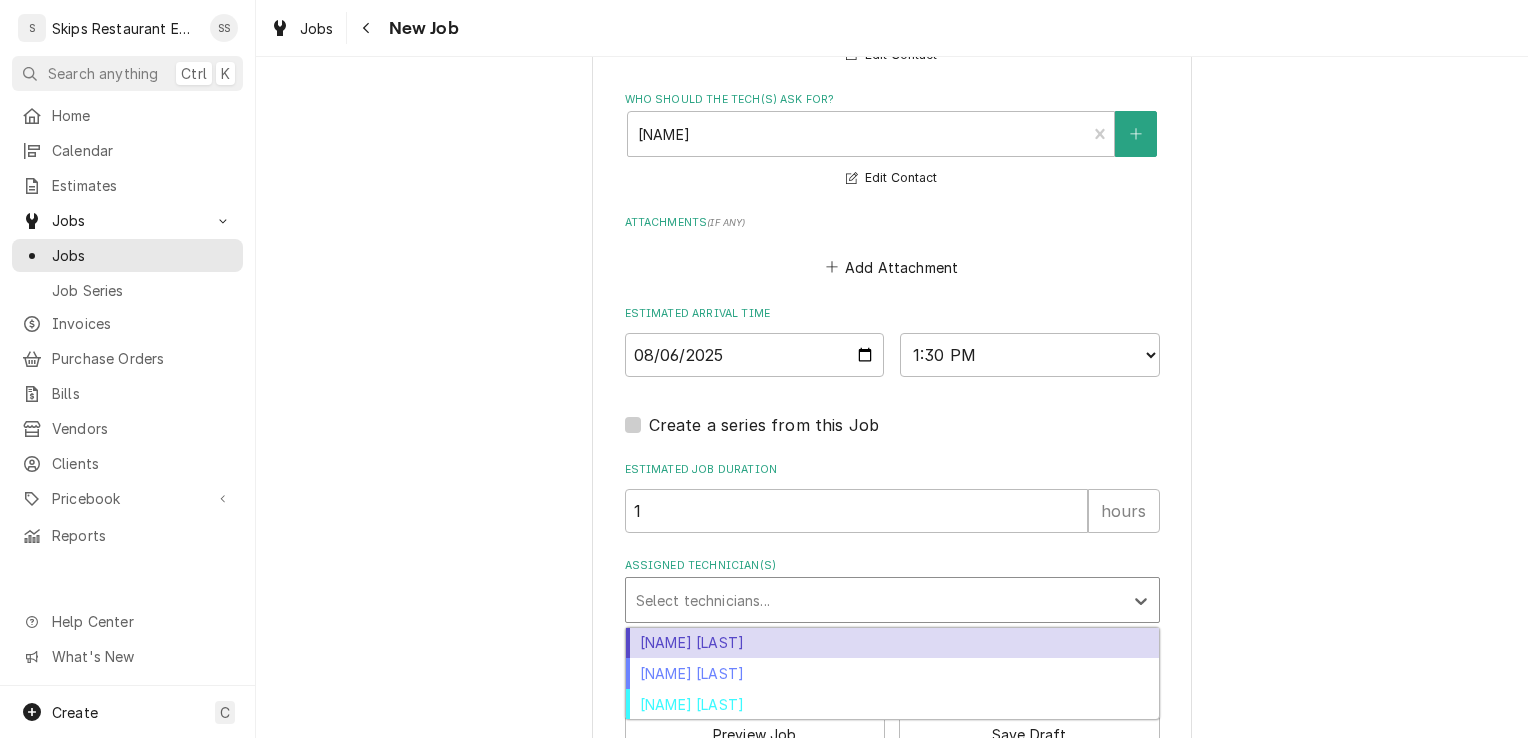 drag, startPoint x: 685, startPoint y: 646, endPoint x: 715, endPoint y: 648, distance: 30.066593 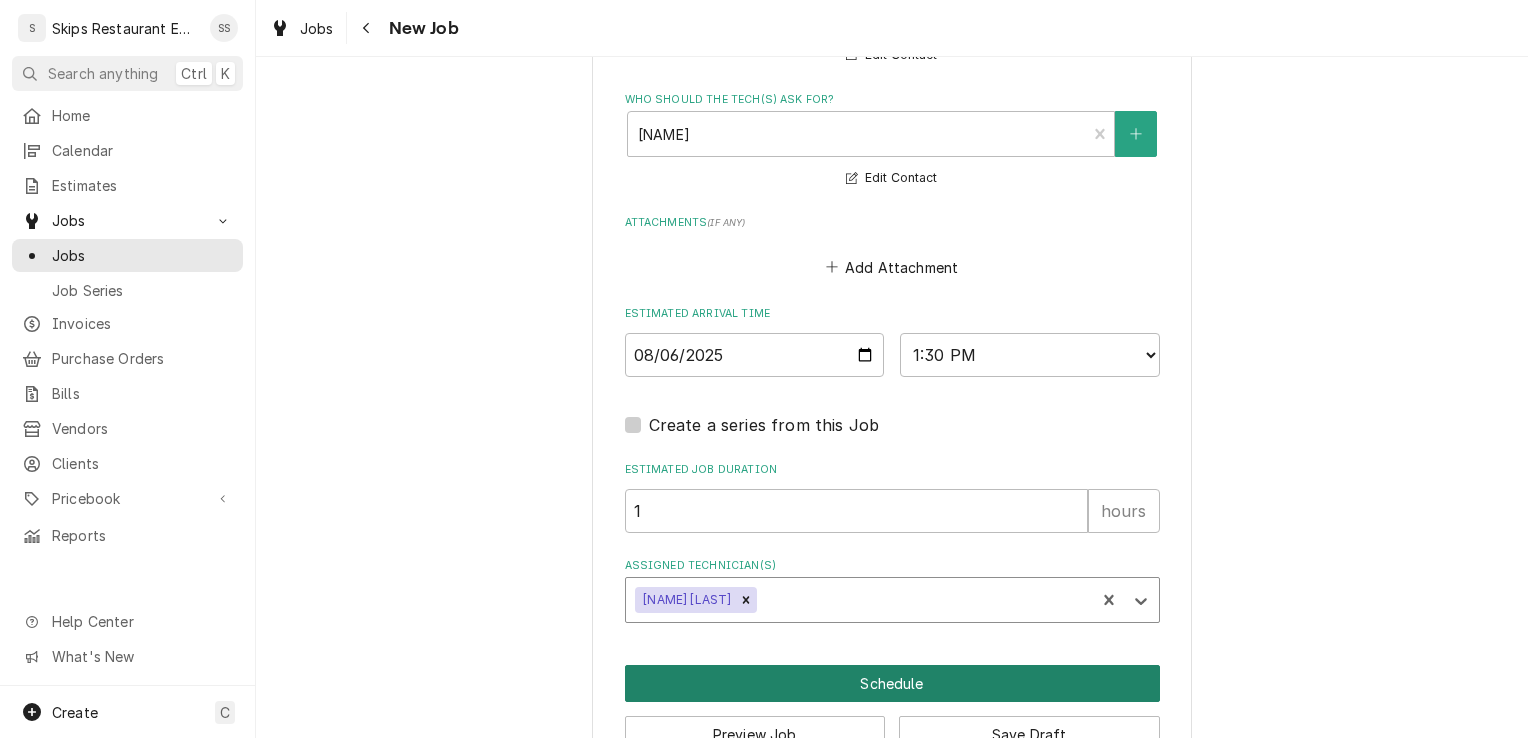 click on "Schedule" at bounding box center (892, 683) 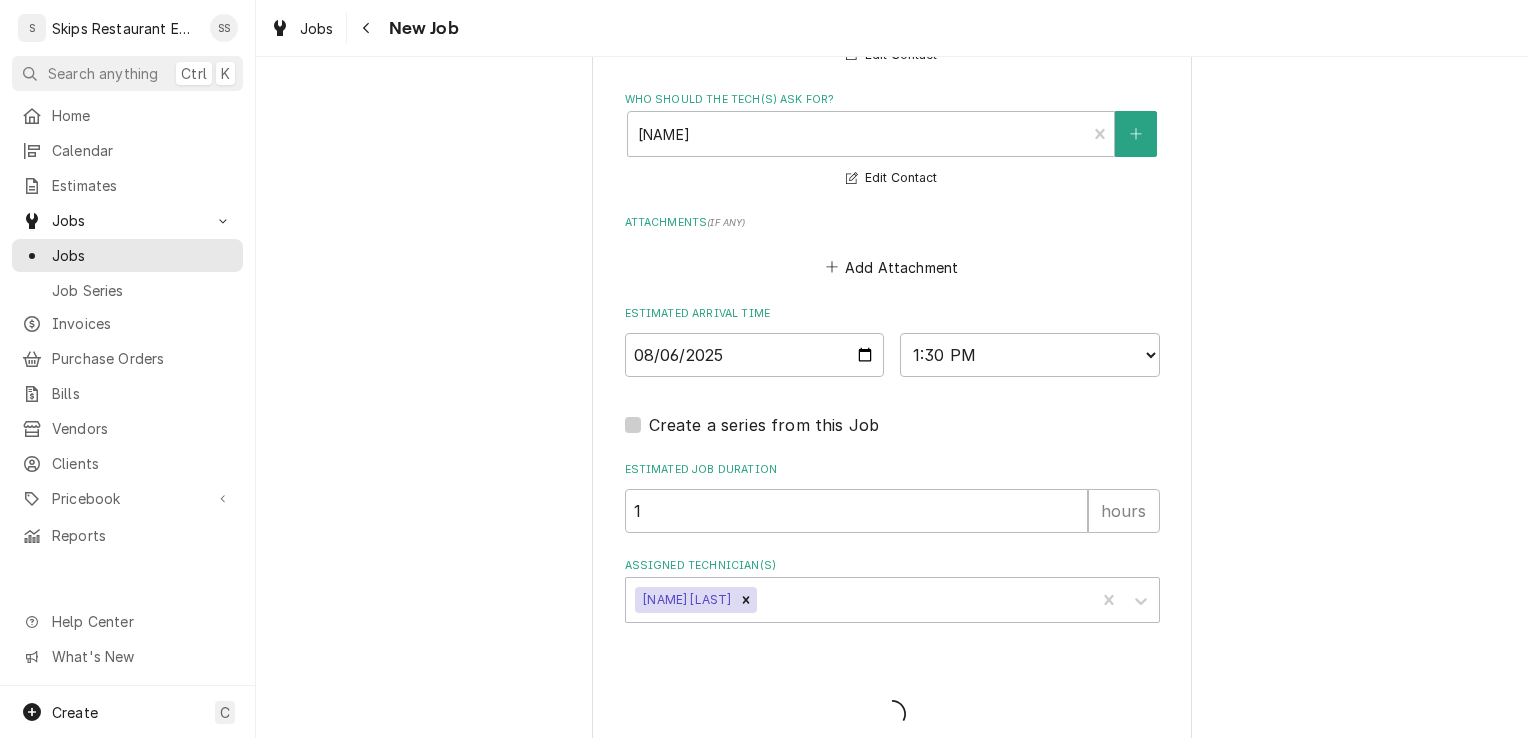 type on "x" 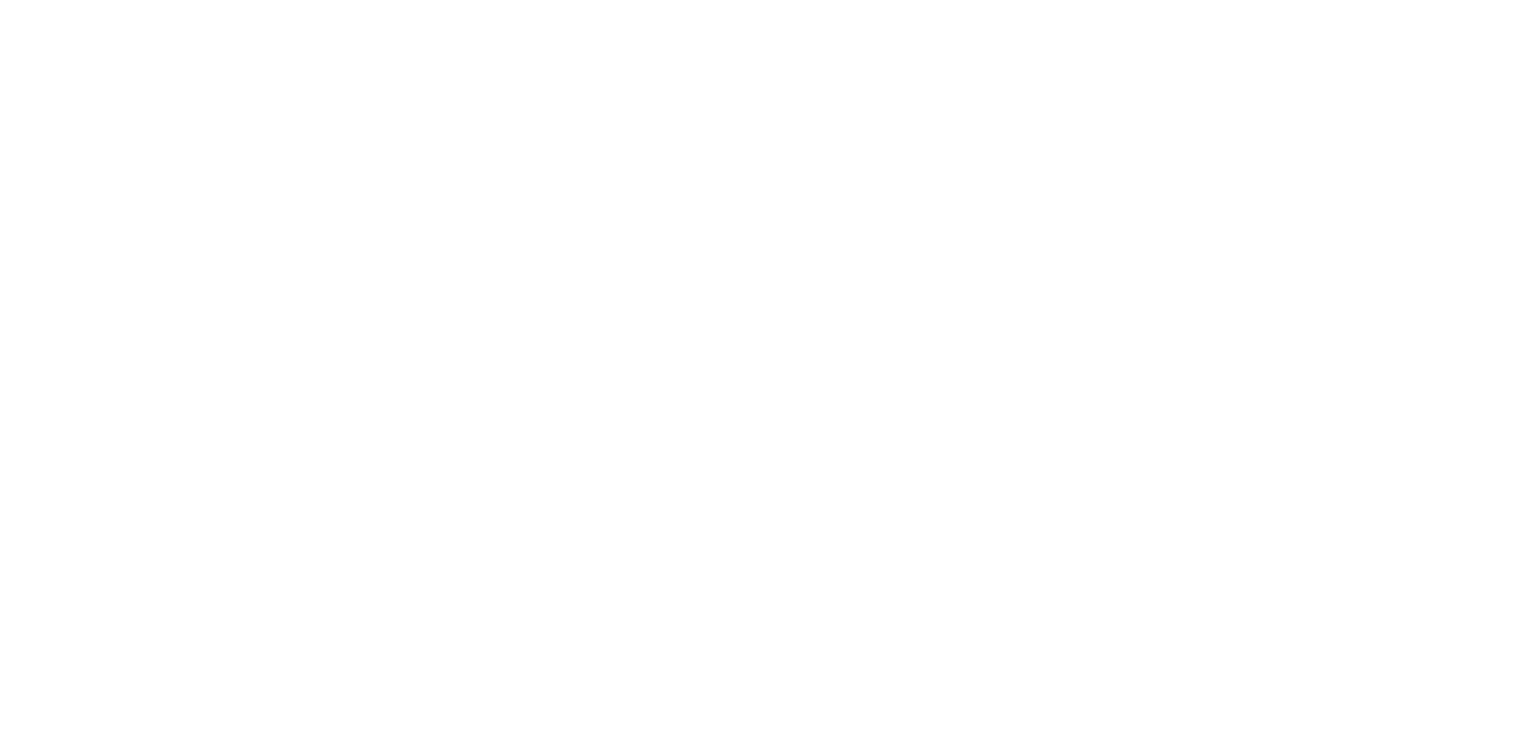 scroll, scrollTop: 0, scrollLeft: 0, axis: both 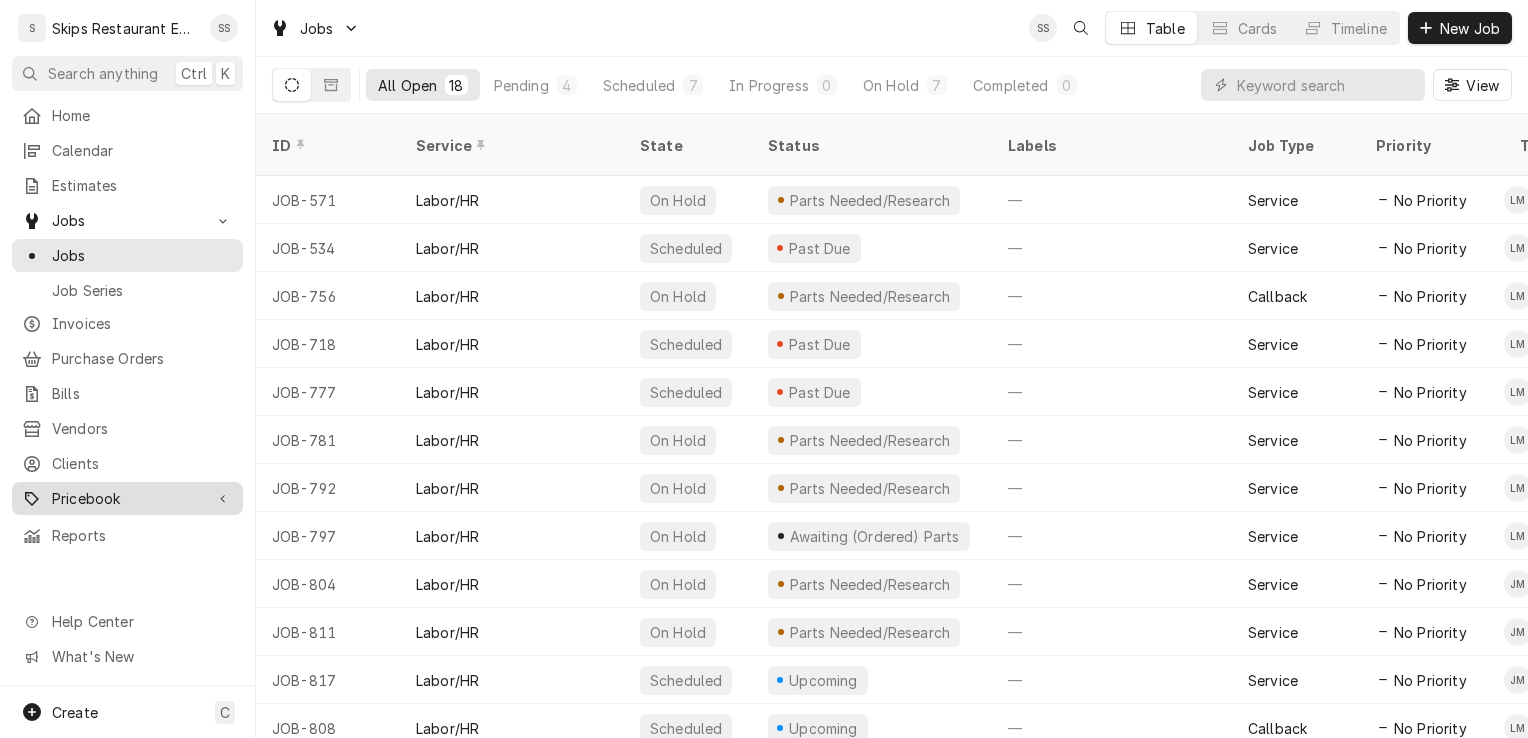 click on "Pricebook" at bounding box center (127, 498) 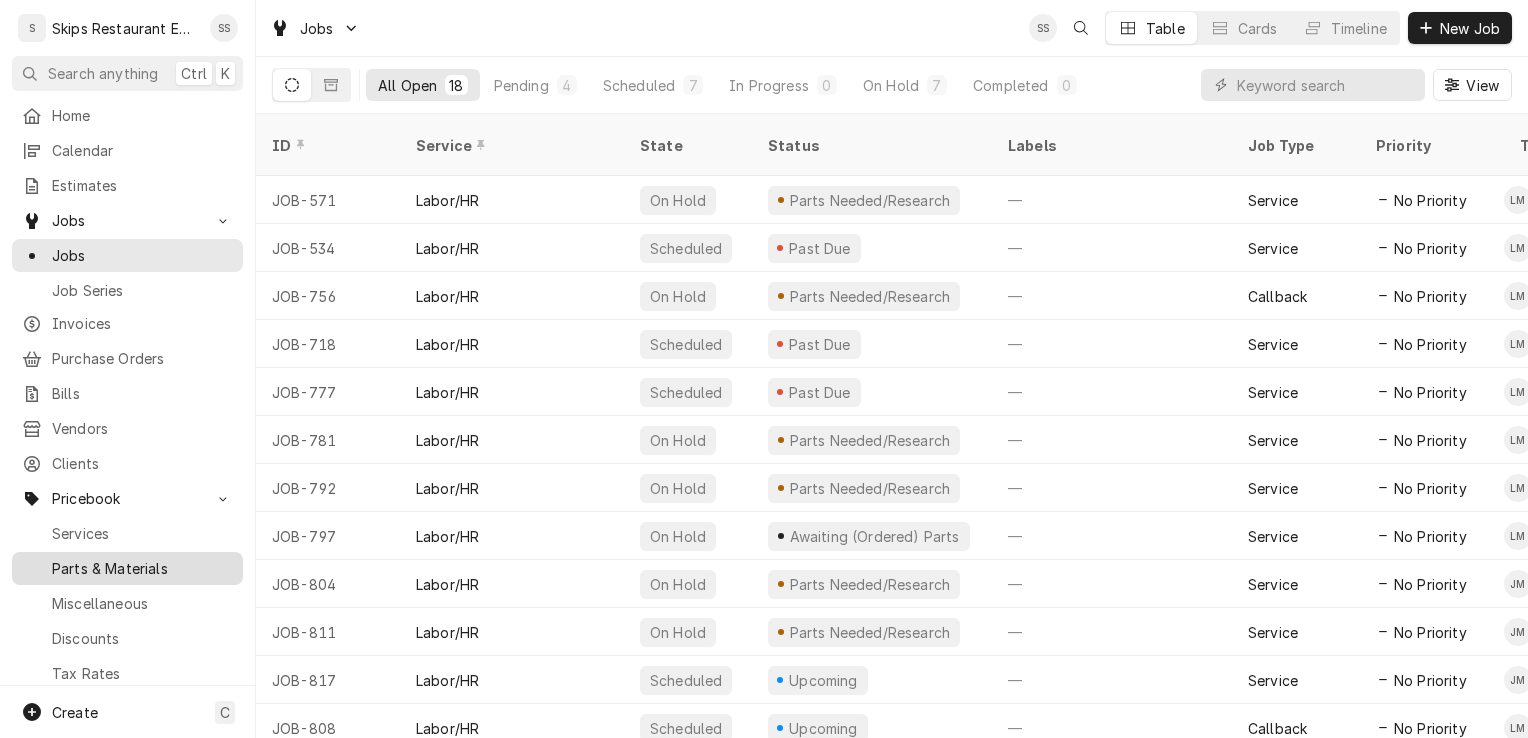 click on "Parts & Materials" at bounding box center (142, 568) 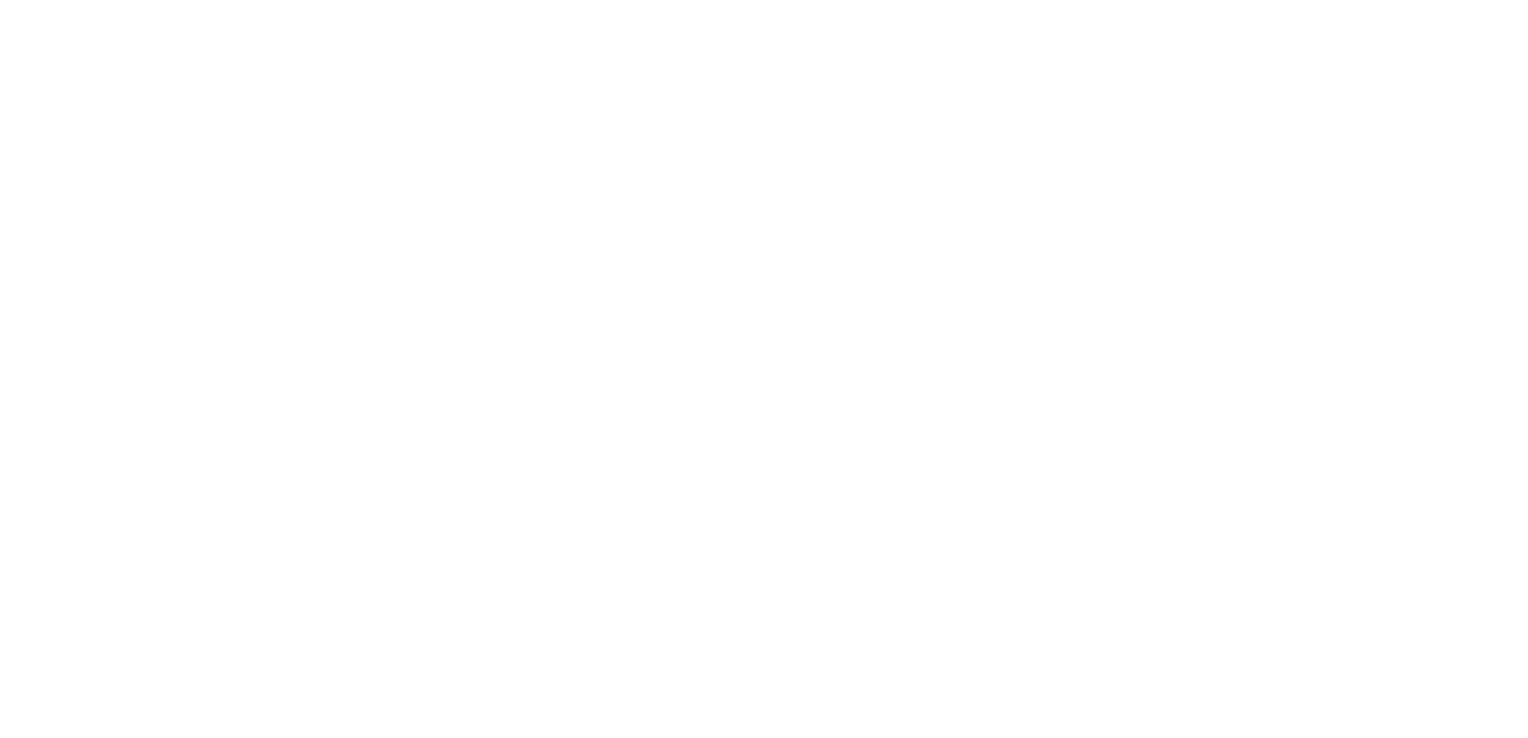 scroll, scrollTop: 0, scrollLeft: 0, axis: both 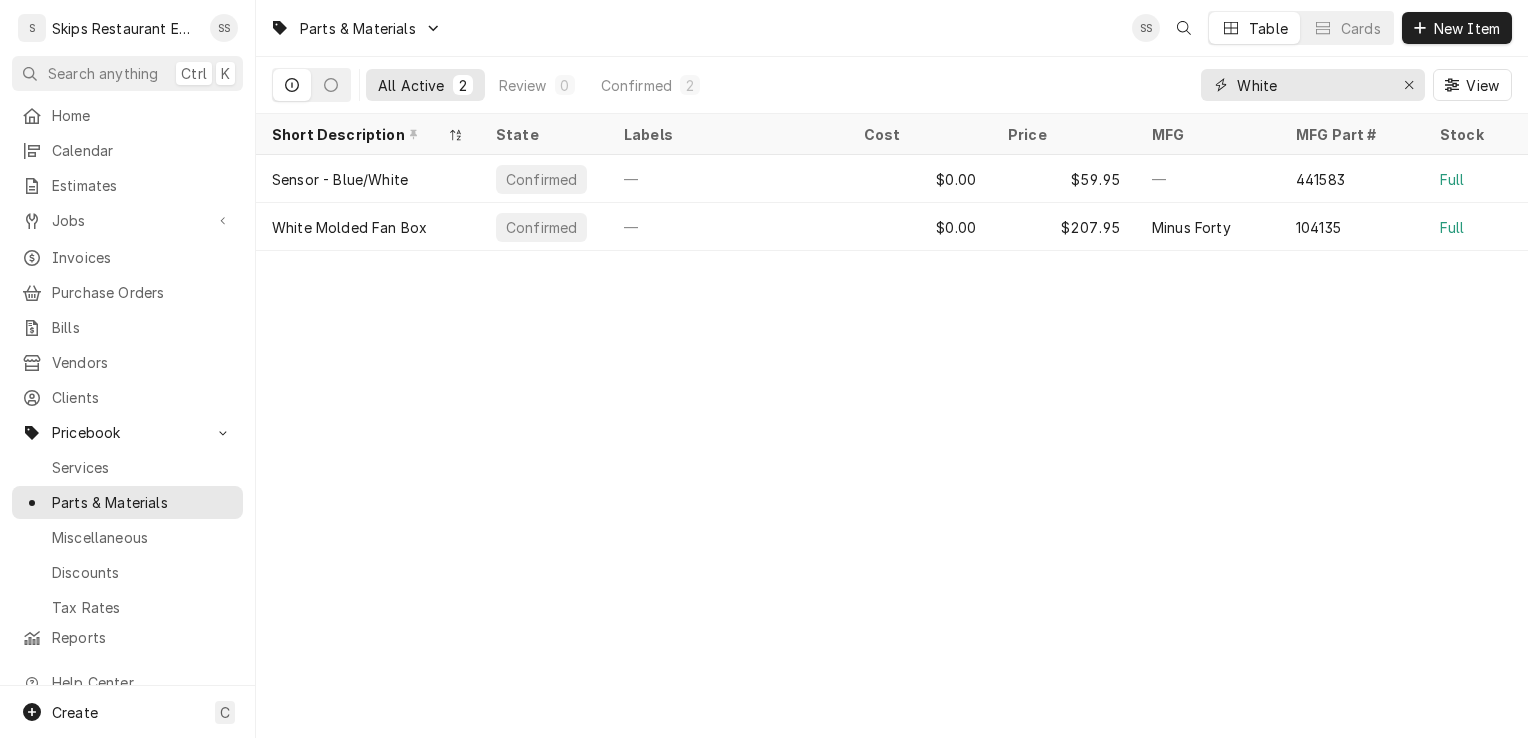 click on "White" at bounding box center [1312, 85] 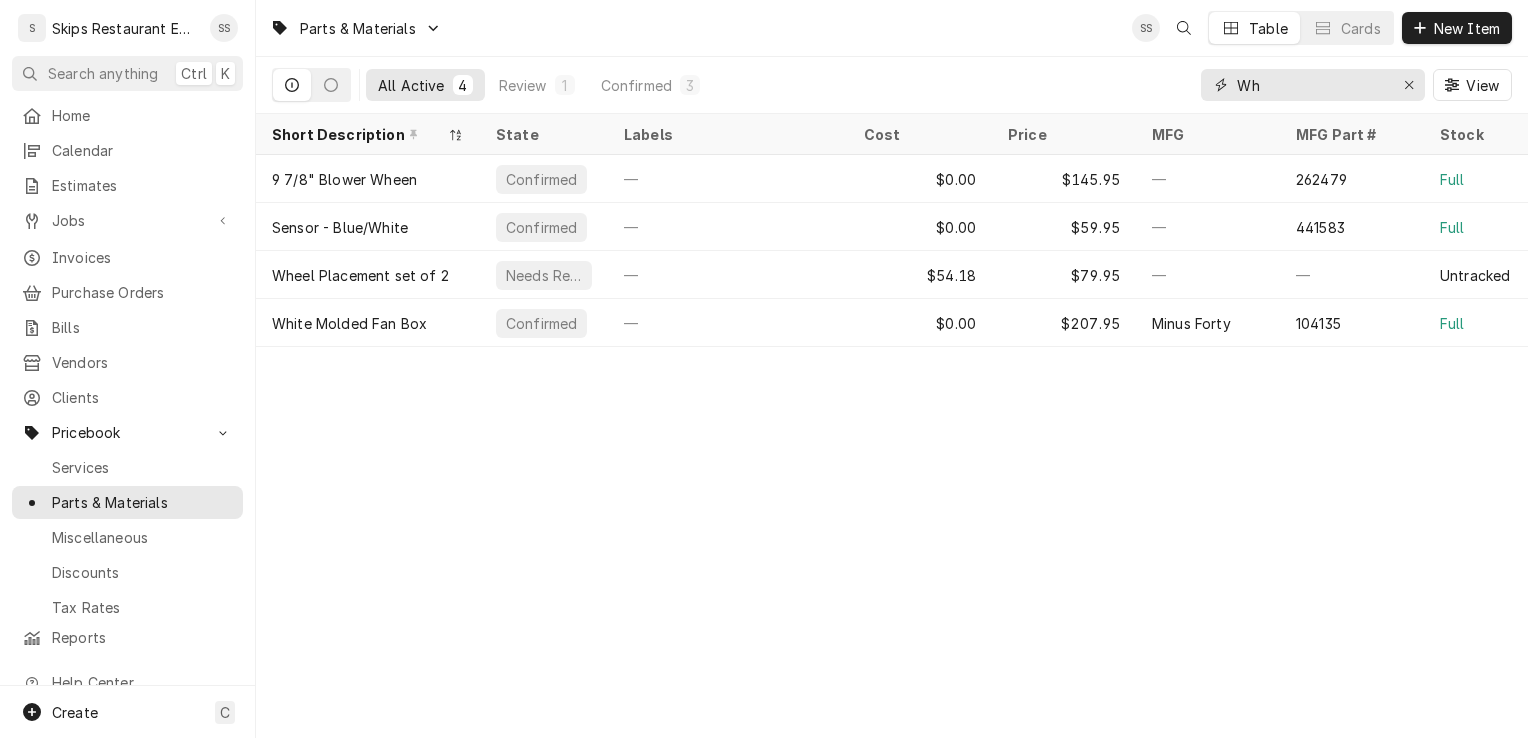 type on "W" 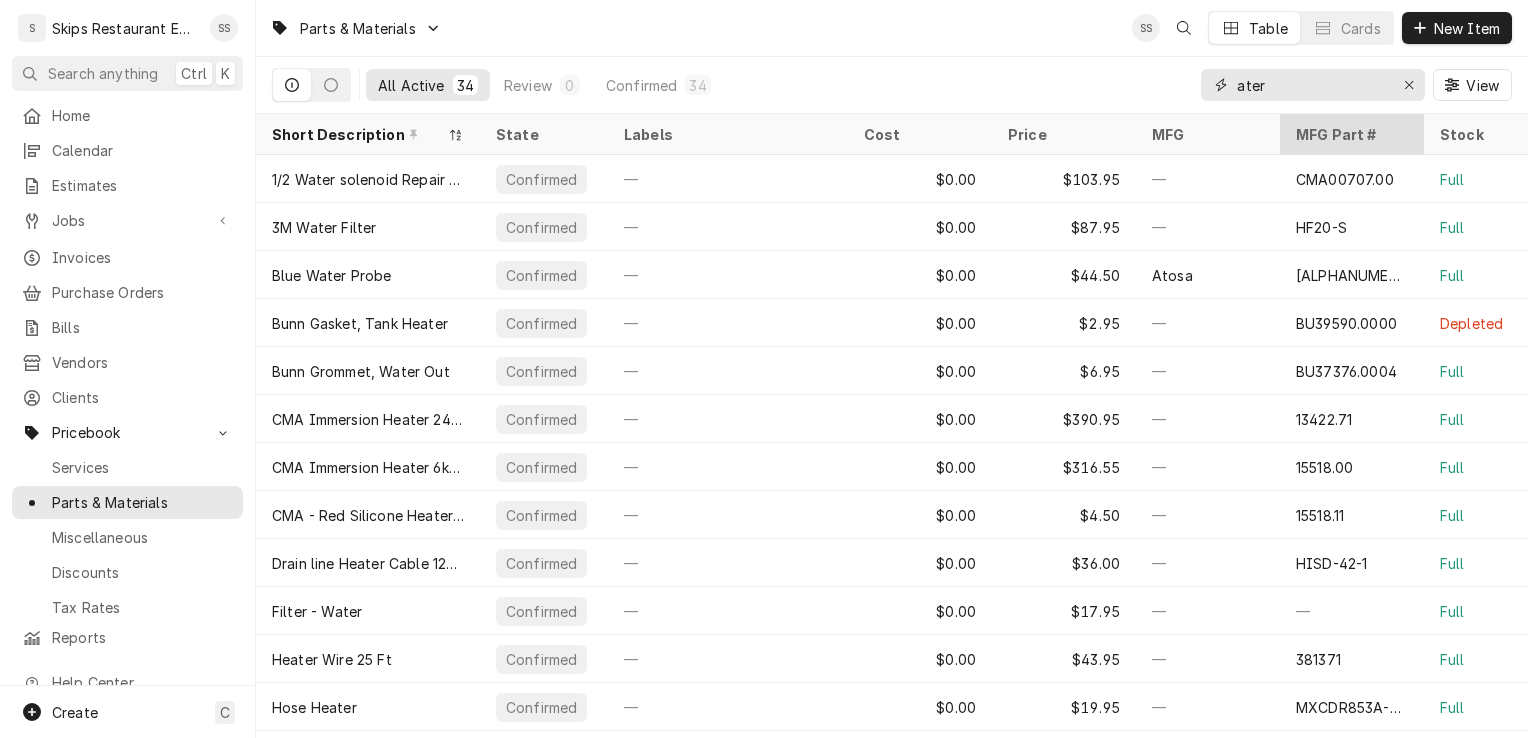 type on "ater" 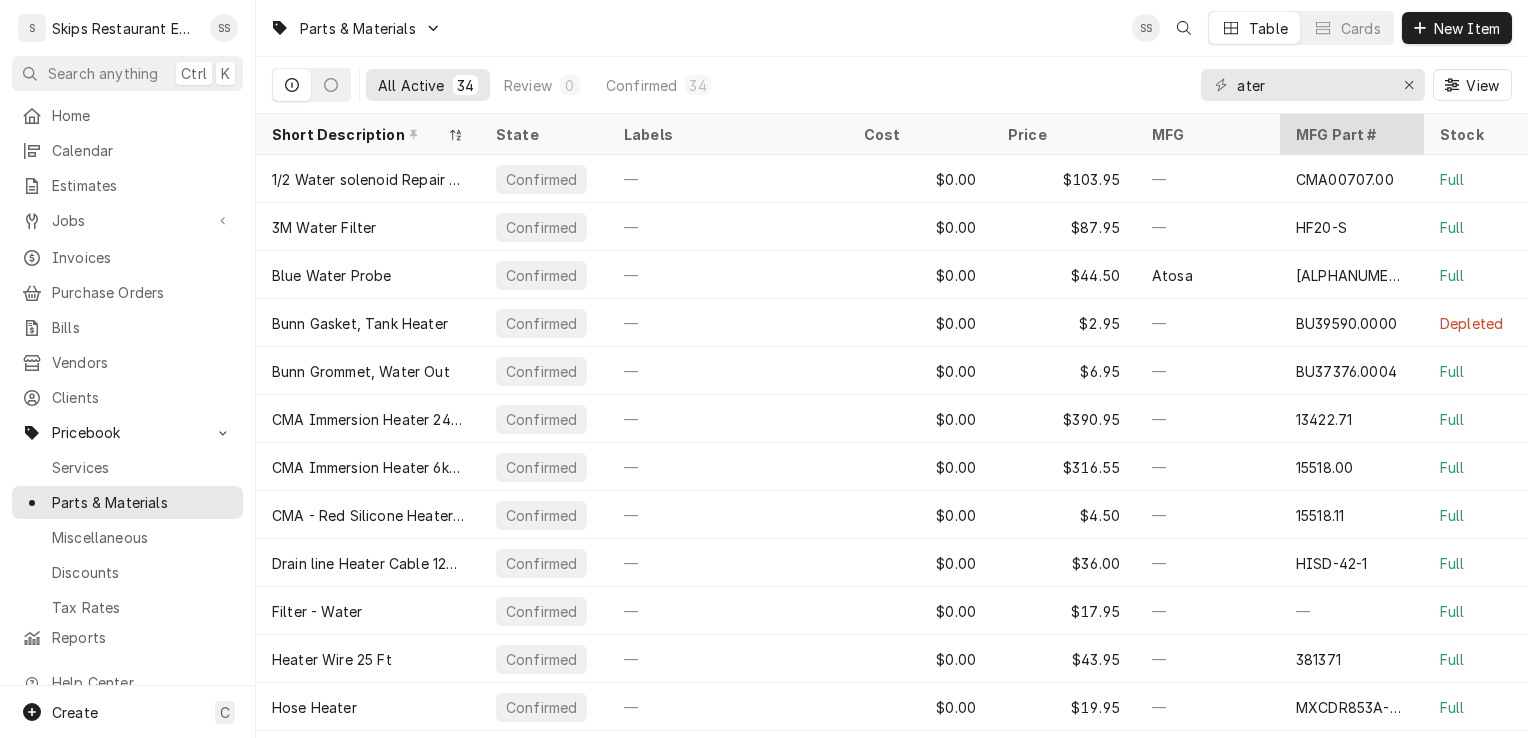 click on "MFG Part #" at bounding box center [1352, 134] 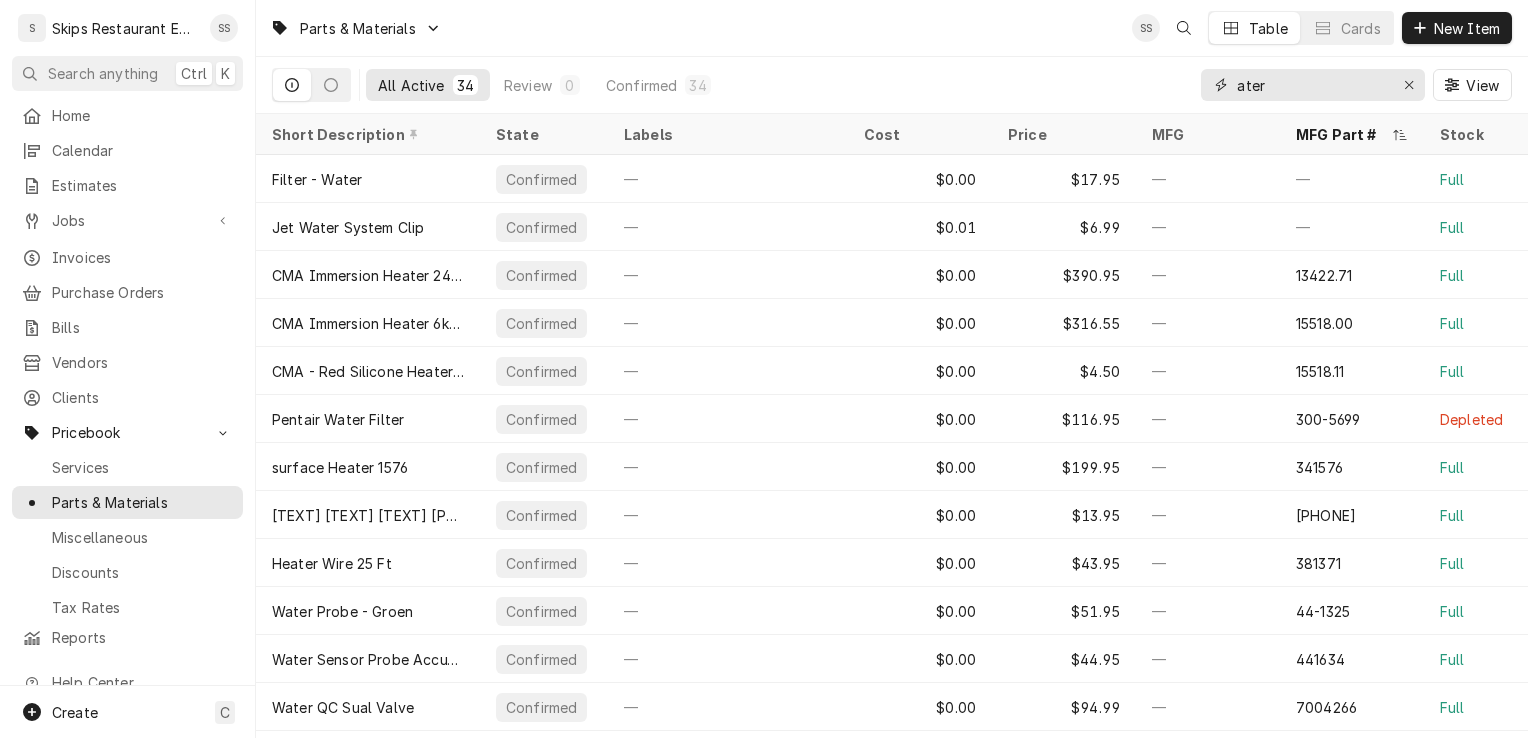 drag, startPoint x: 1409, startPoint y: 90, endPoint x: 1397, endPoint y: 90, distance: 12 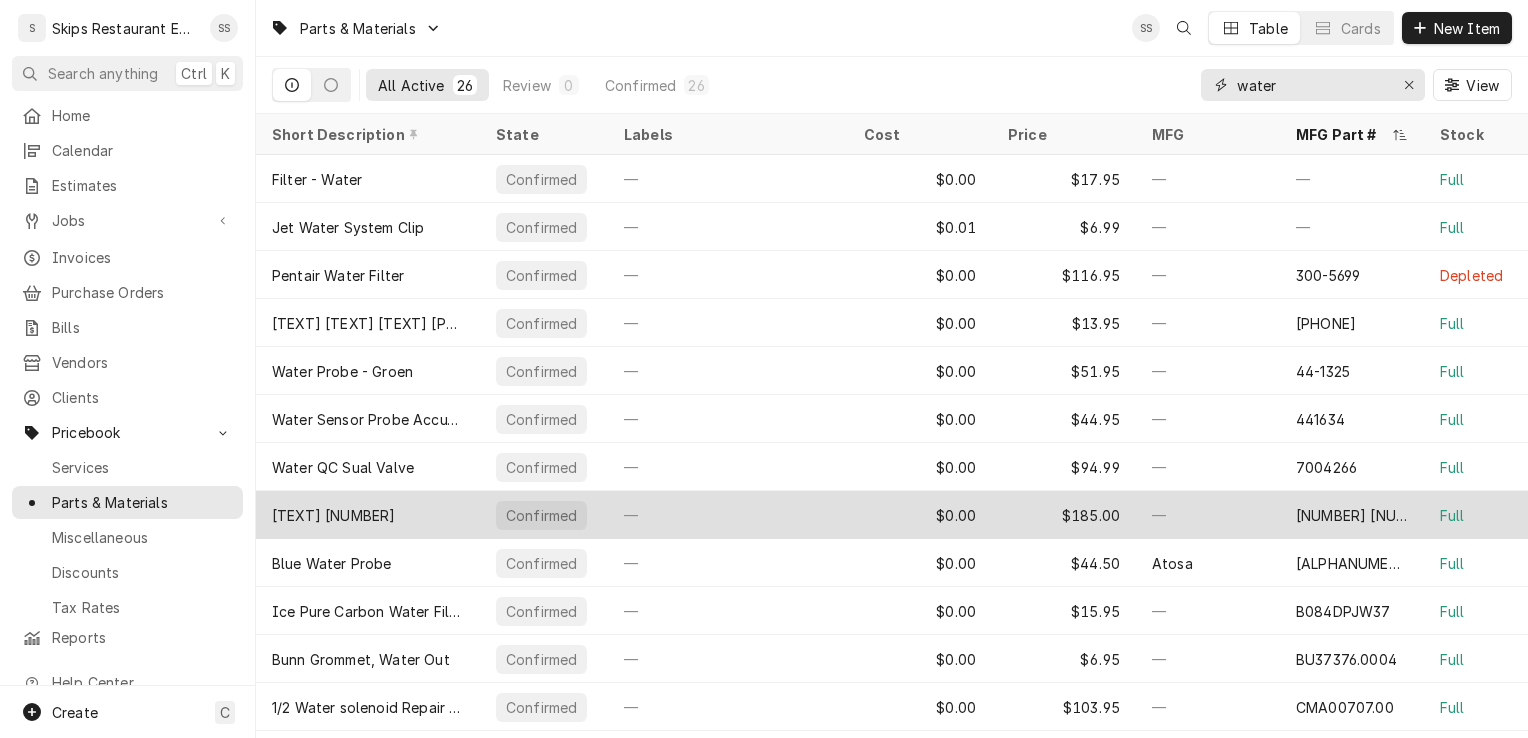 type on "water" 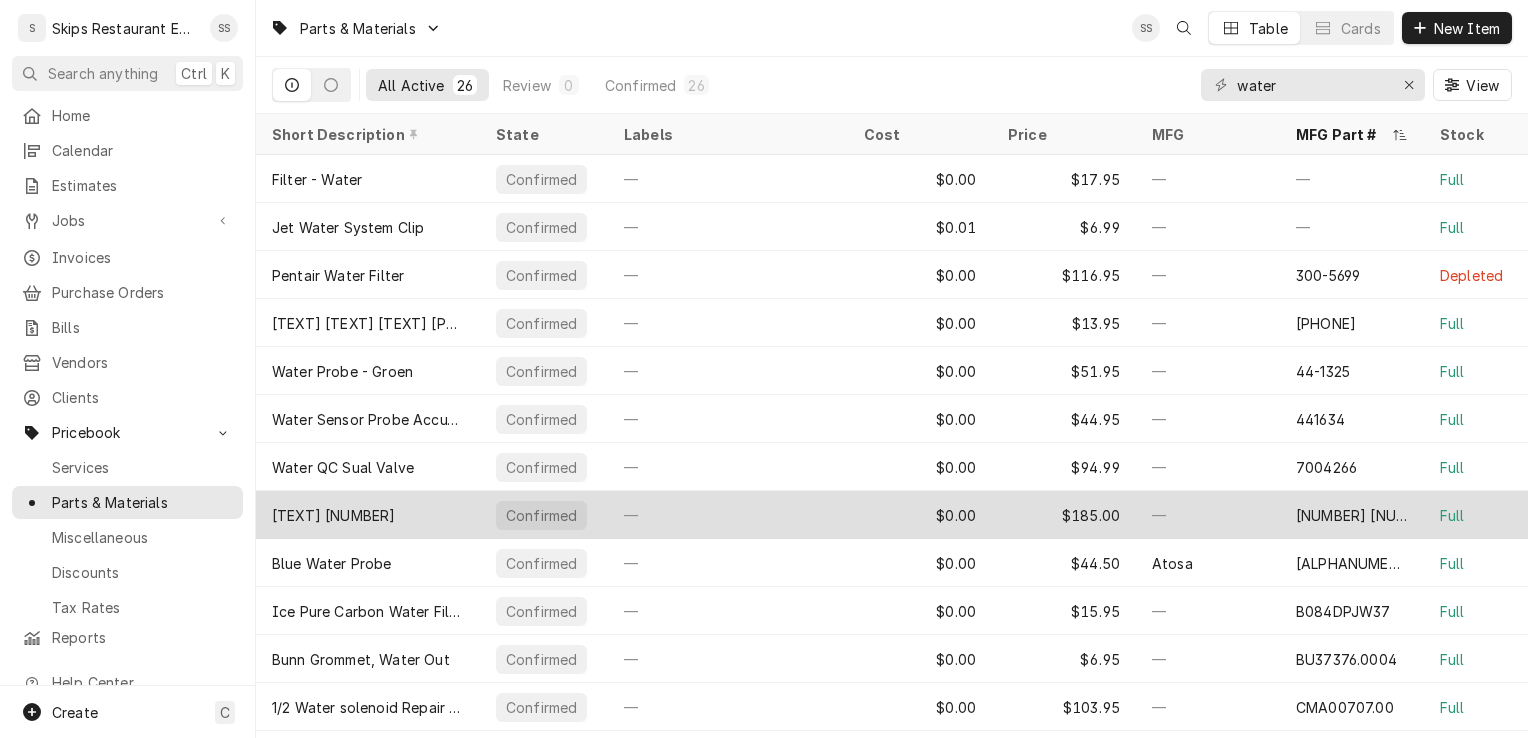 click on "Confirmed" at bounding box center [544, 515] 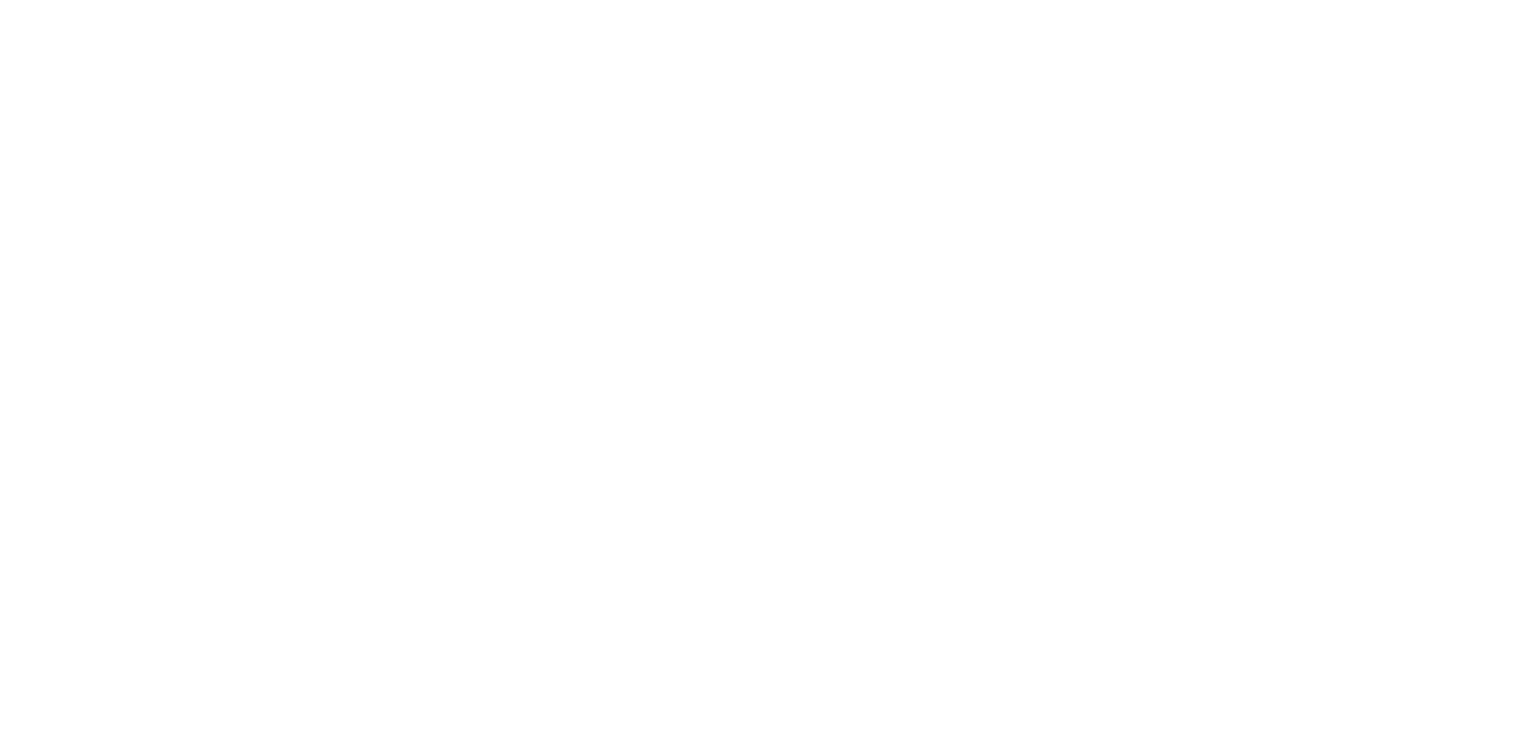 scroll, scrollTop: 0, scrollLeft: 0, axis: both 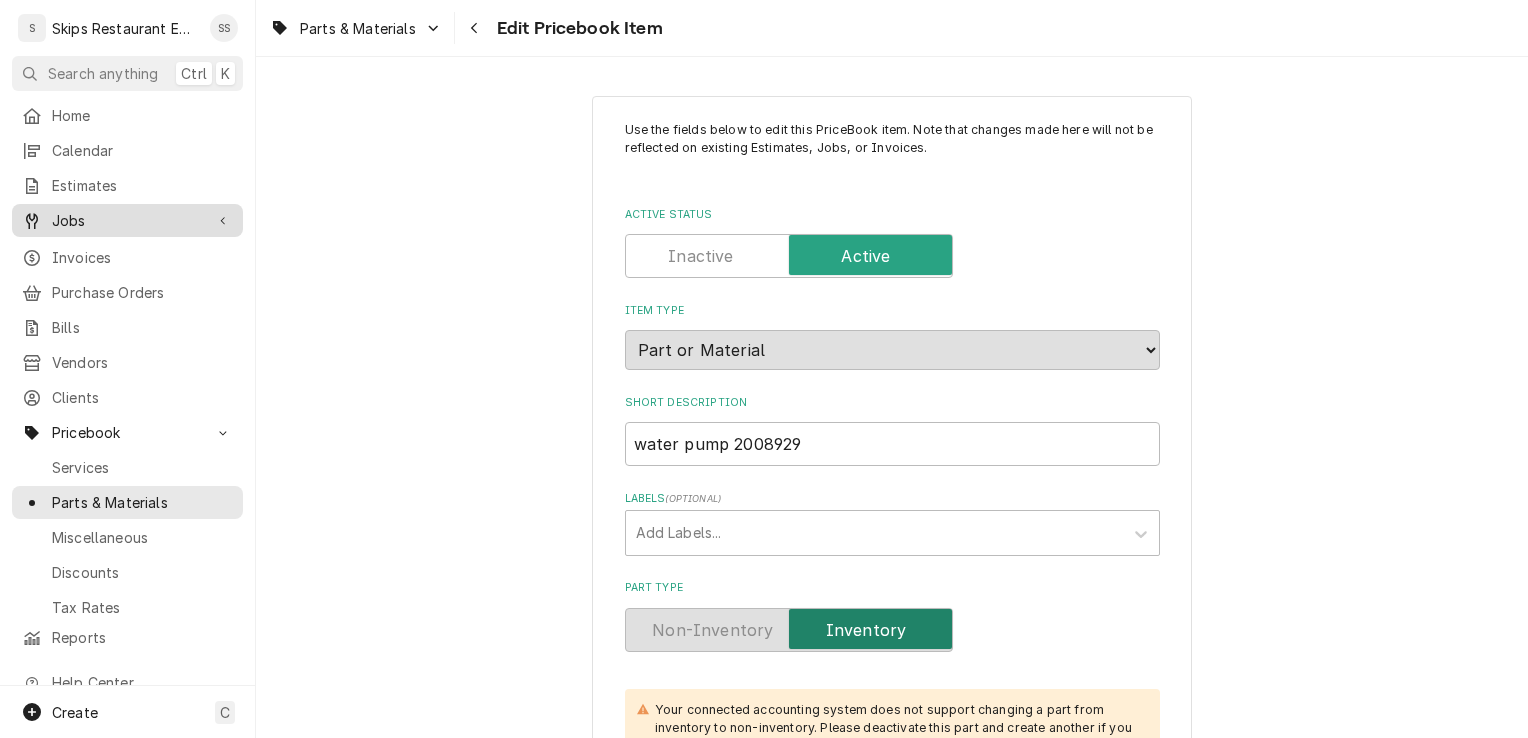 click on "Jobs" at bounding box center [127, 220] 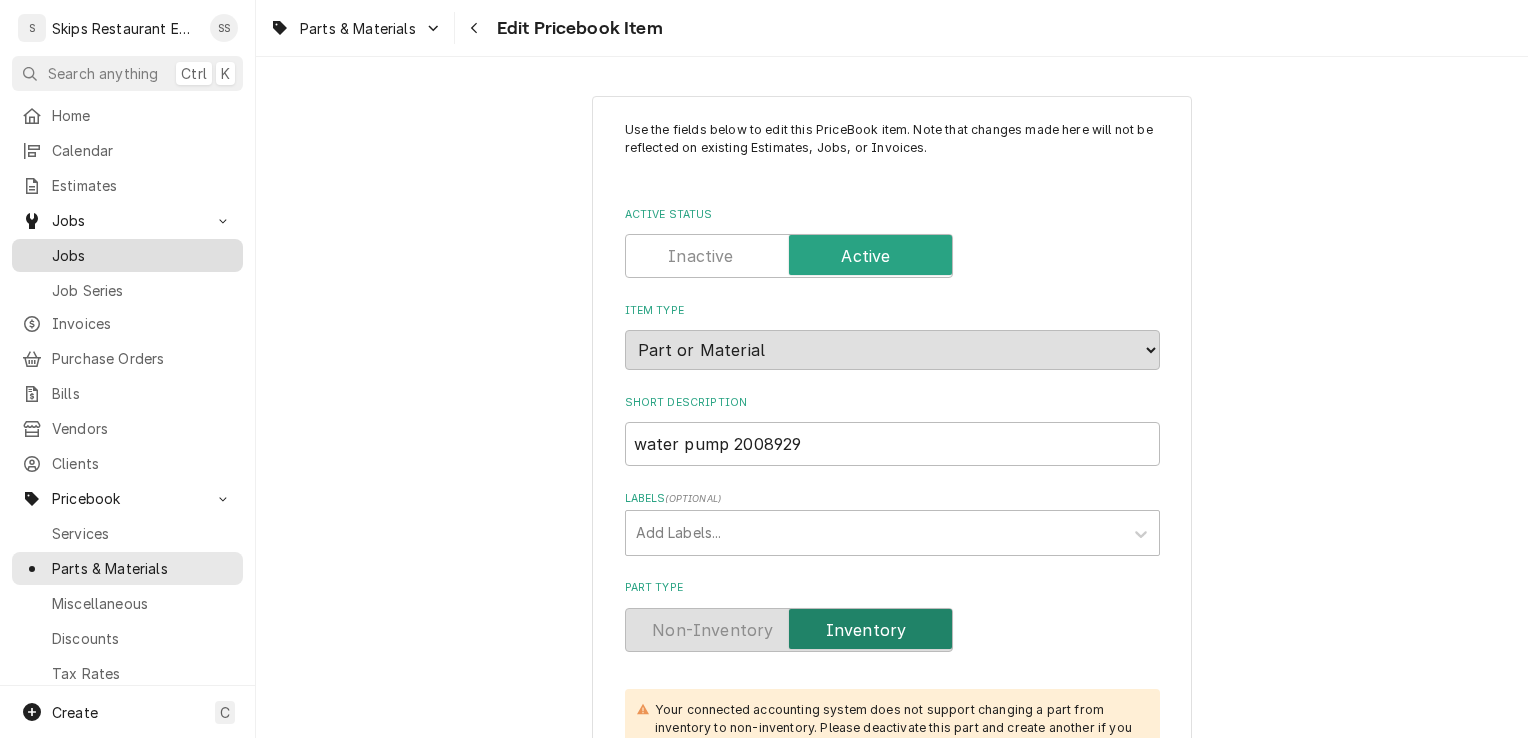 click on "Jobs" at bounding box center [142, 255] 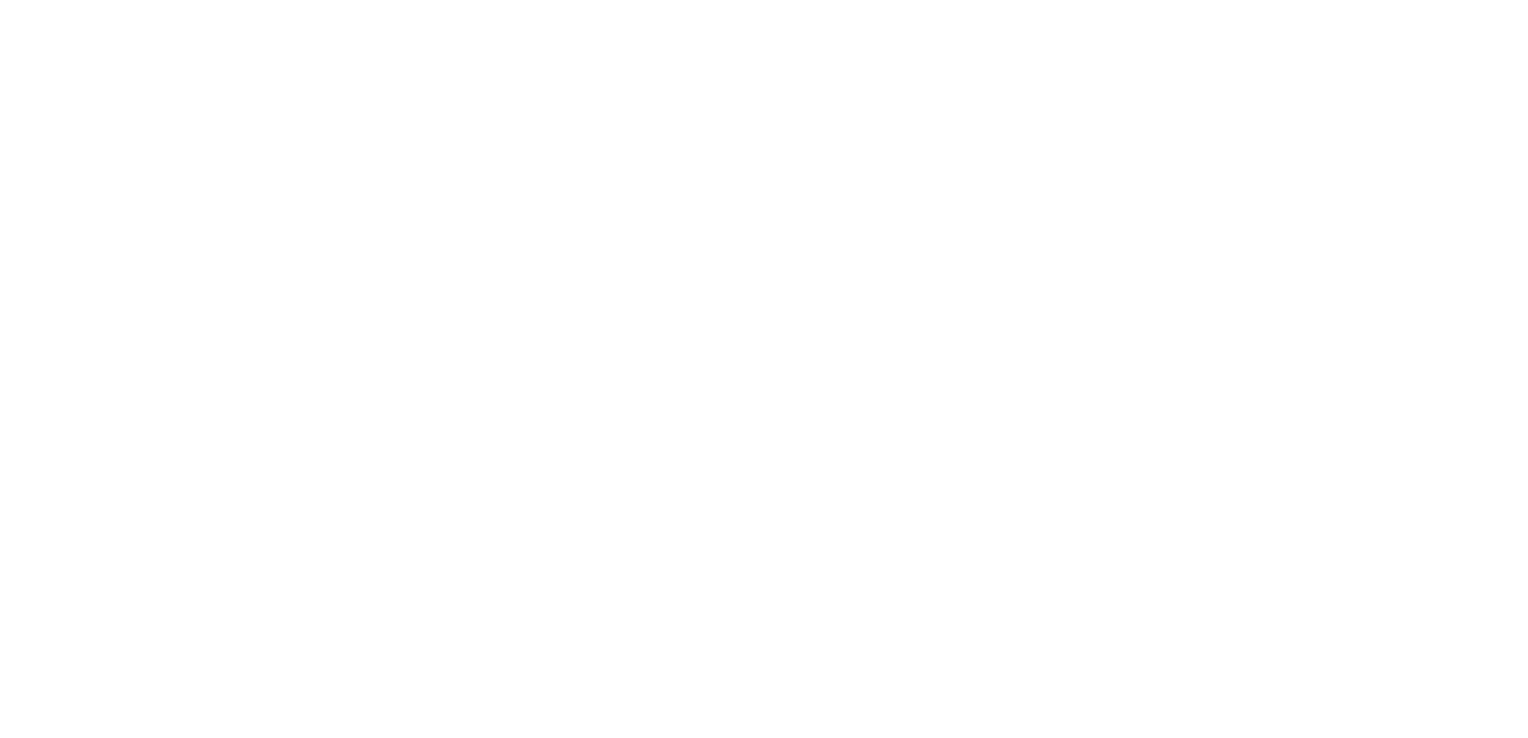 scroll, scrollTop: 0, scrollLeft: 0, axis: both 